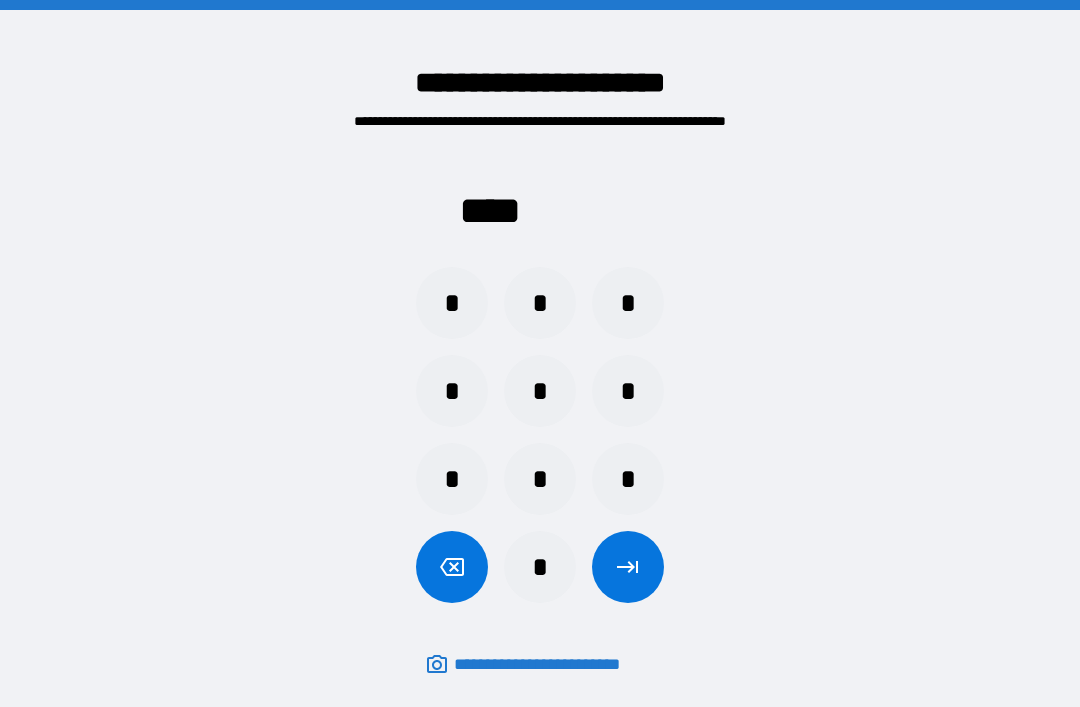 scroll, scrollTop: 64, scrollLeft: 0, axis: vertical 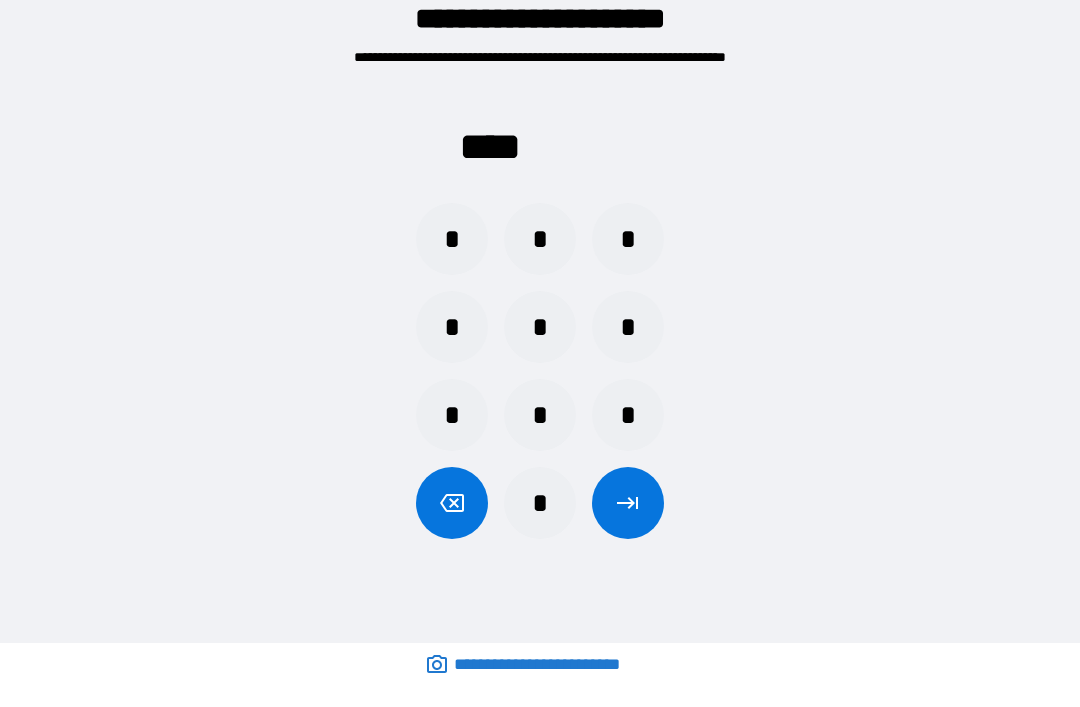 click on "*" at bounding box center (628, 327) 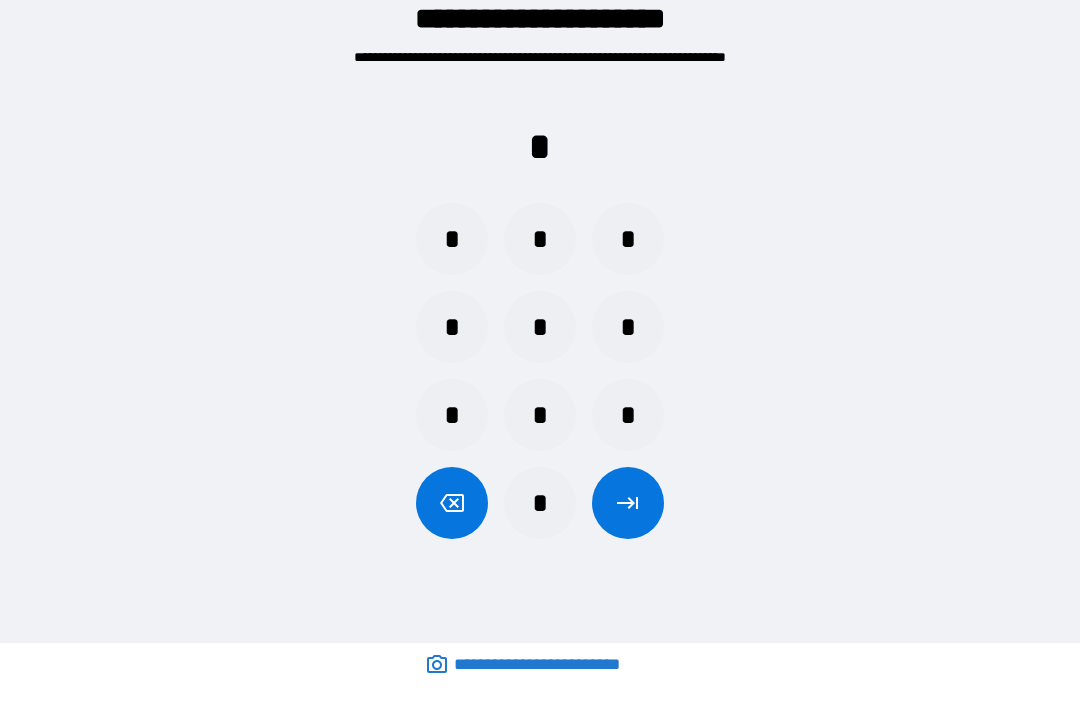 click on "*" at bounding box center [540, 415] 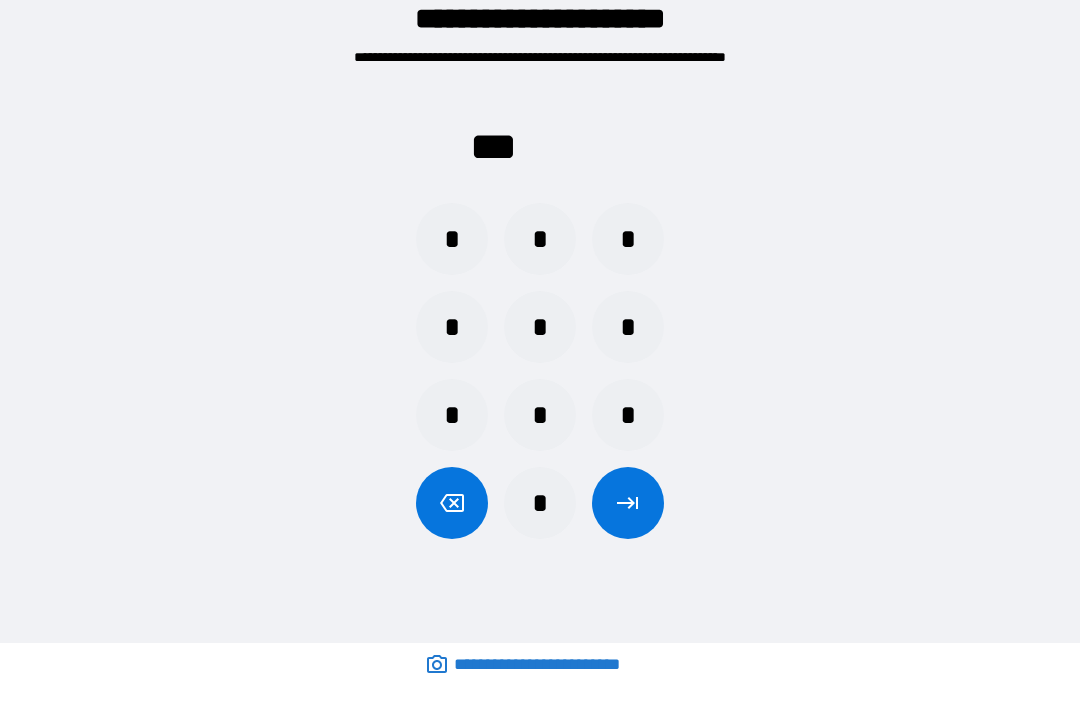 click on "*" at bounding box center [452, 239] 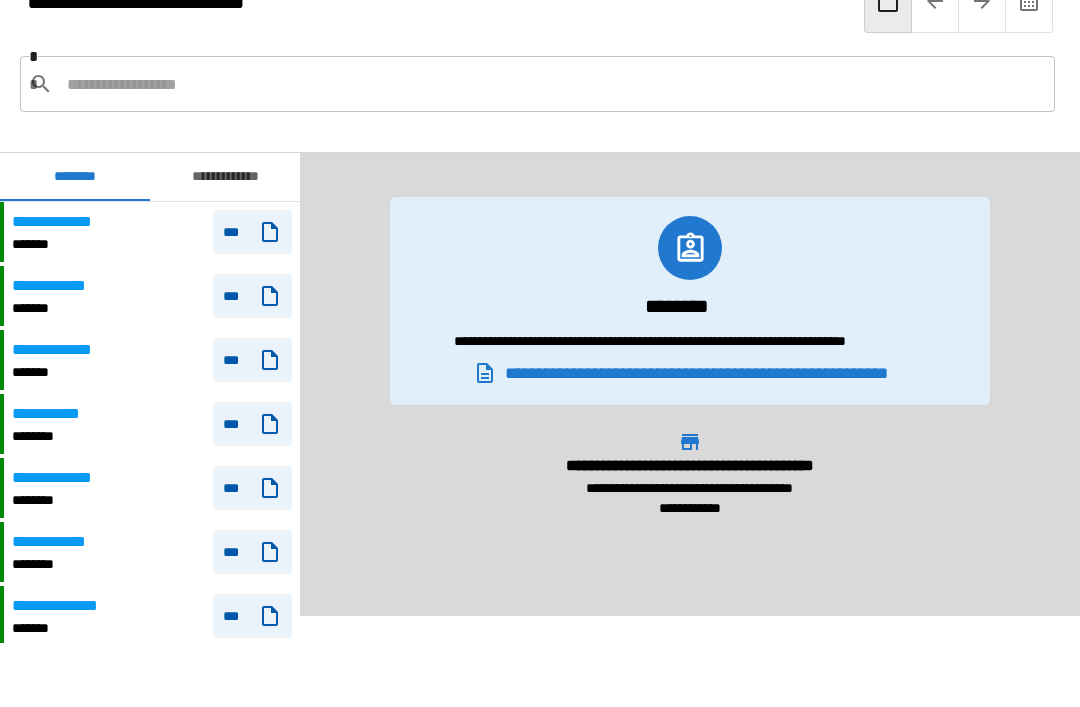 scroll, scrollTop: -2, scrollLeft: 0, axis: vertical 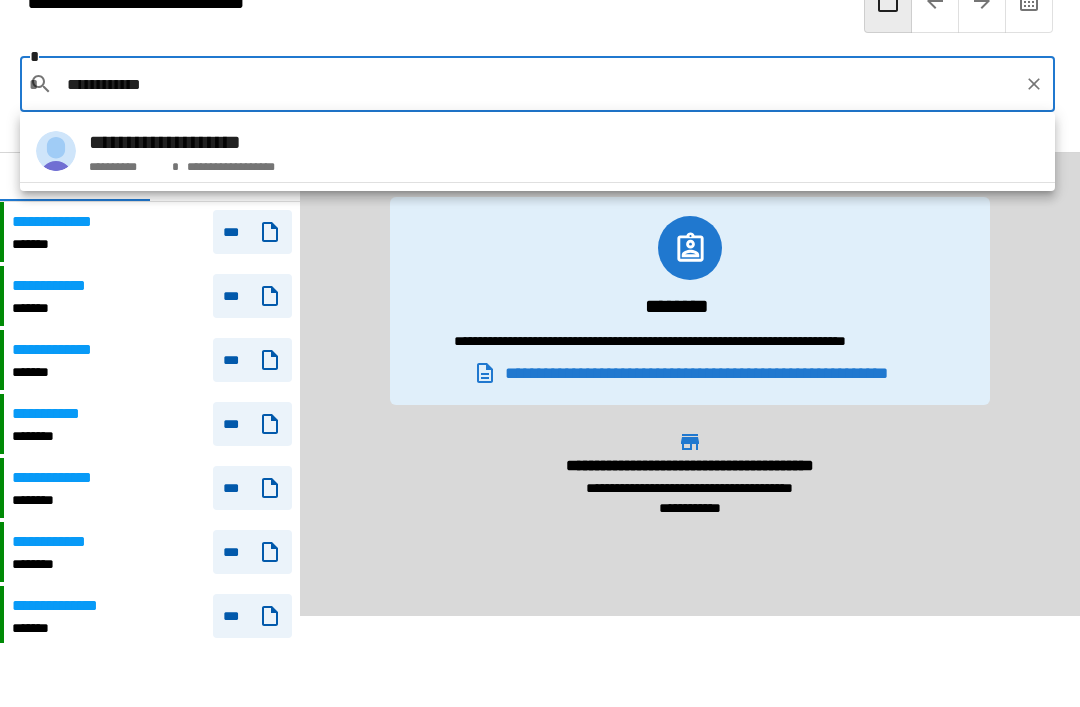 click on "**********" at bounding box center (538, 84) 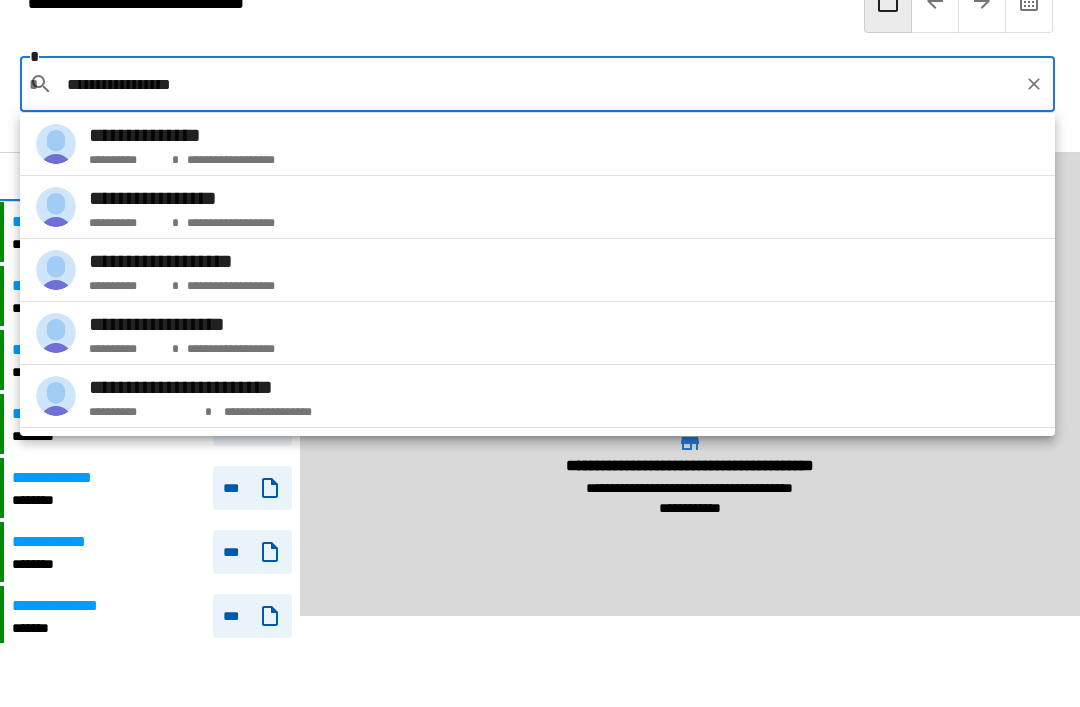 scroll, scrollTop: 0, scrollLeft: 0, axis: both 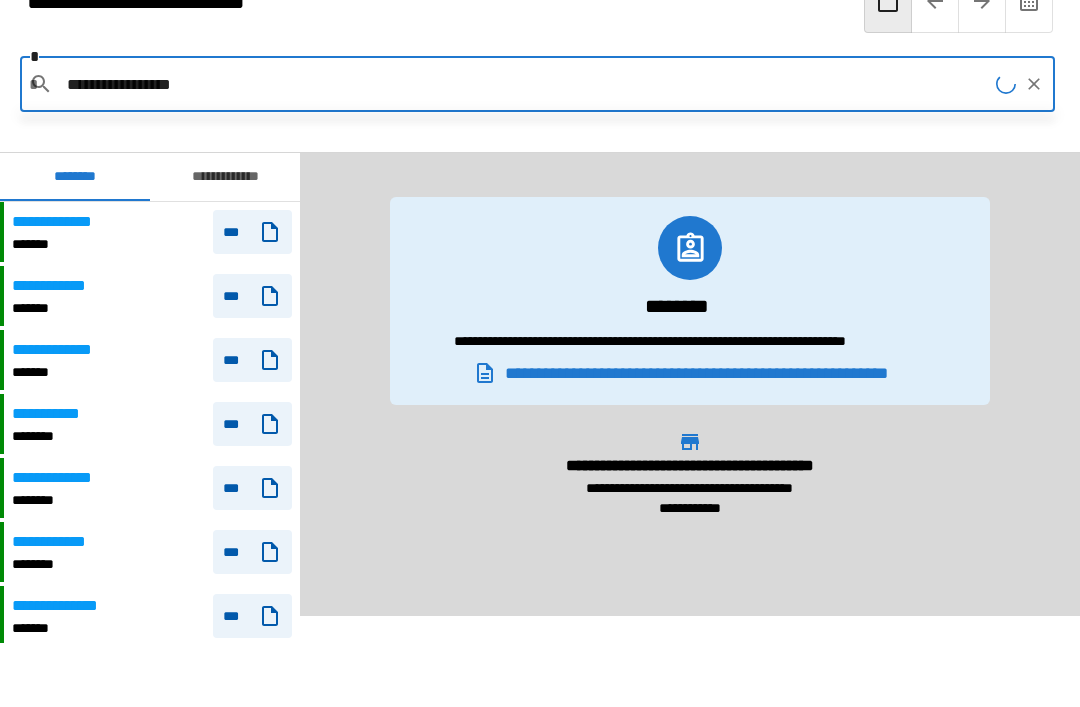type on "**********" 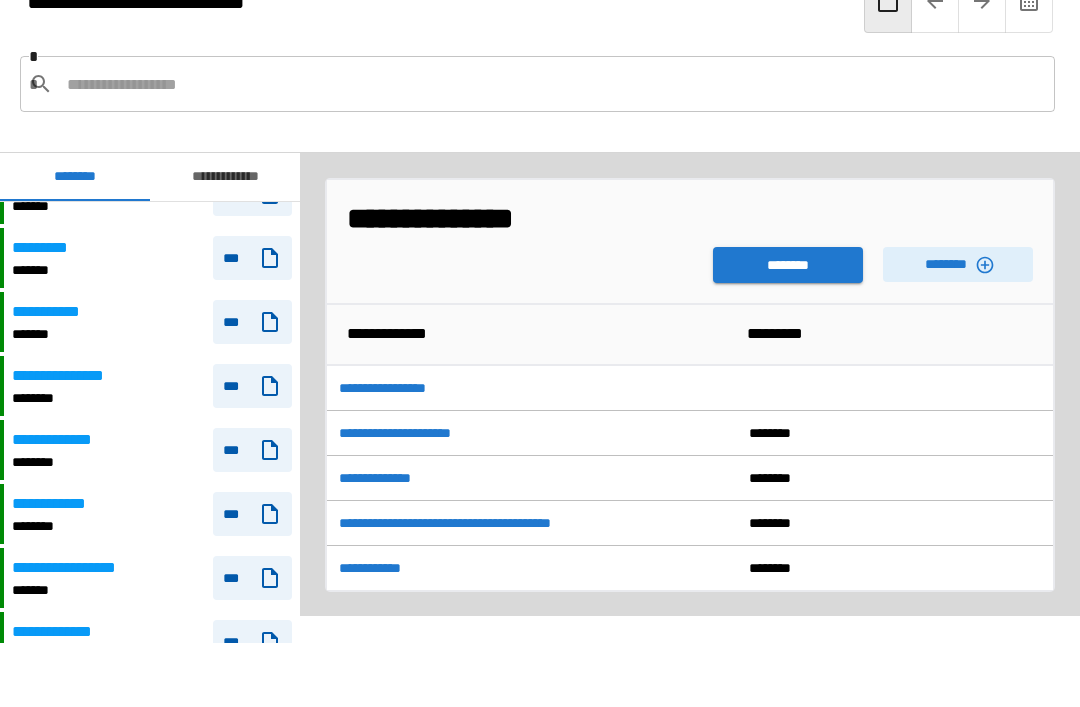 scroll, scrollTop: 1056, scrollLeft: 0, axis: vertical 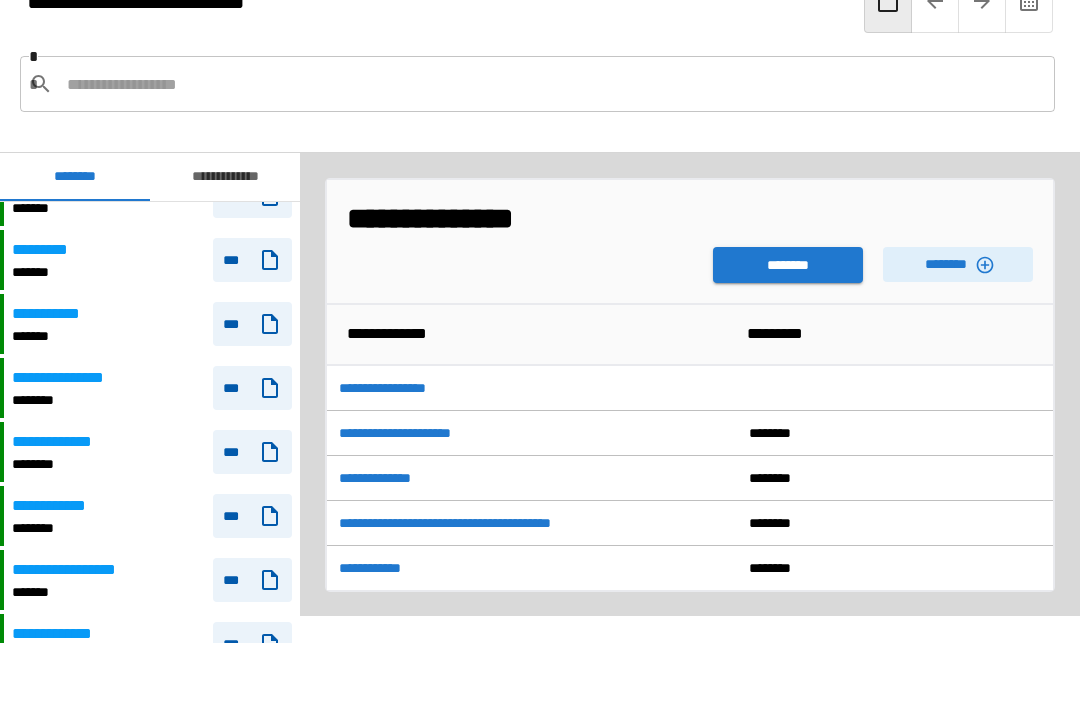 click on "*******" at bounding box center [80, 592] 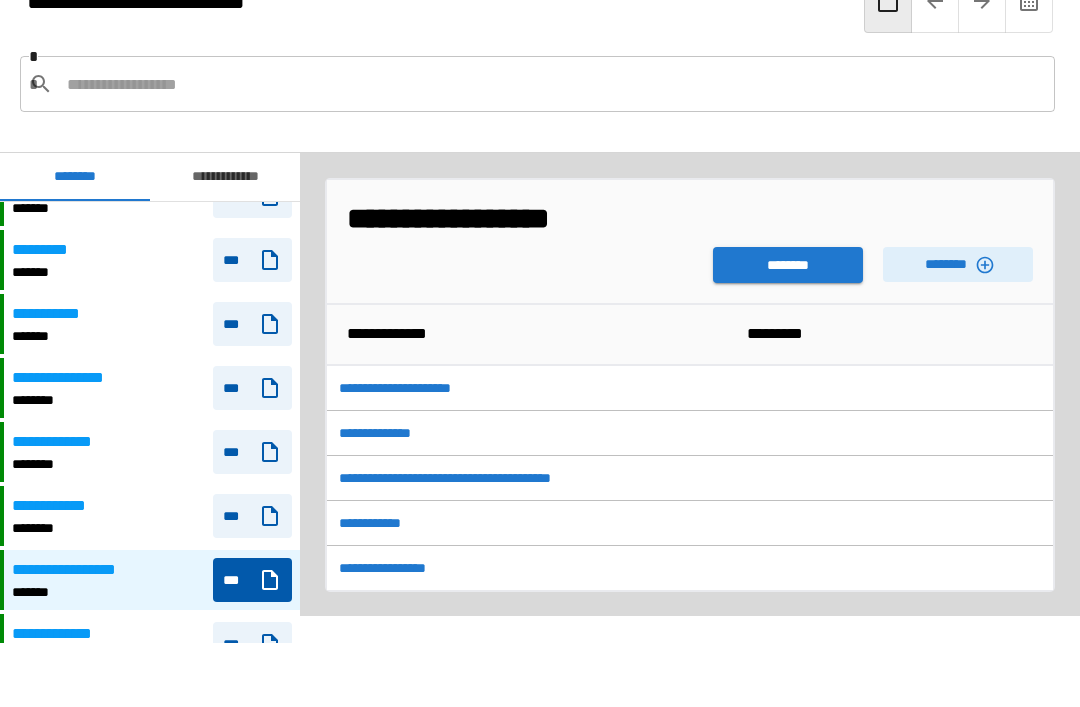 click on "********" at bounding box center [788, 265] 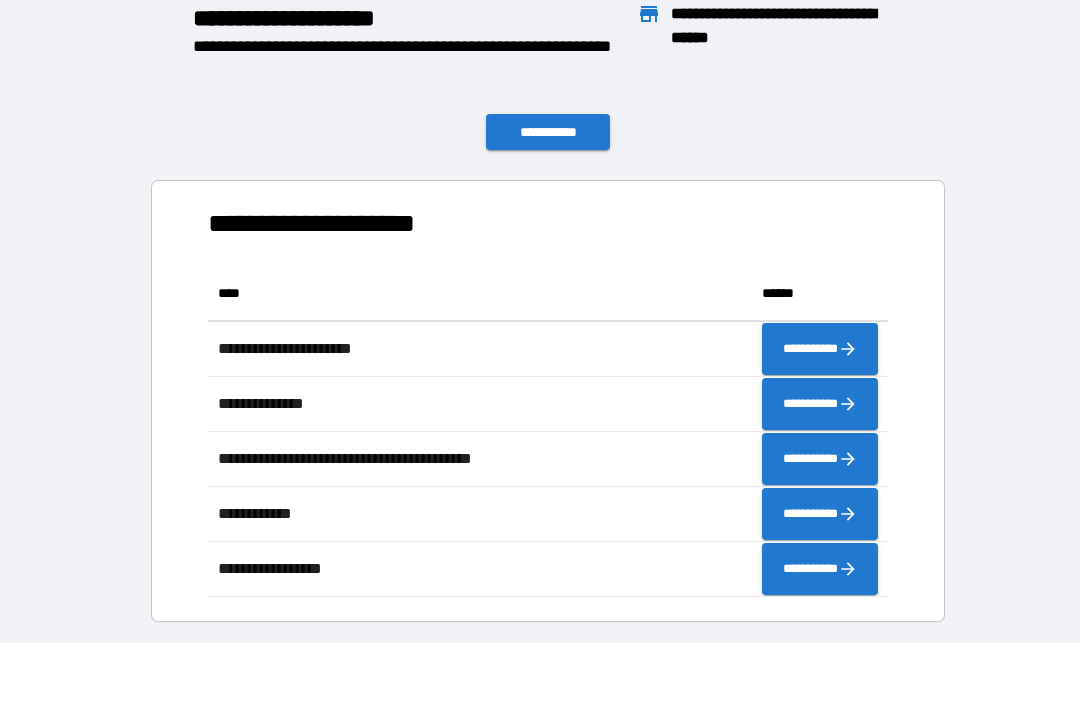 scroll, scrollTop: 331, scrollLeft: 680, axis: both 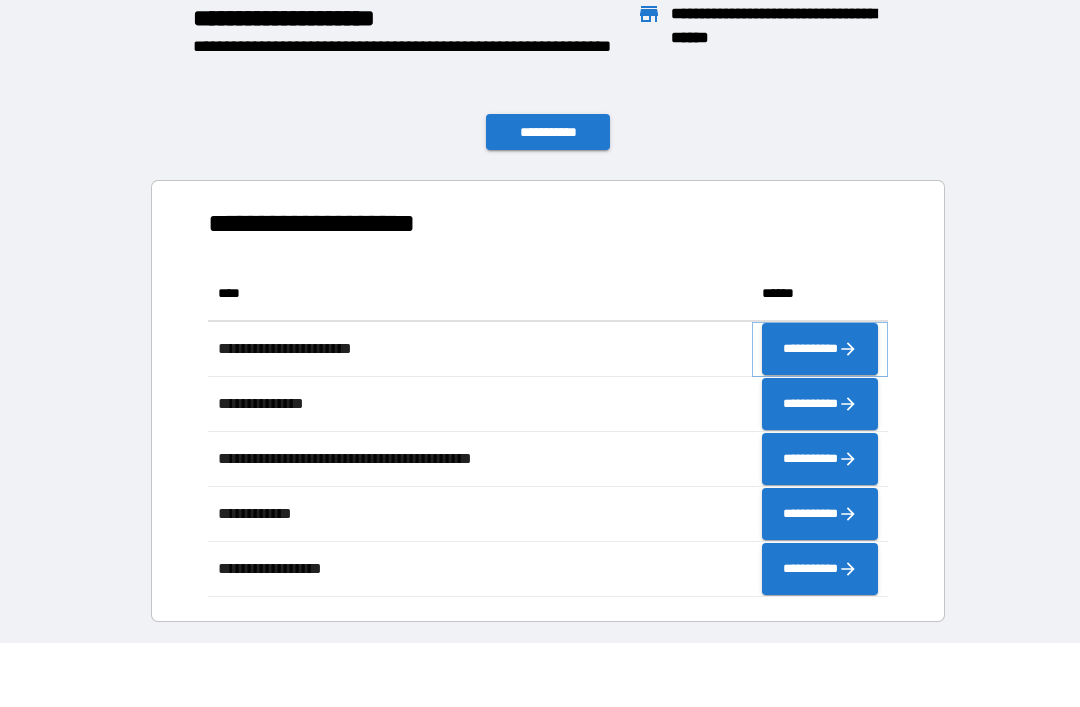 click on "**********" at bounding box center [820, 349] 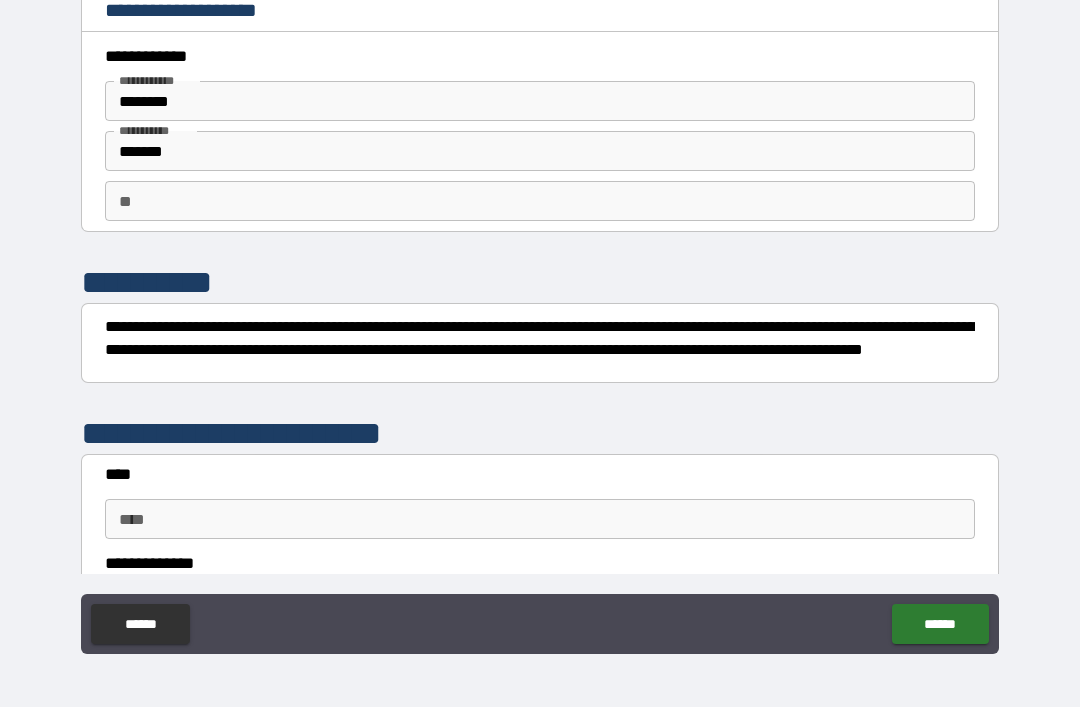 click on "**" at bounding box center [540, 201] 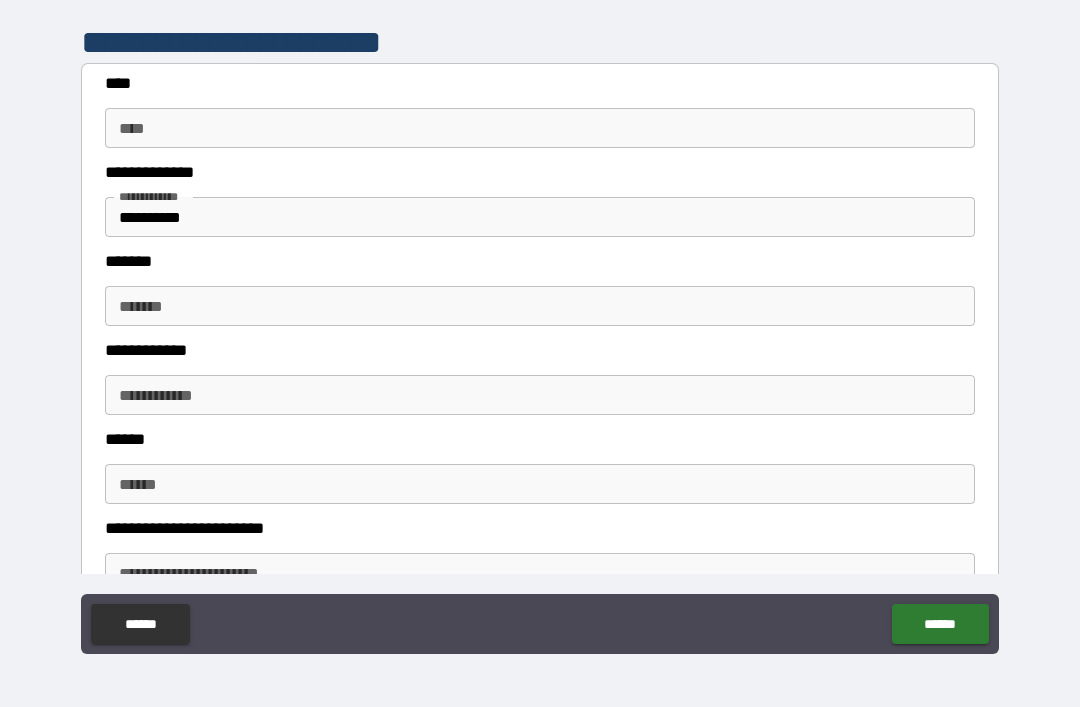 scroll, scrollTop: 393, scrollLeft: 0, axis: vertical 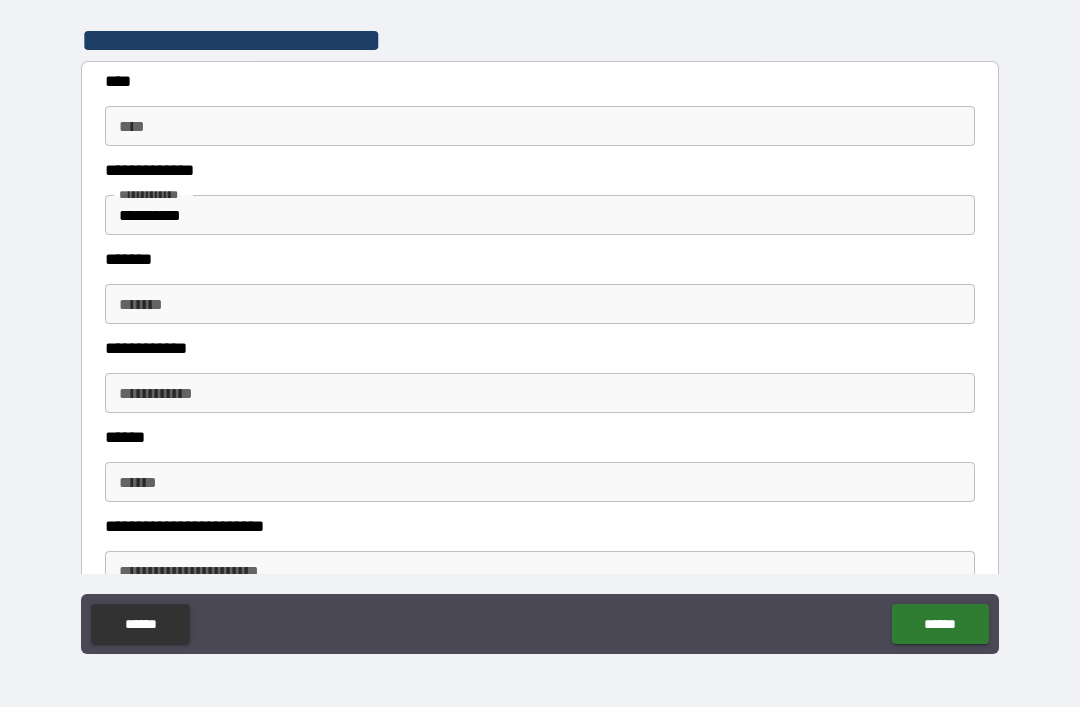 type on "*" 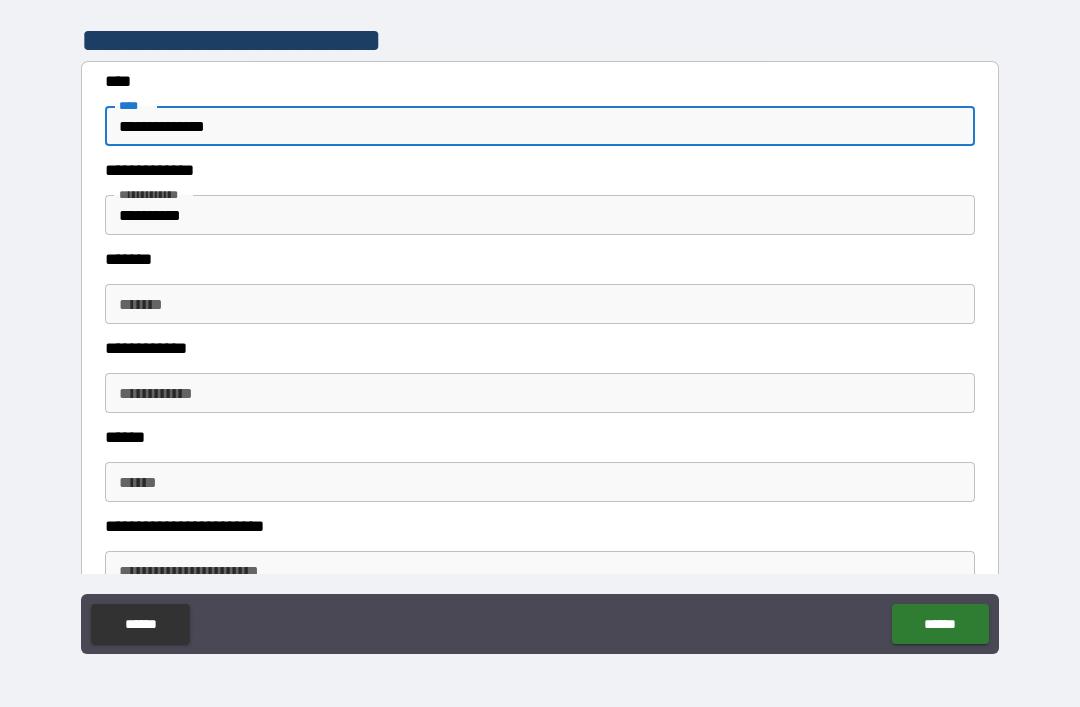 type on "**********" 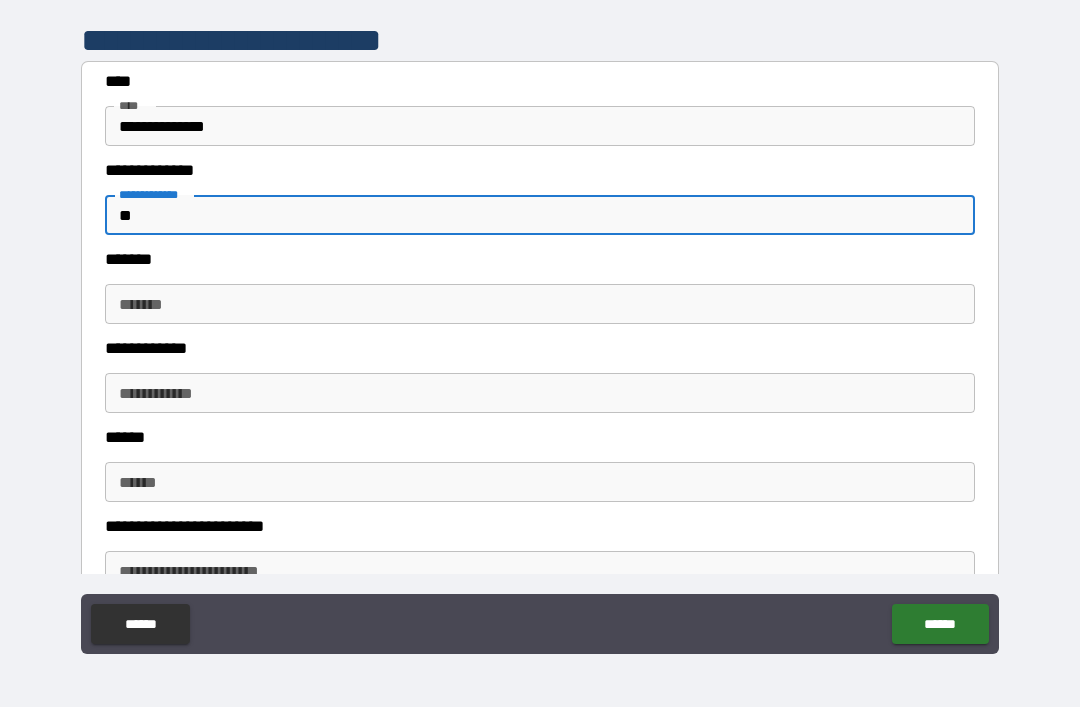 type on "*" 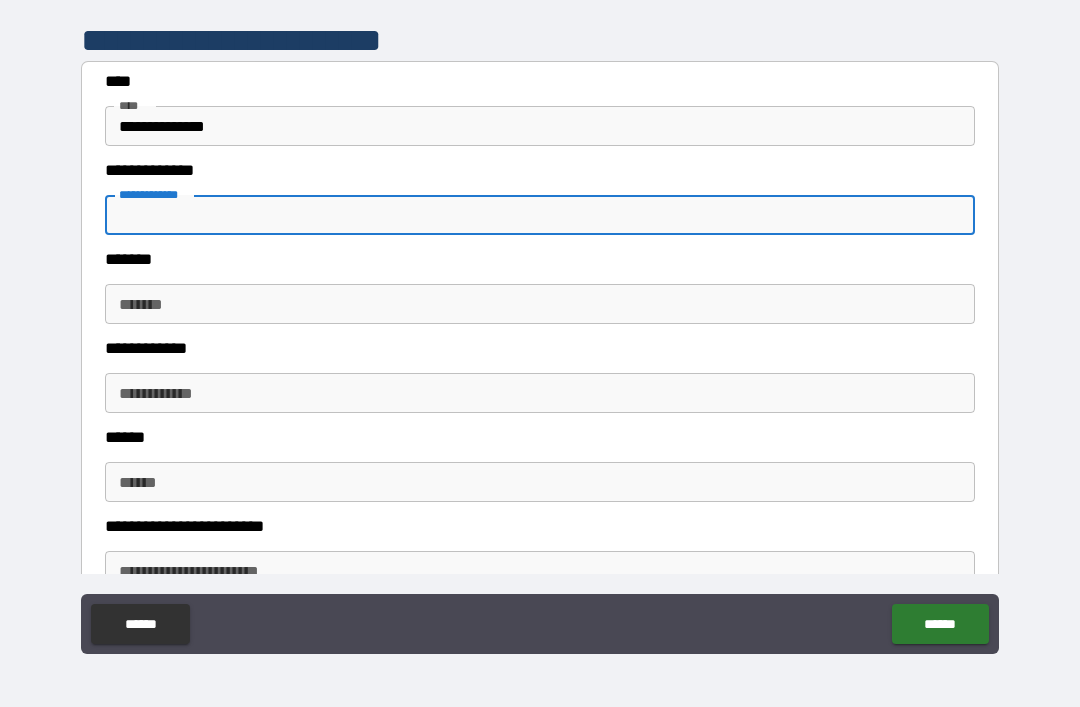 type on "*" 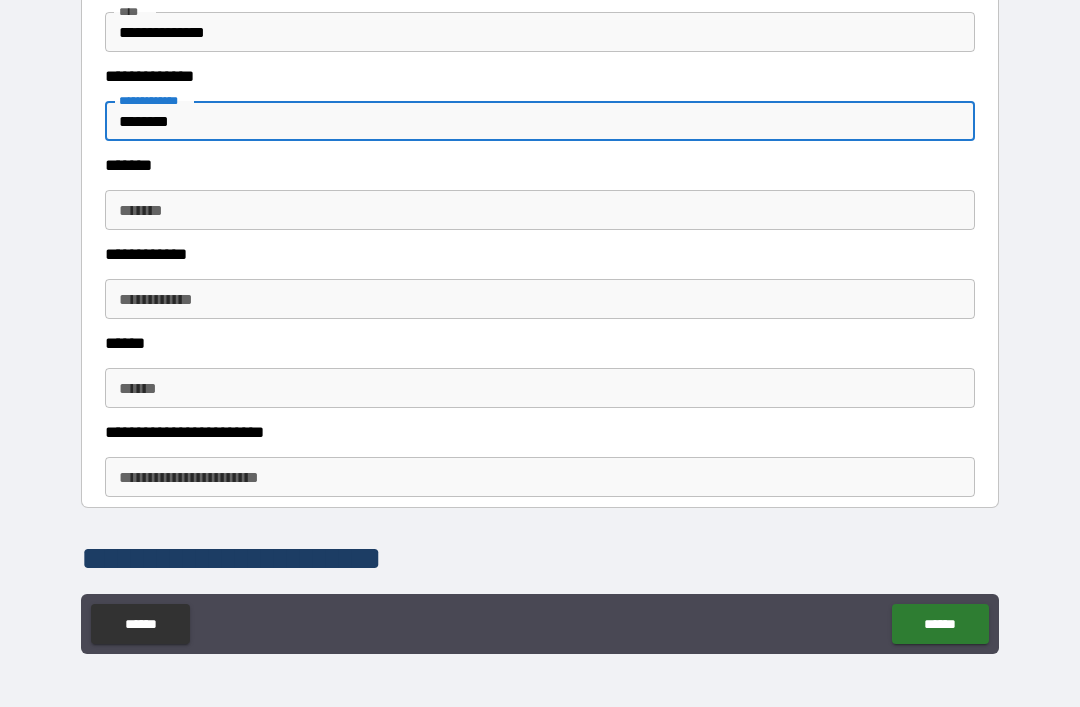 scroll, scrollTop: 501, scrollLeft: 0, axis: vertical 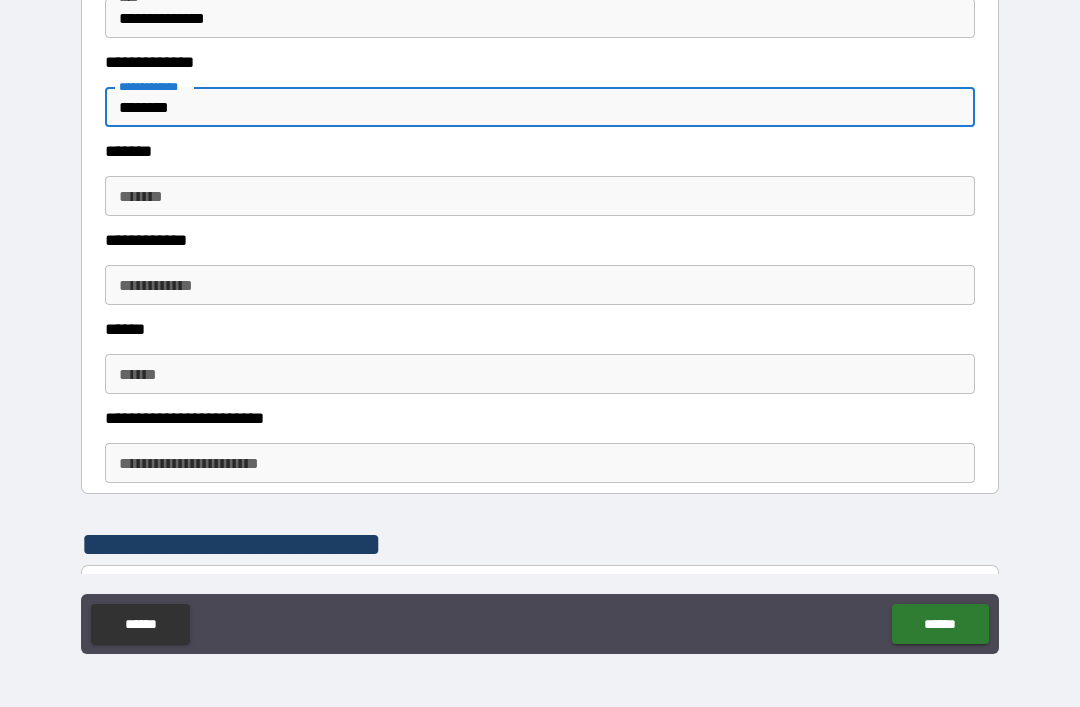 type on "********" 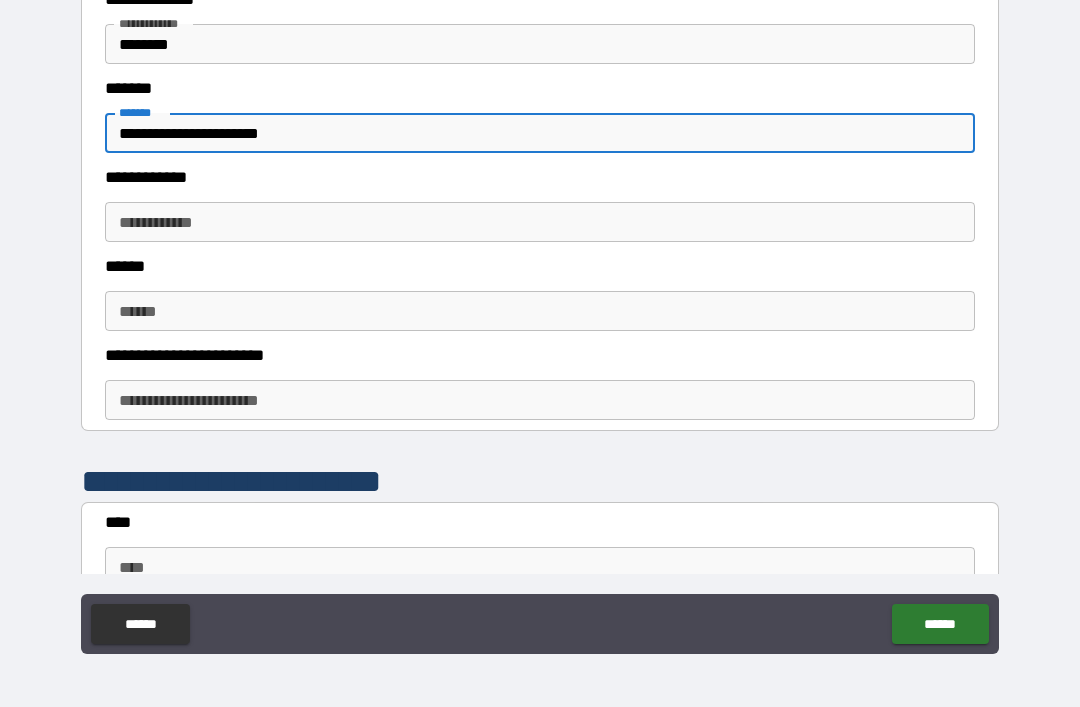 scroll, scrollTop: 573, scrollLeft: 0, axis: vertical 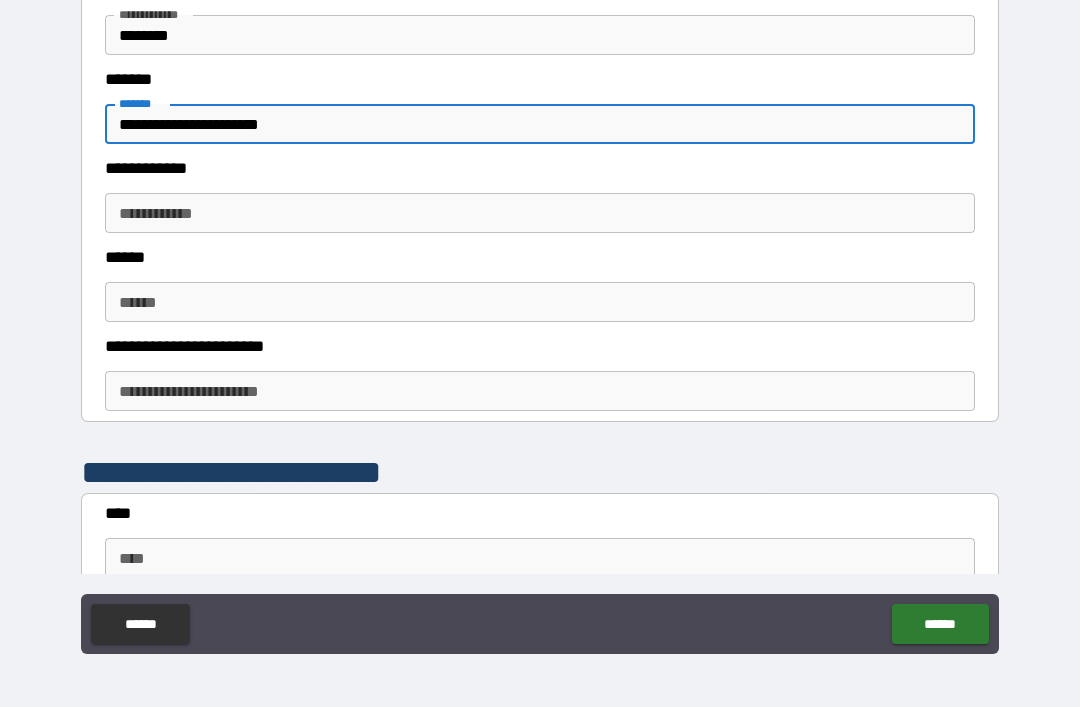 type on "**********" 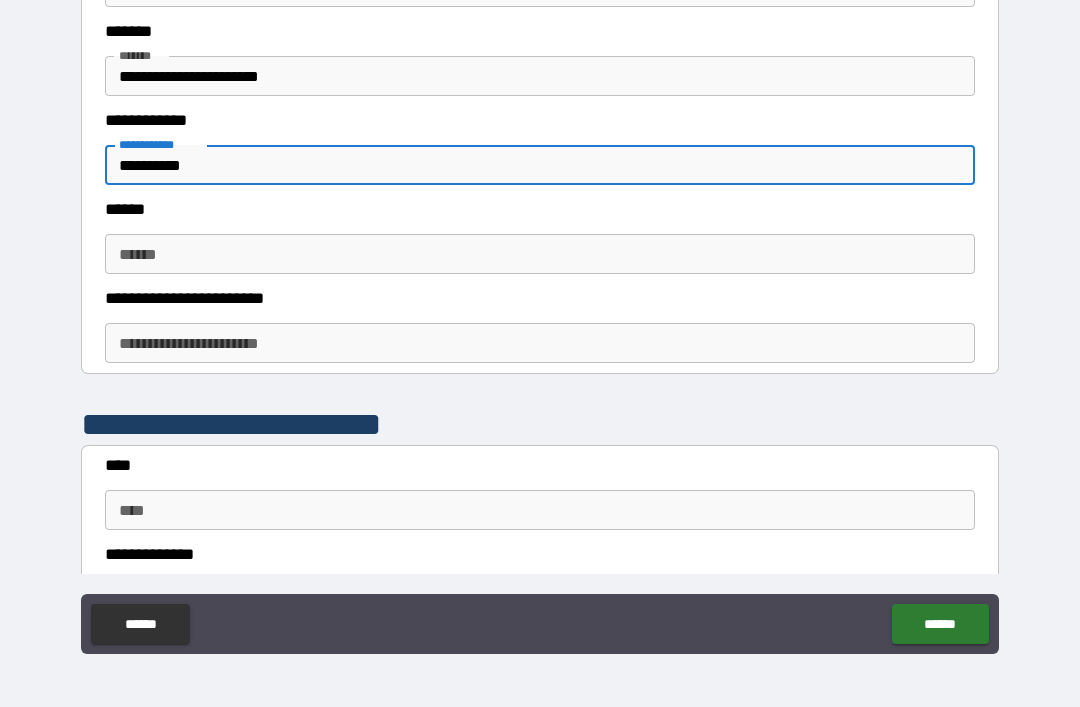 scroll, scrollTop: 632, scrollLeft: 0, axis: vertical 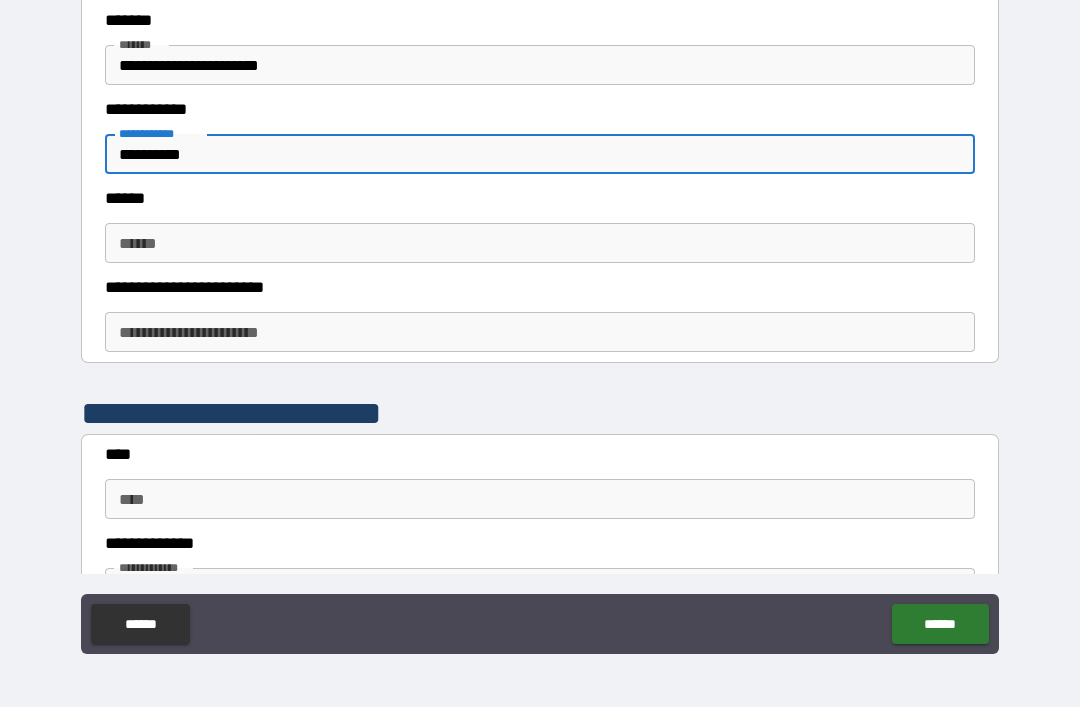 type on "**********" 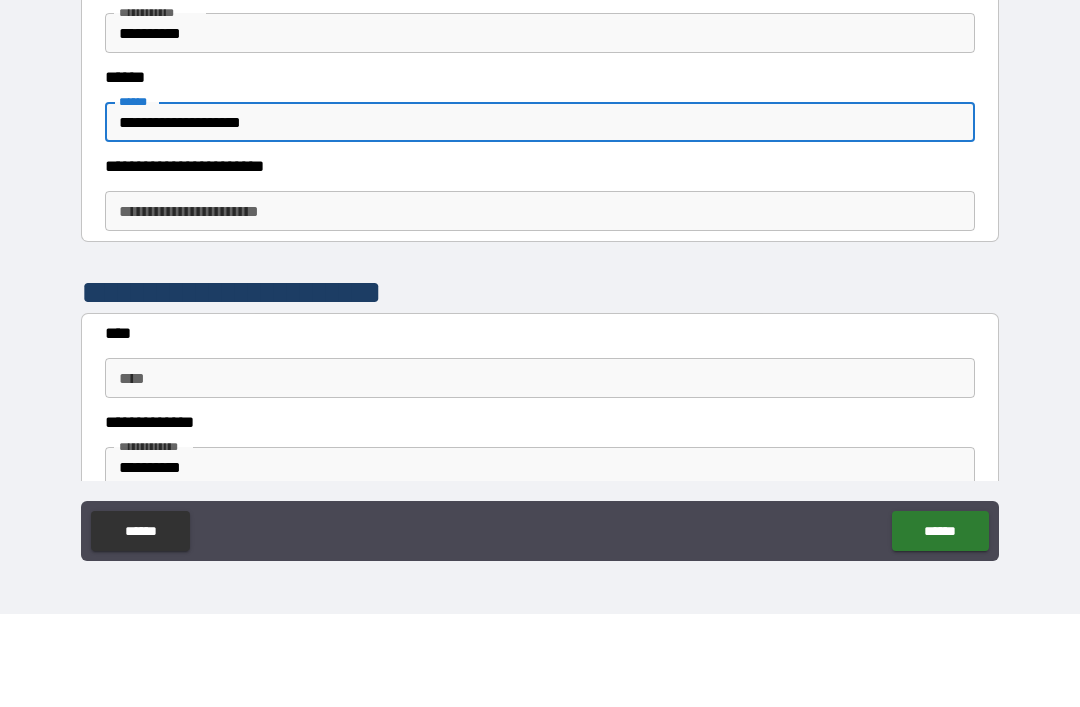 scroll, scrollTop: 674, scrollLeft: 0, axis: vertical 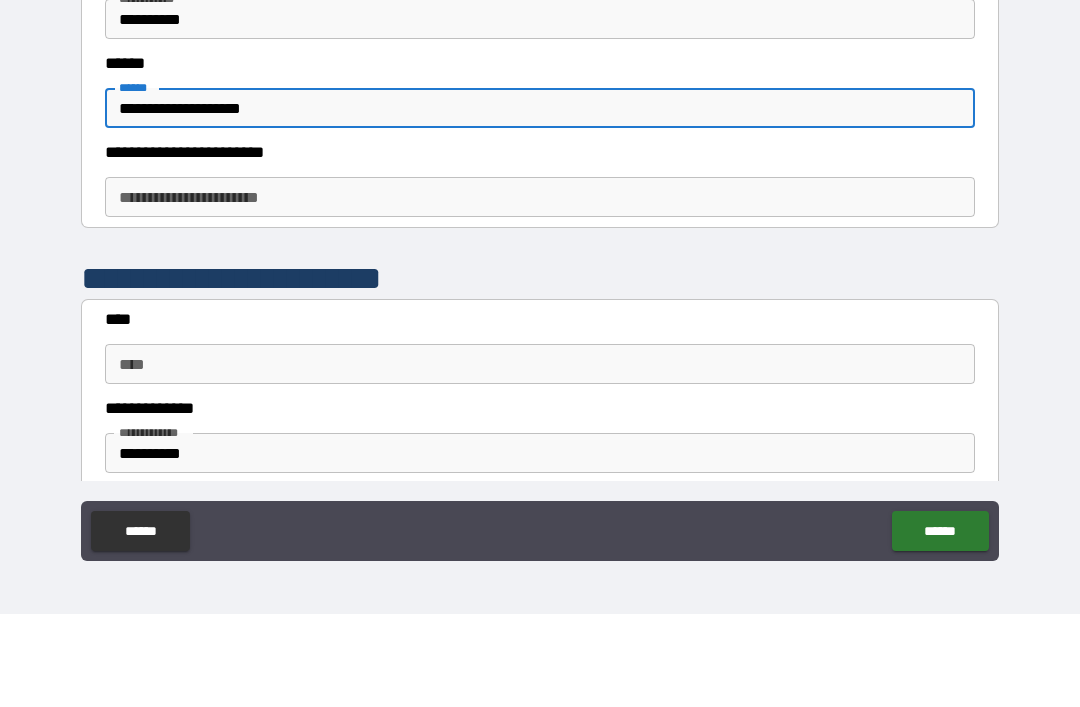 type on "**********" 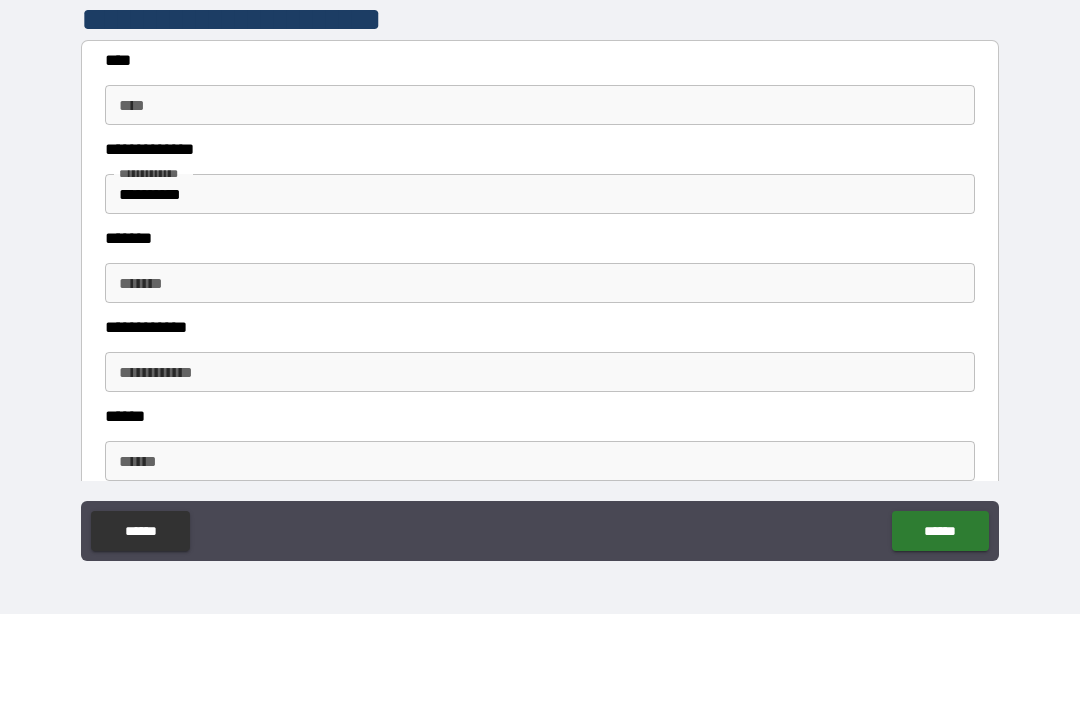 scroll, scrollTop: 919, scrollLeft: 0, axis: vertical 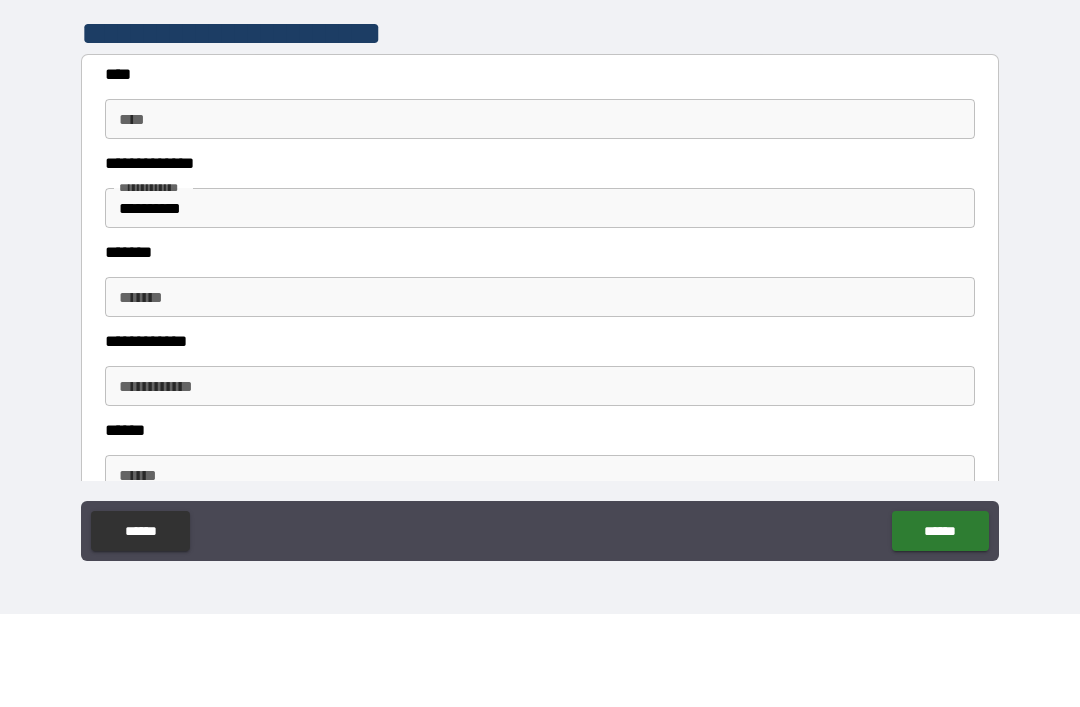 type on "******" 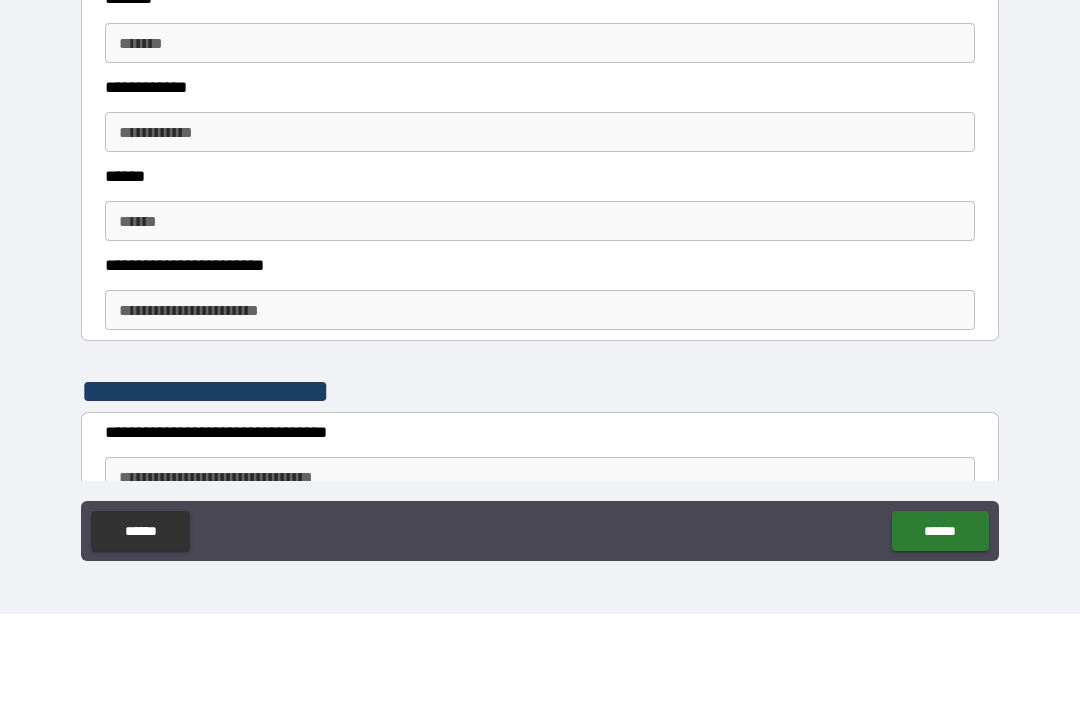 scroll, scrollTop: 1174, scrollLeft: 0, axis: vertical 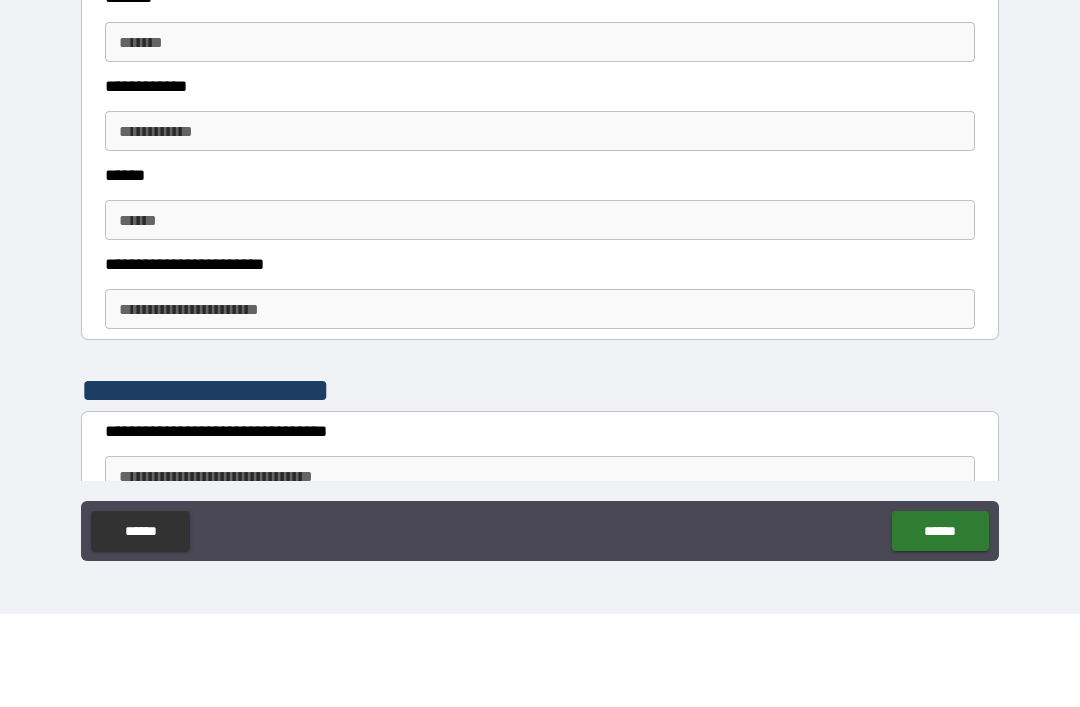 type on "**********" 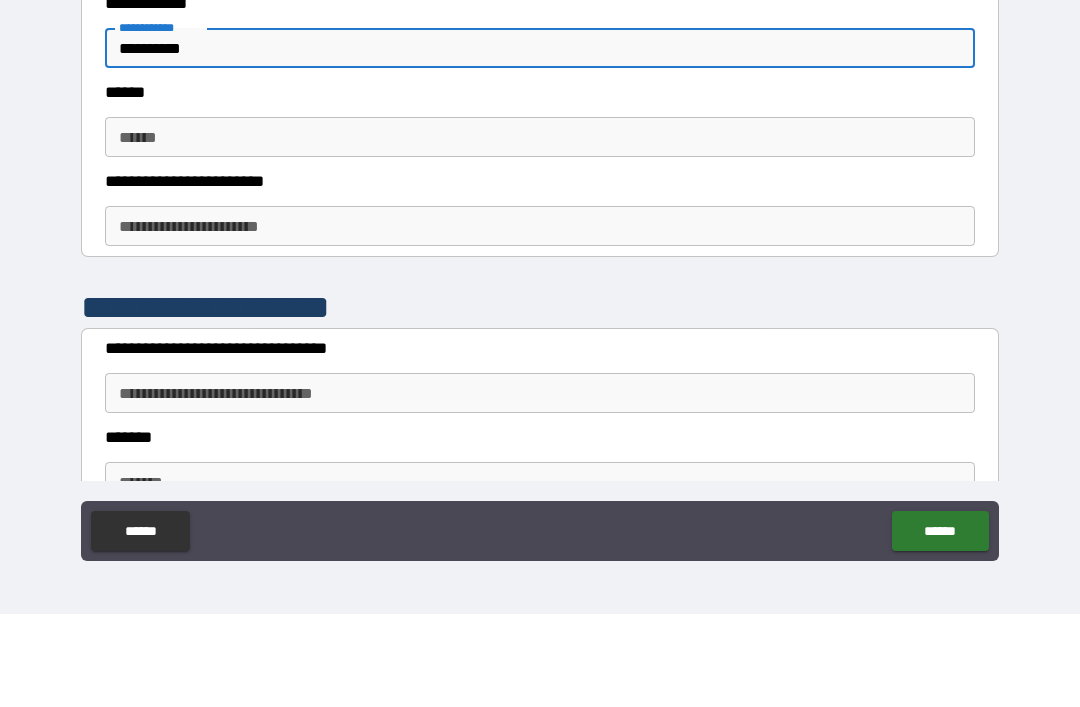 scroll, scrollTop: 1264, scrollLeft: 0, axis: vertical 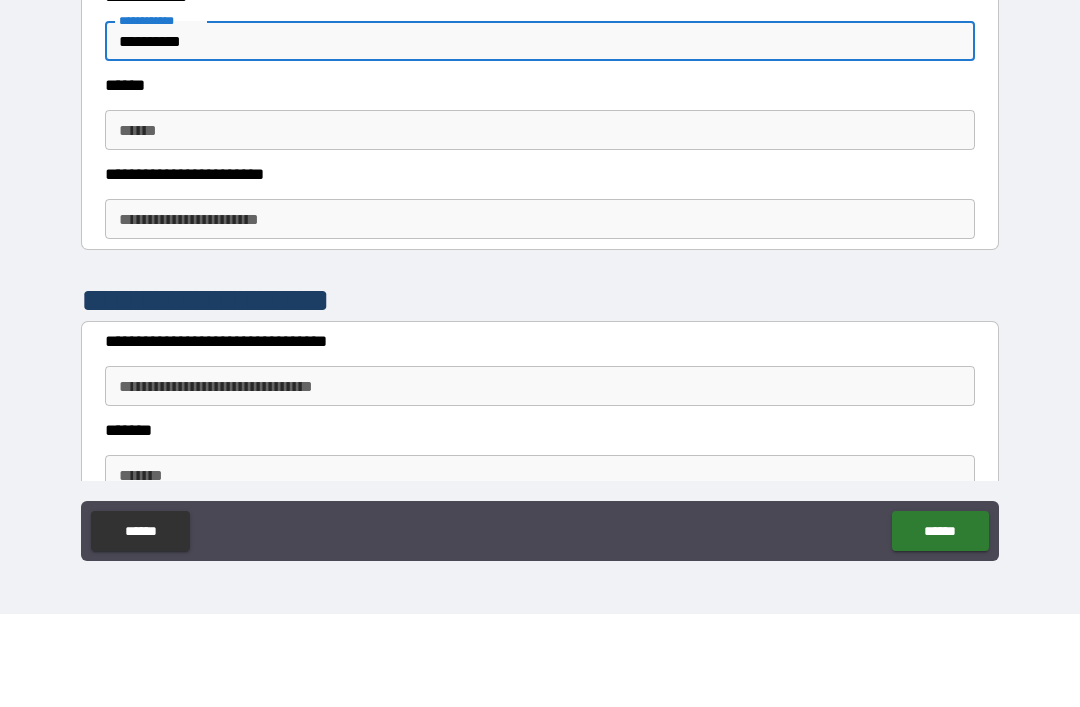 type on "**********" 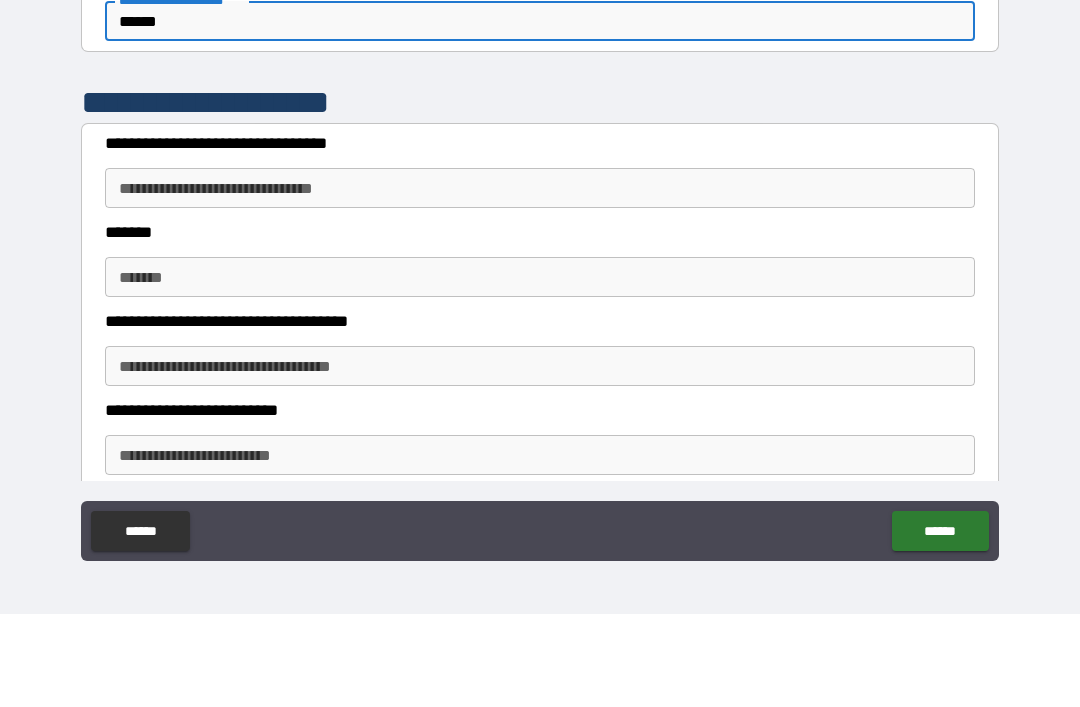 scroll, scrollTop: 1484, scrollLeft: 0, axis: vertical 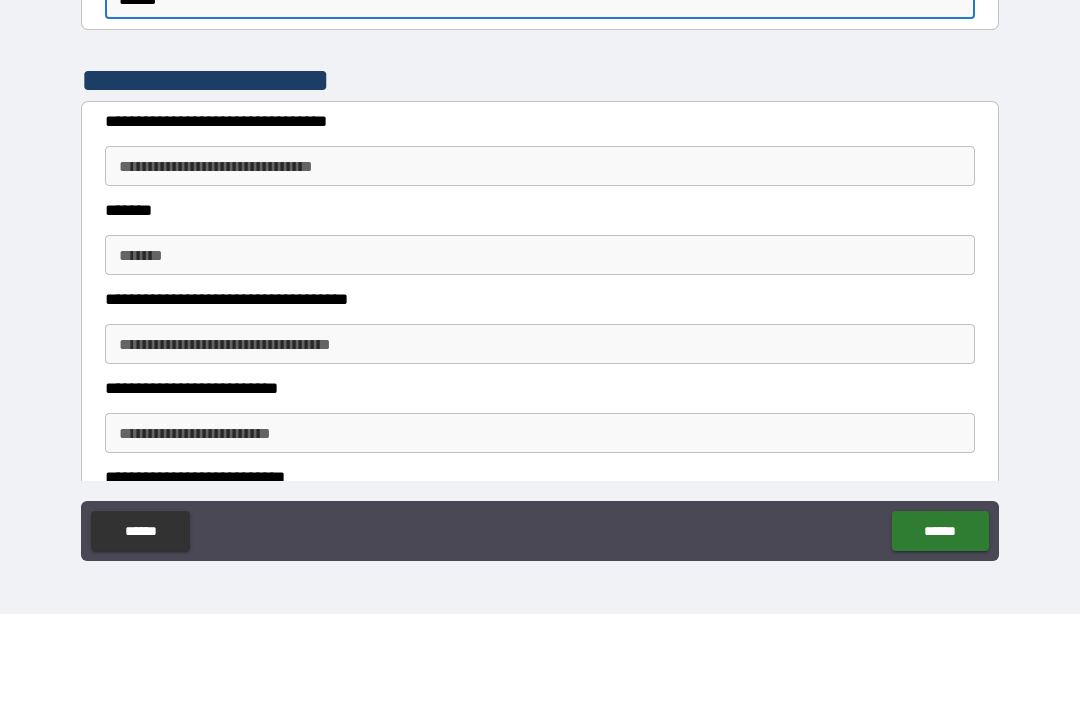 type on "******" 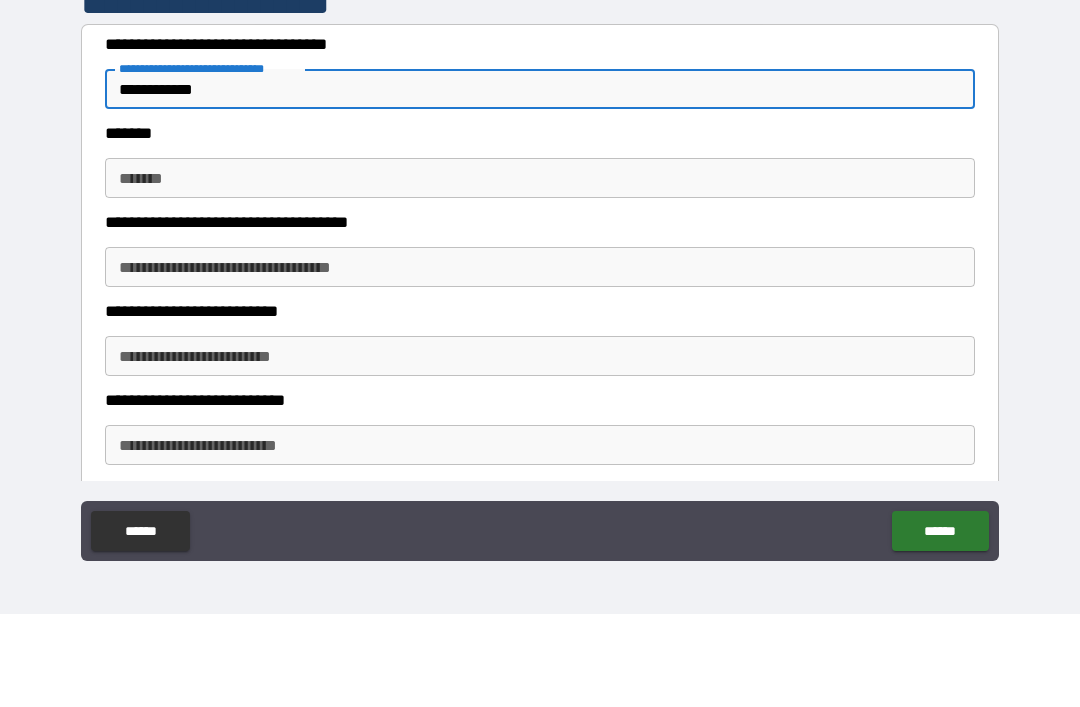scroll, scrollTop: 1567, scrollLeft: 0, axis: vertical 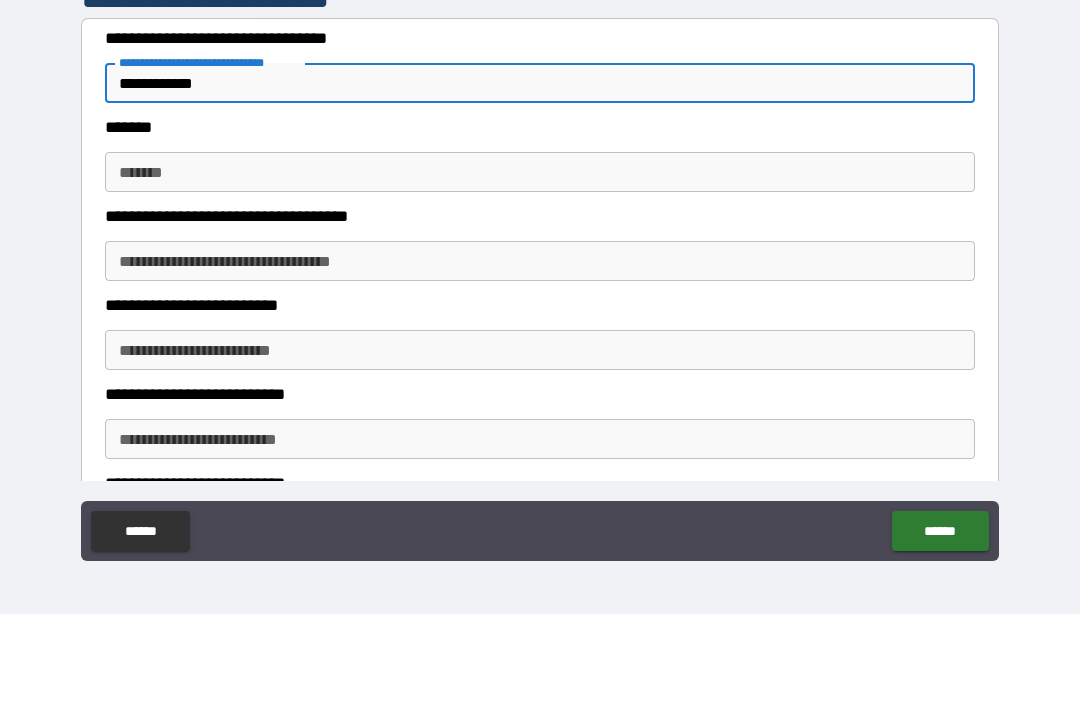 type on "**********" 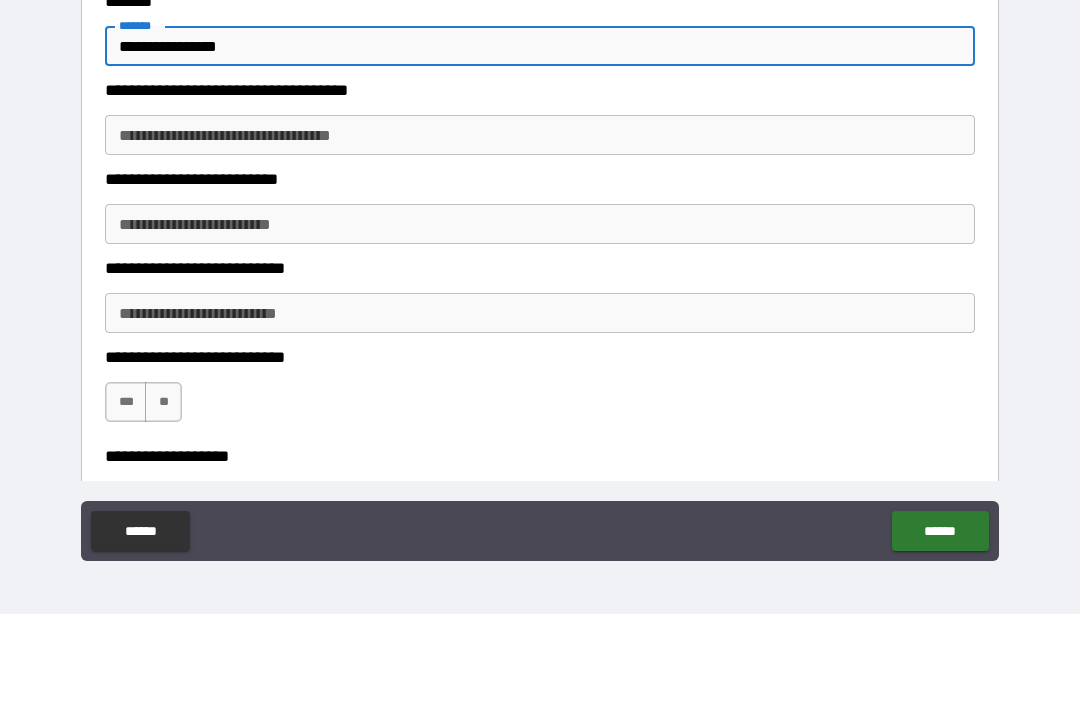 scroll, scrollTop: 1706, scrollLeft: 0, axis: vertical 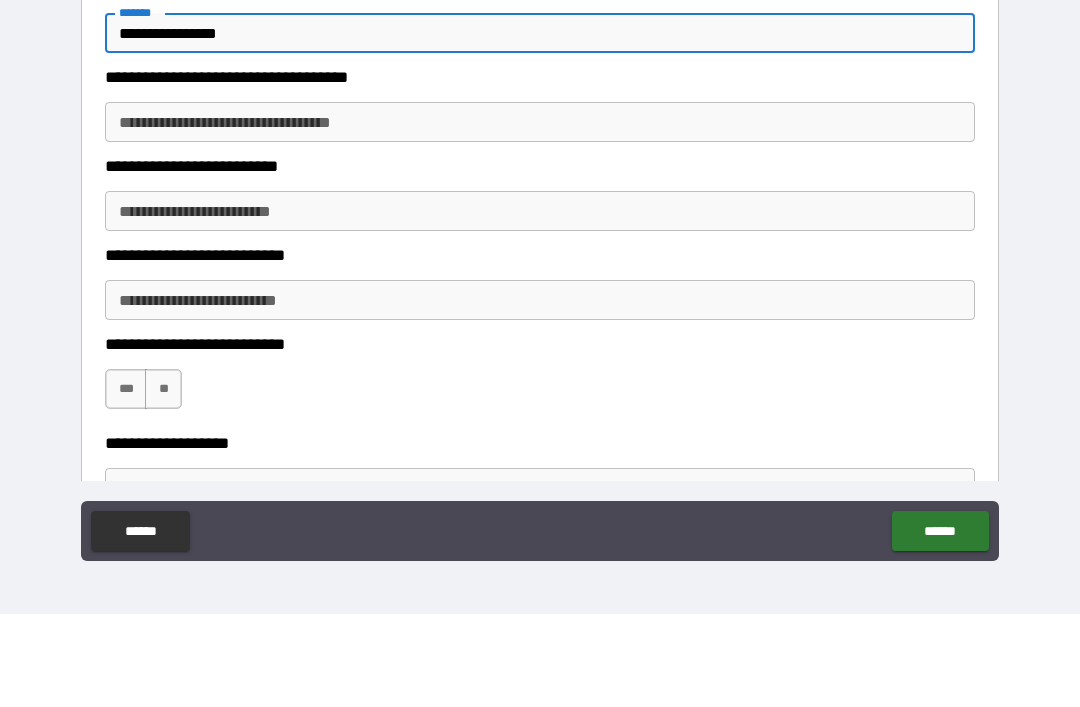 type on "**********" 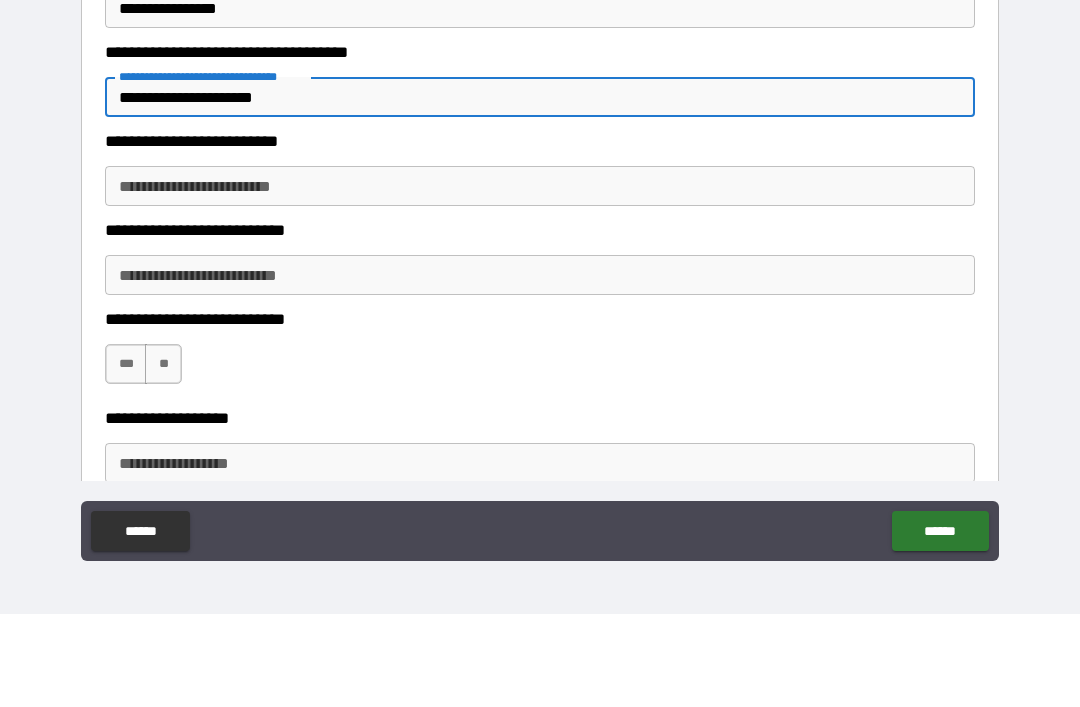 scroll, scrollTop: 1741, scrollLeft: 0, axis: vertical 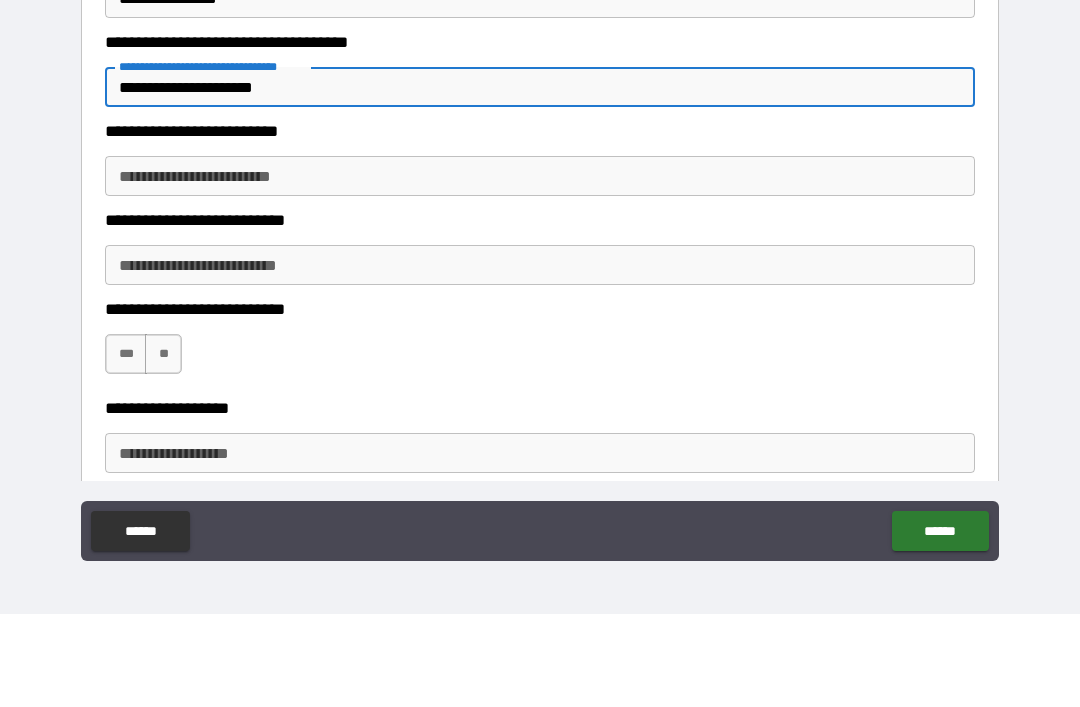 type on "**********" 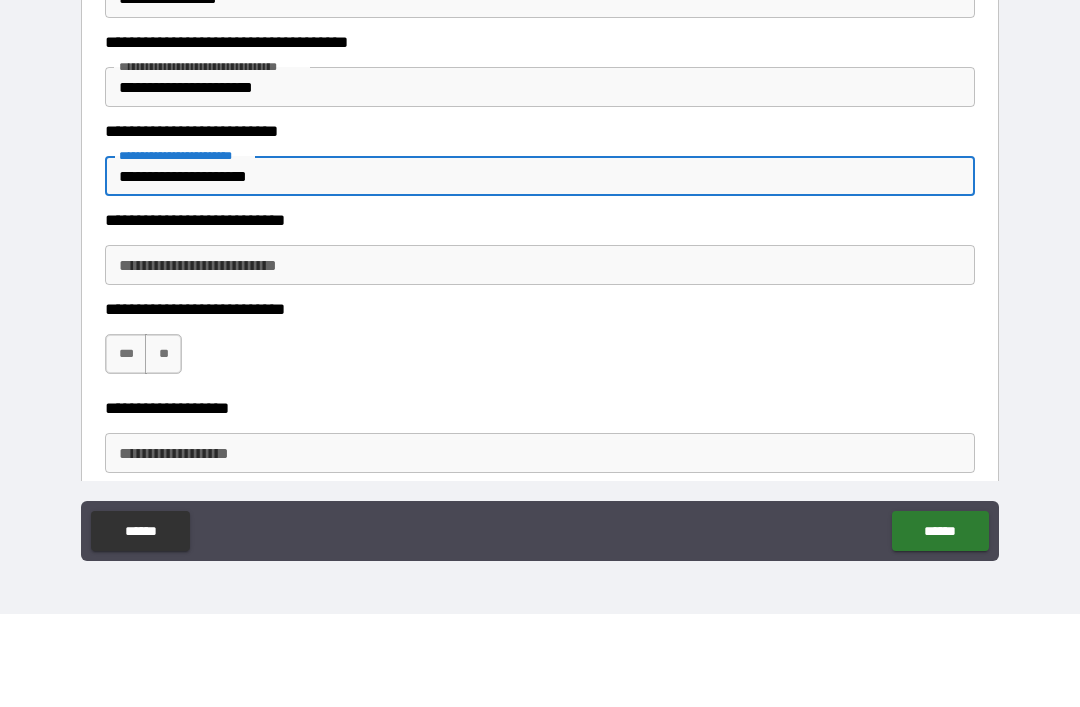 type on "**********" 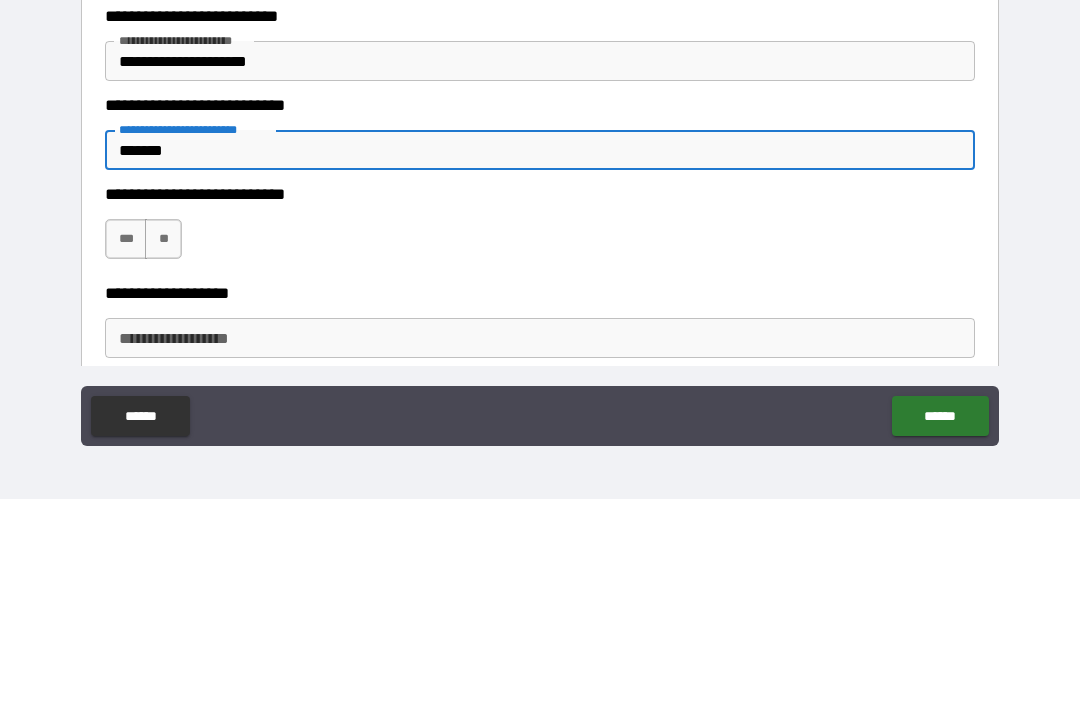 type on "*******" 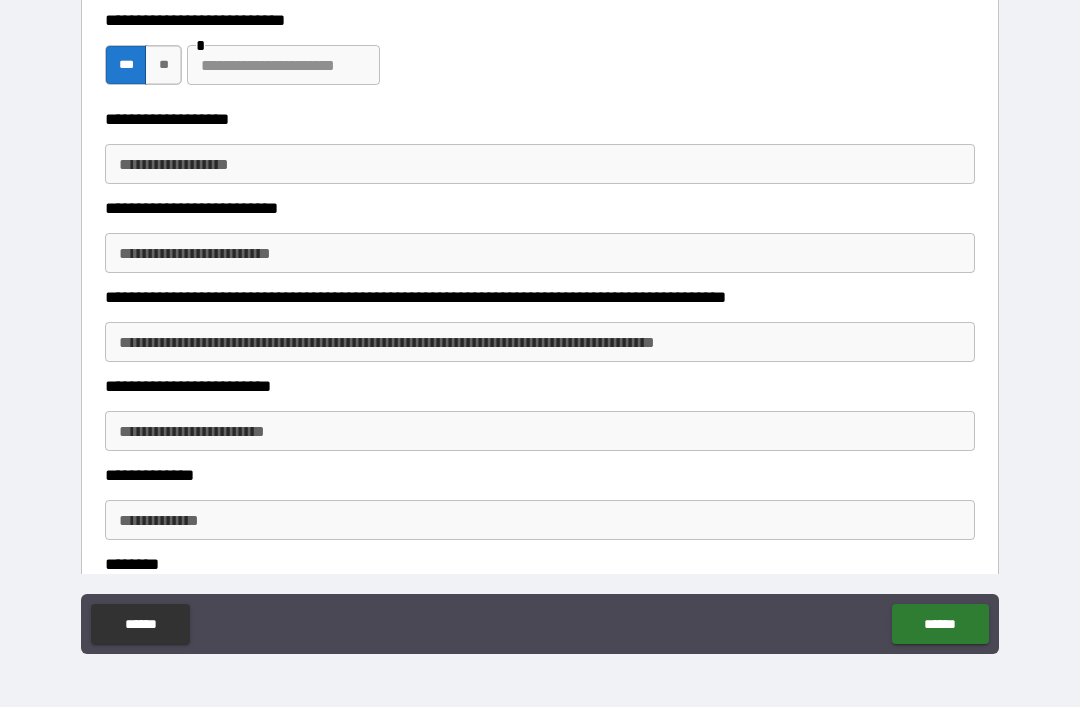 scroll, scrollTop: 2124, scrollLeft: 0, axis: vertical 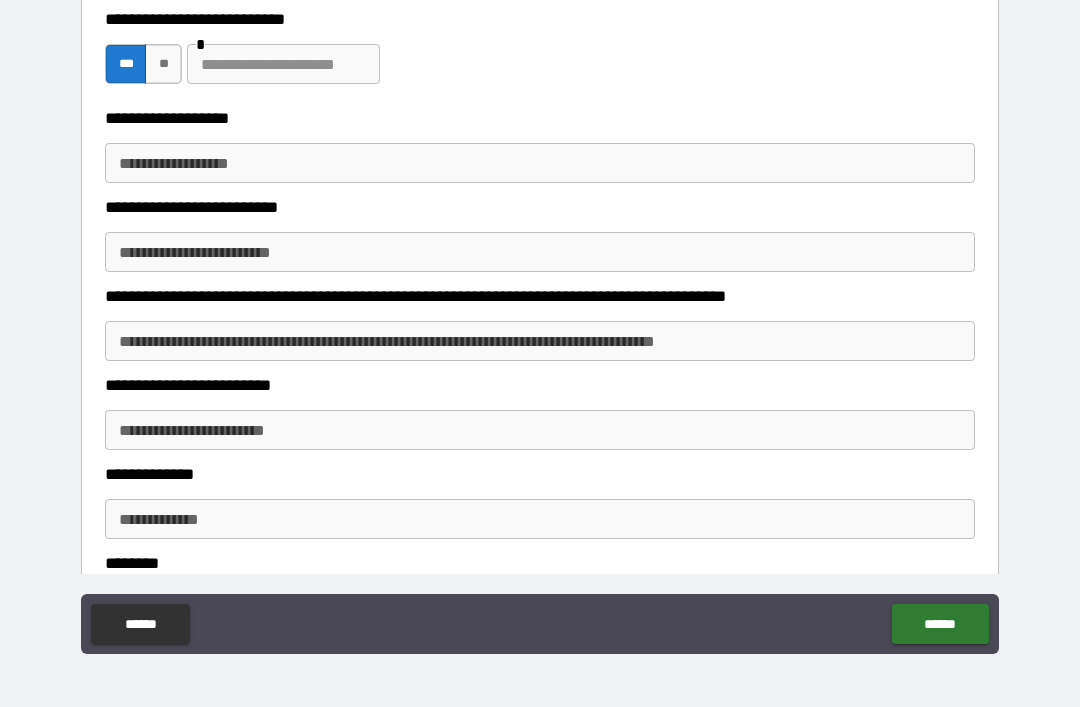 click on "**********" at bounding box center [540, 163] 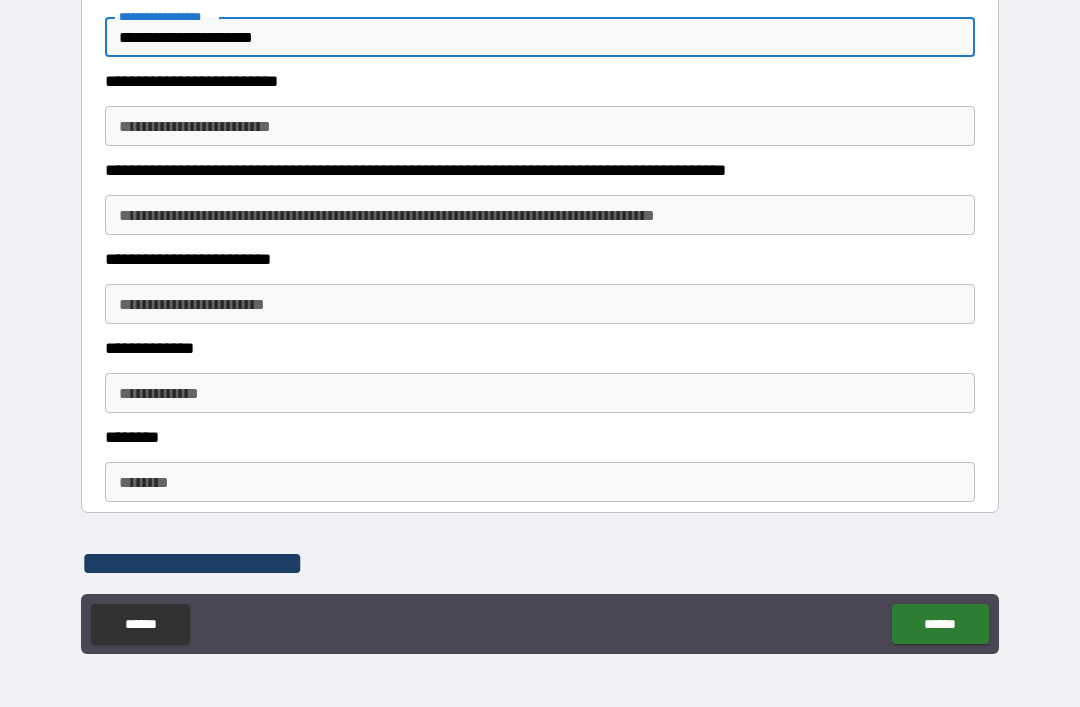 scroll, scrollTop: 2252, scrollLeft: 0, axis: vertical 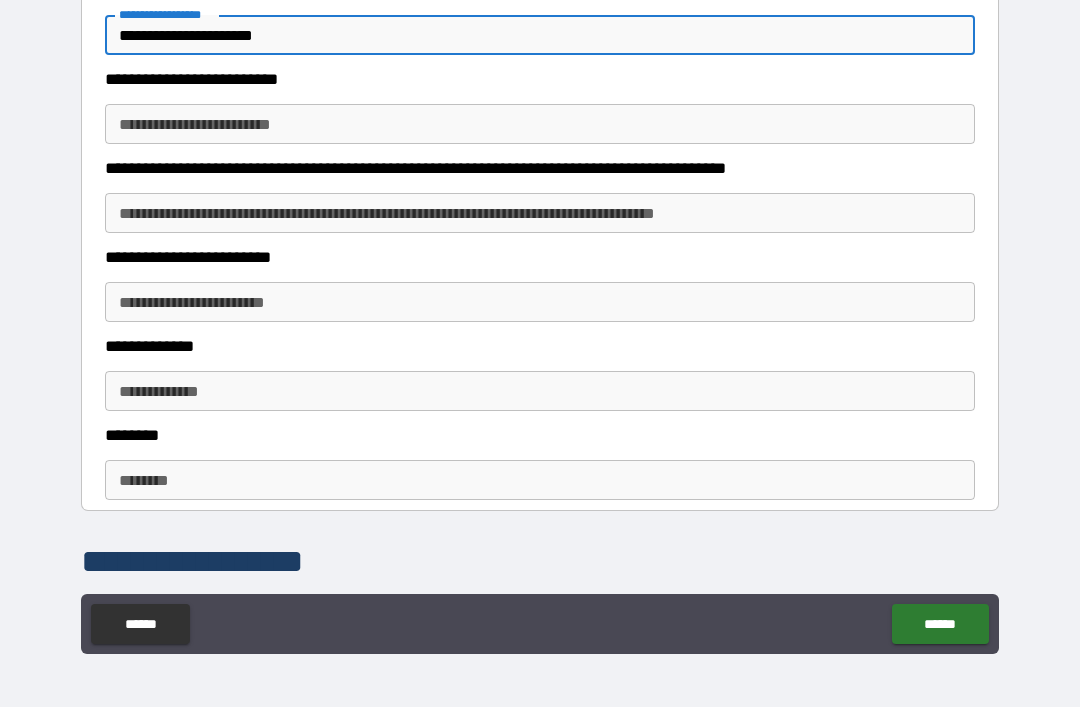 type on "**********" 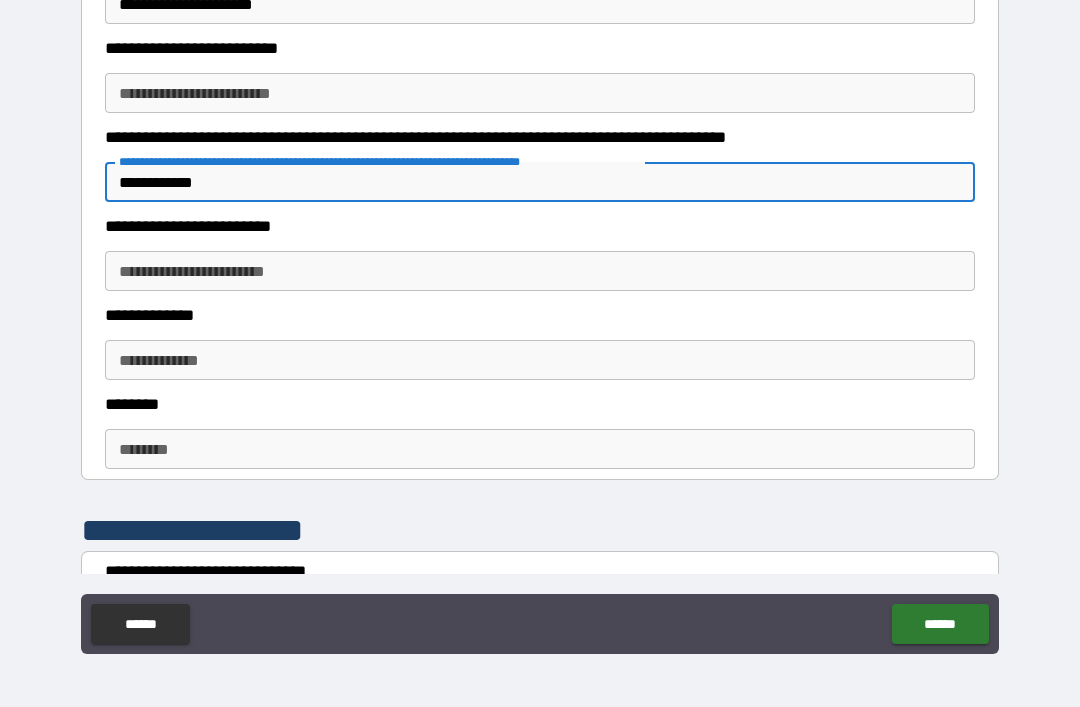 scroll, scrollTop: 2288, scrollLeft: 0, axis: vertical 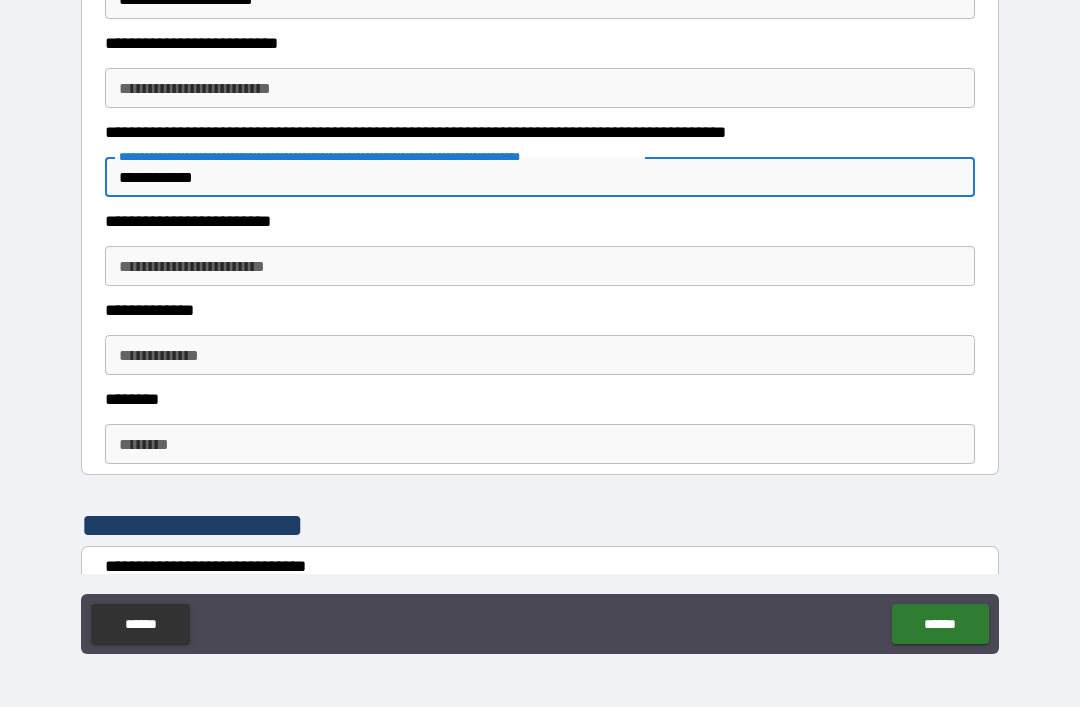 type on "**********" 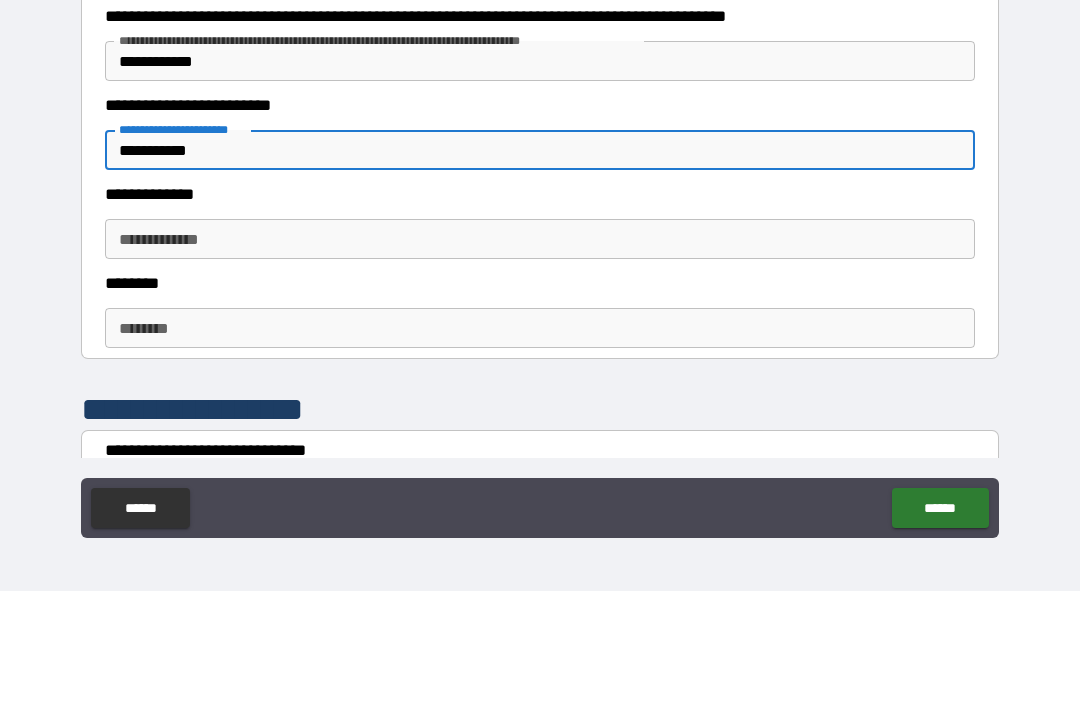 type on "**********" 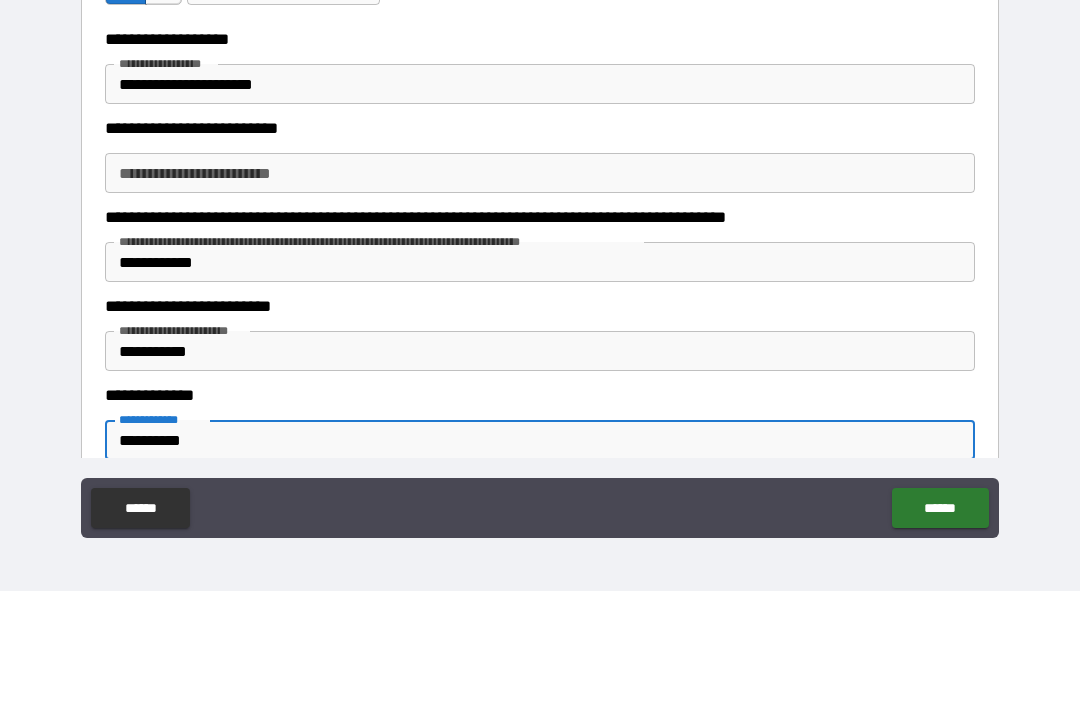 scroll, scrollTop: 2051, scrollLeft: 0, axis: vertical 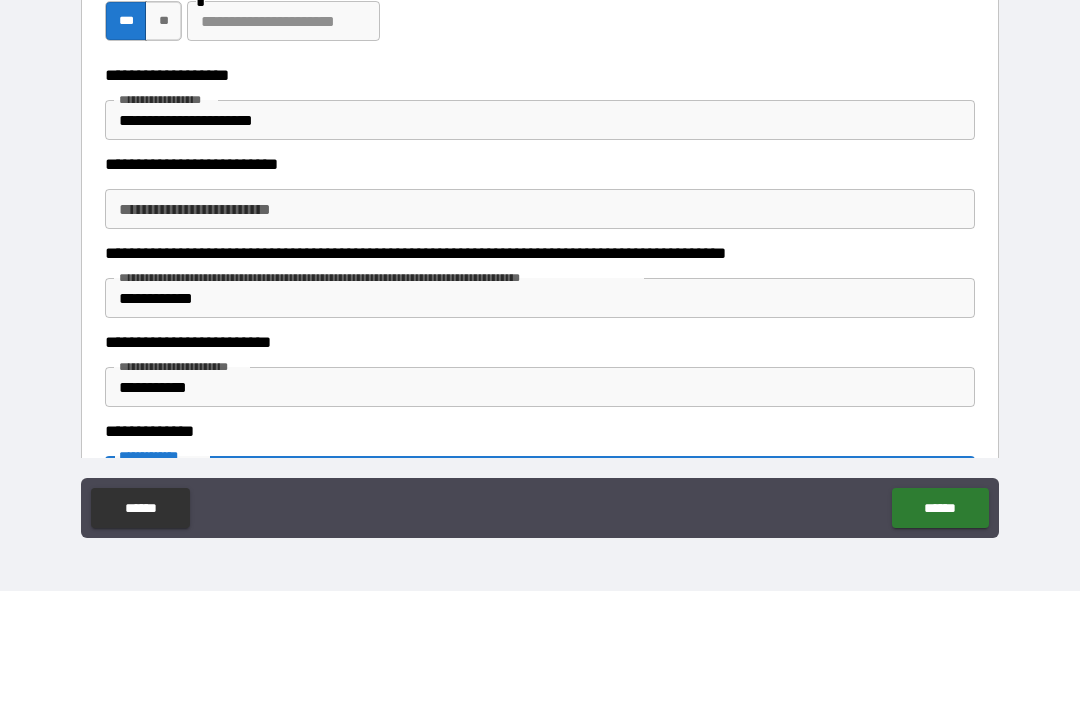 type on "**********" 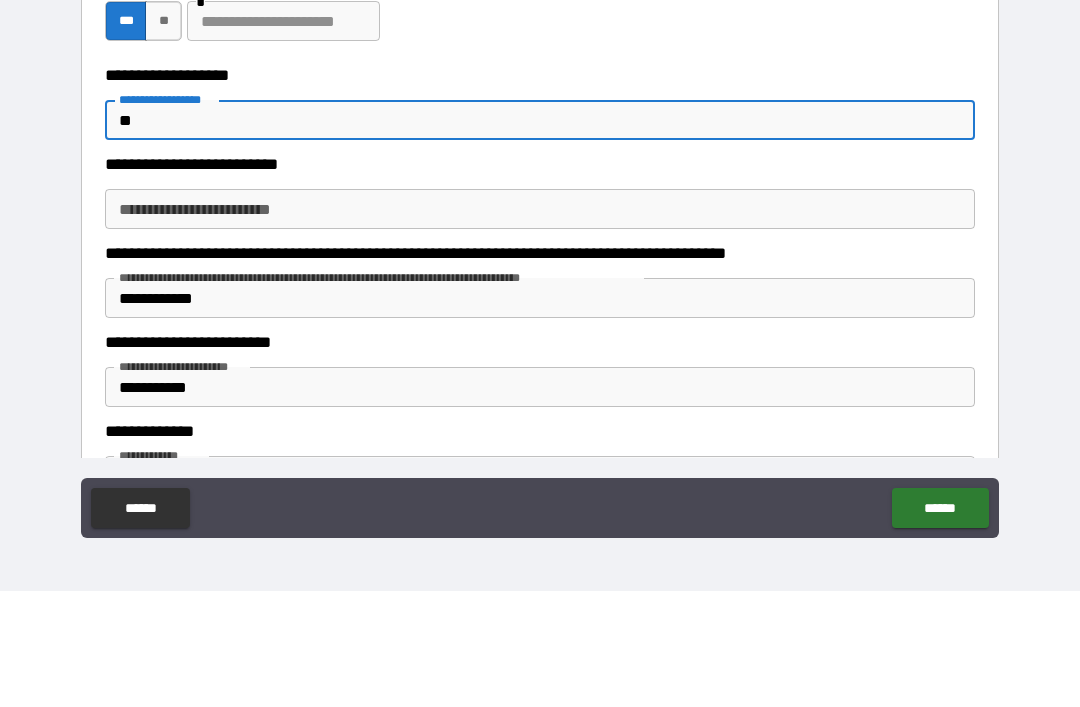 type on "*" 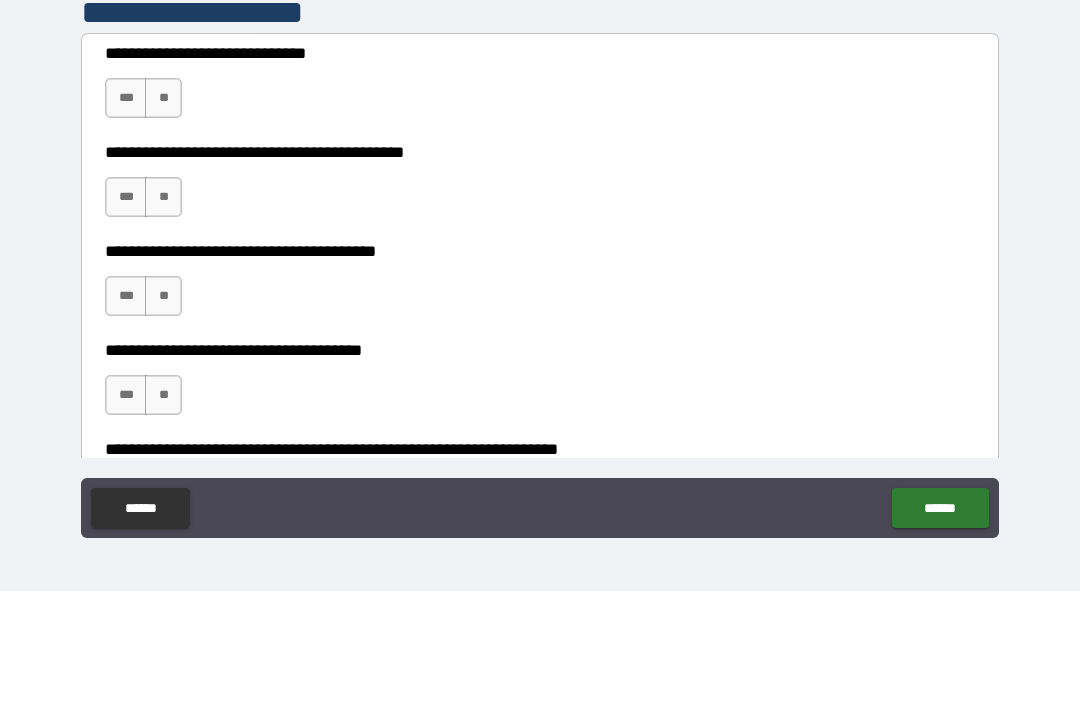 scroll, scrollTop: 2687, scrollLeft: 0, axis: vertical 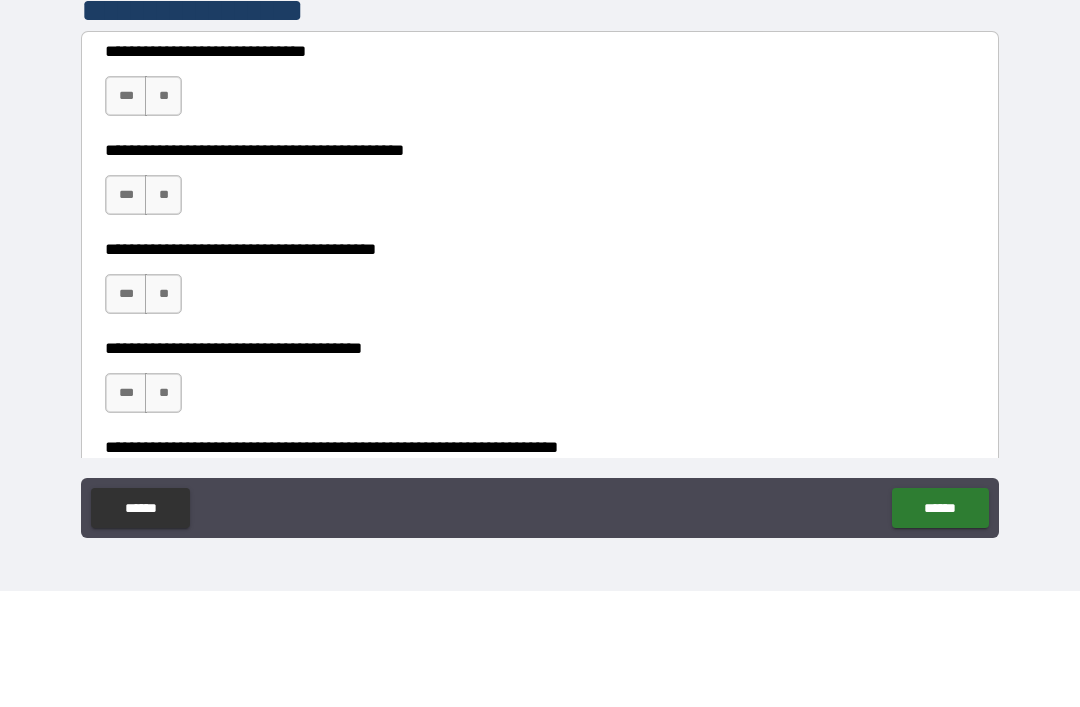 type on "**********" 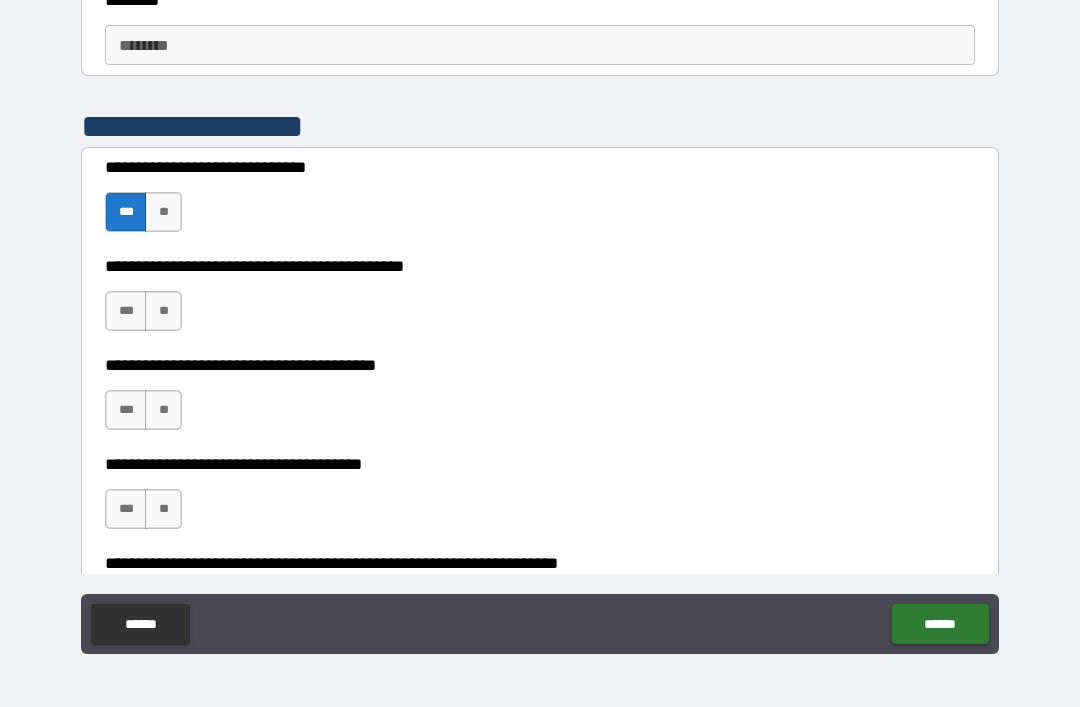 click on "***" at bounding box center [126, 311] 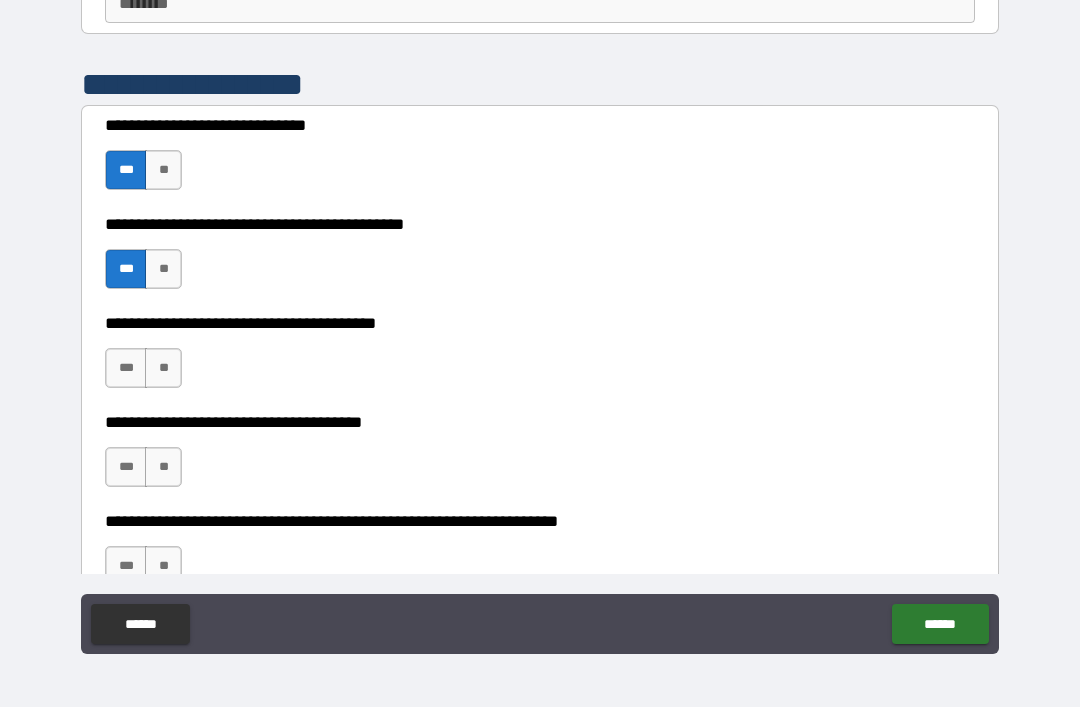 scroll, scrollTop: 2732, scrollLeft: 0, axis: vertical 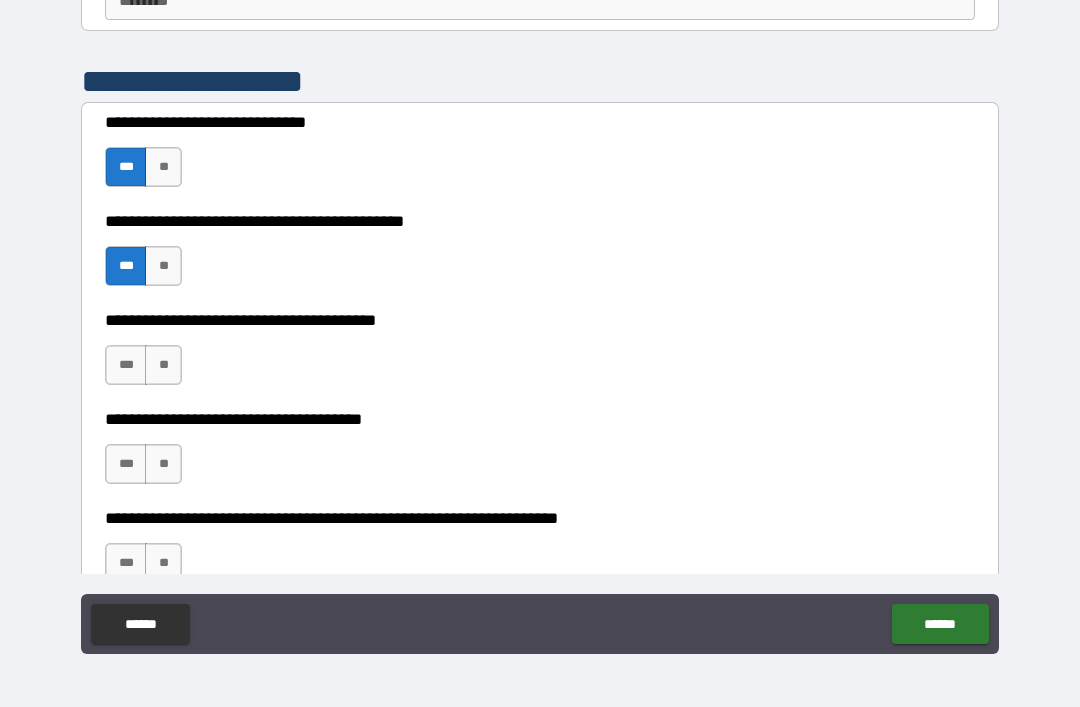 click on "***" at bounding box center [126, 365] 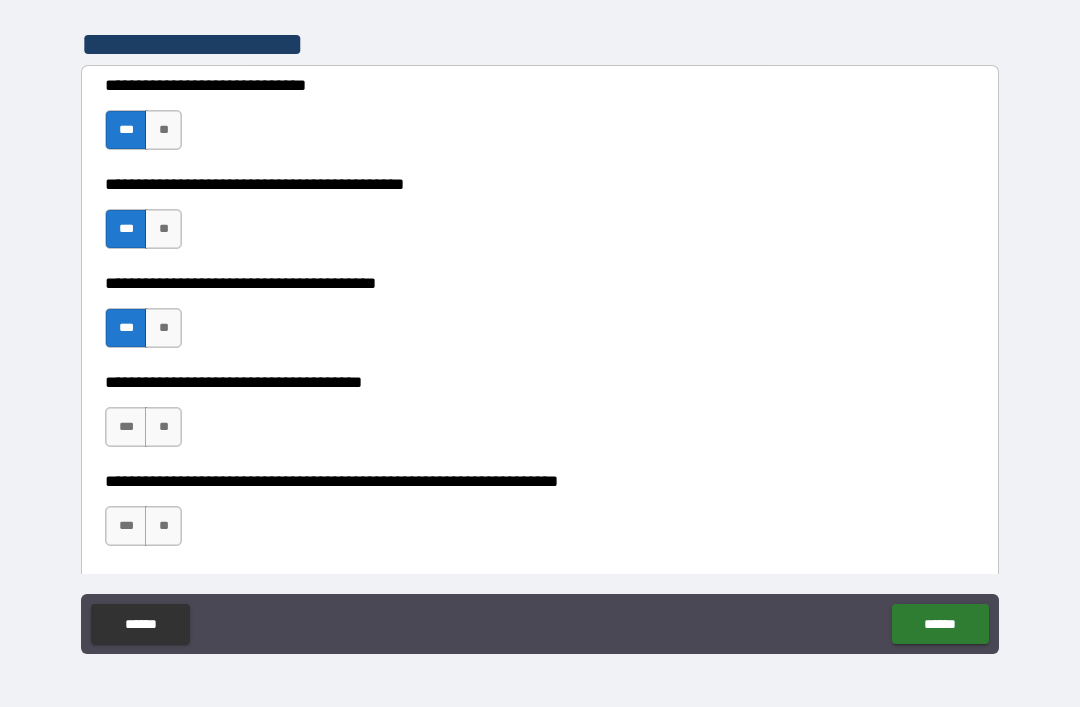 scroll, scrollTop: 2779, scrollLeft: 0, axis: vertical 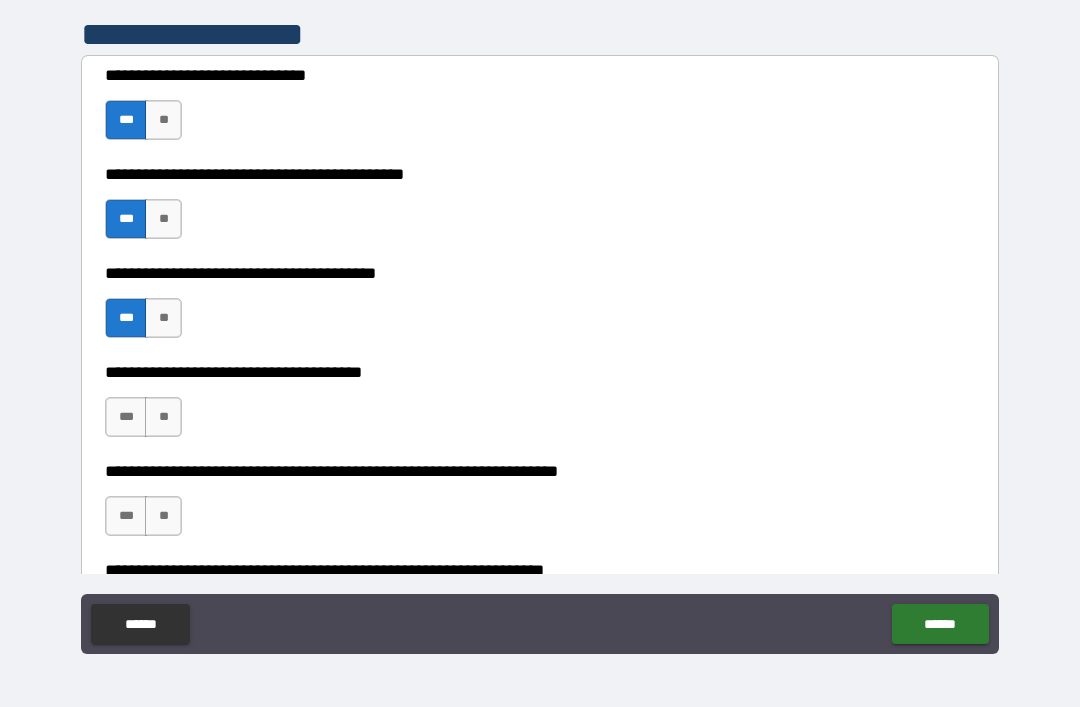 click on "**" at bounding box center (163, 417) 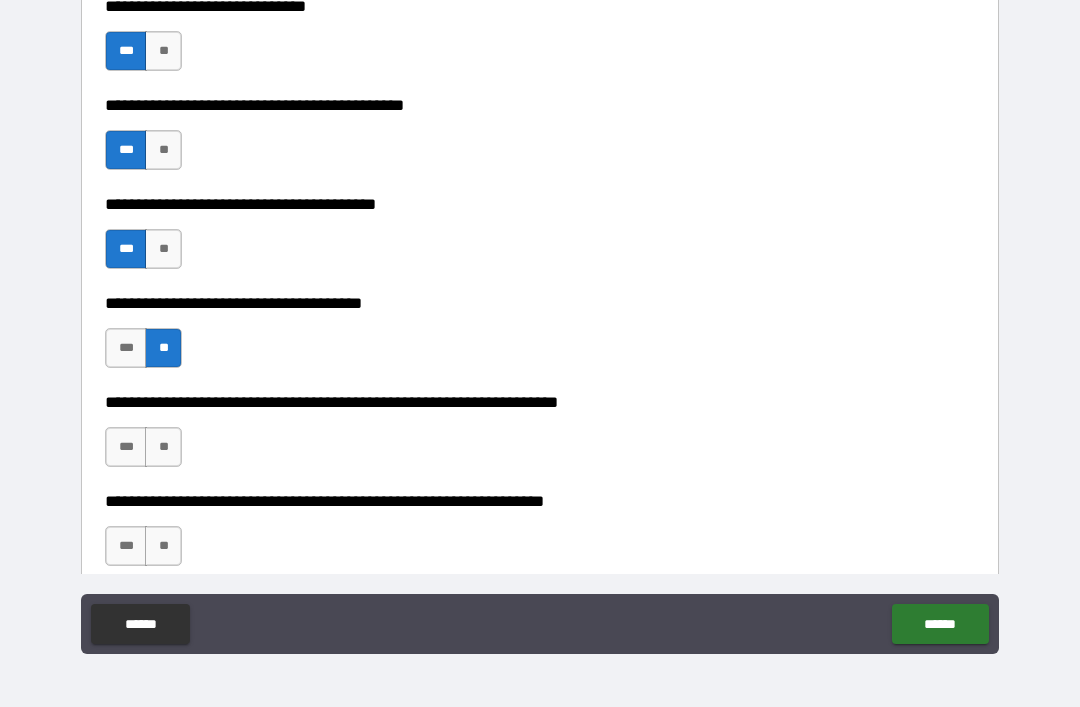 scroll, scrollTop: 2873, scrollLeft: 0, axis: vertical 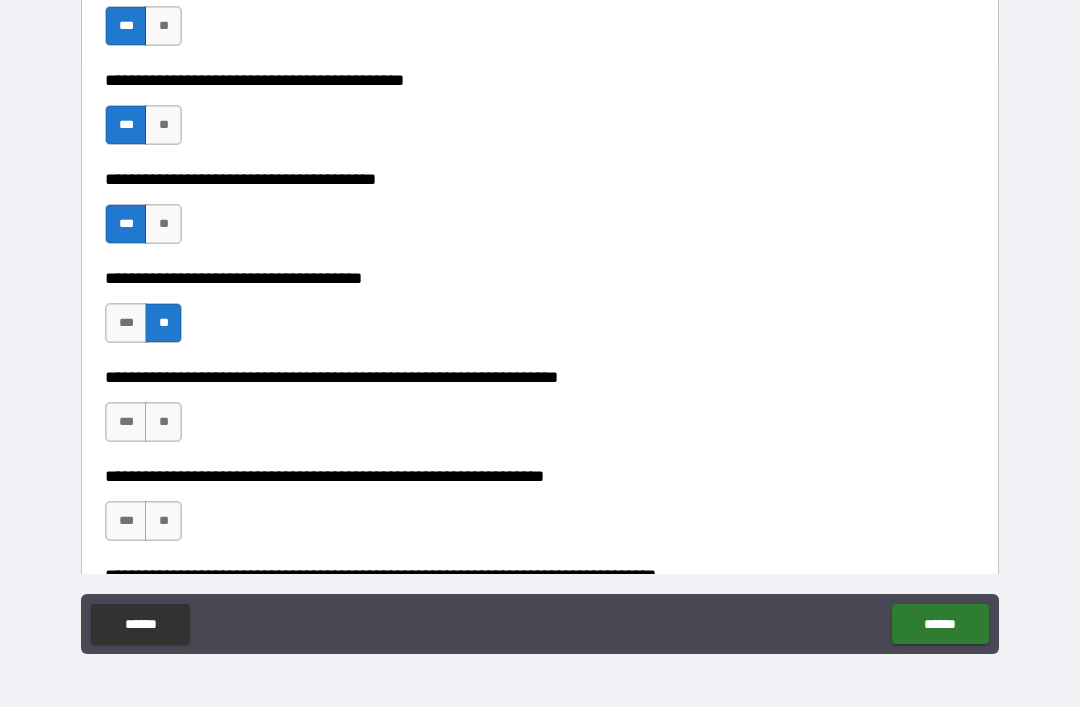 click on "**" at bounding box center [163, 422] 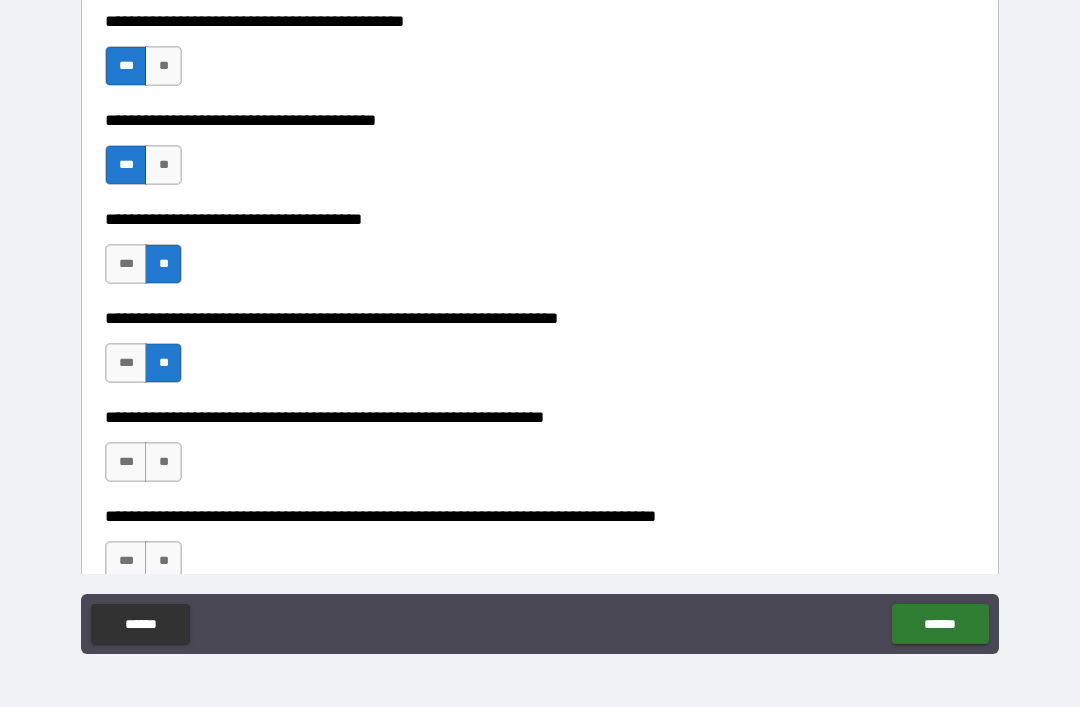 scroll, scrollTop: 2940, scrollLeft: 0, axis: vertical 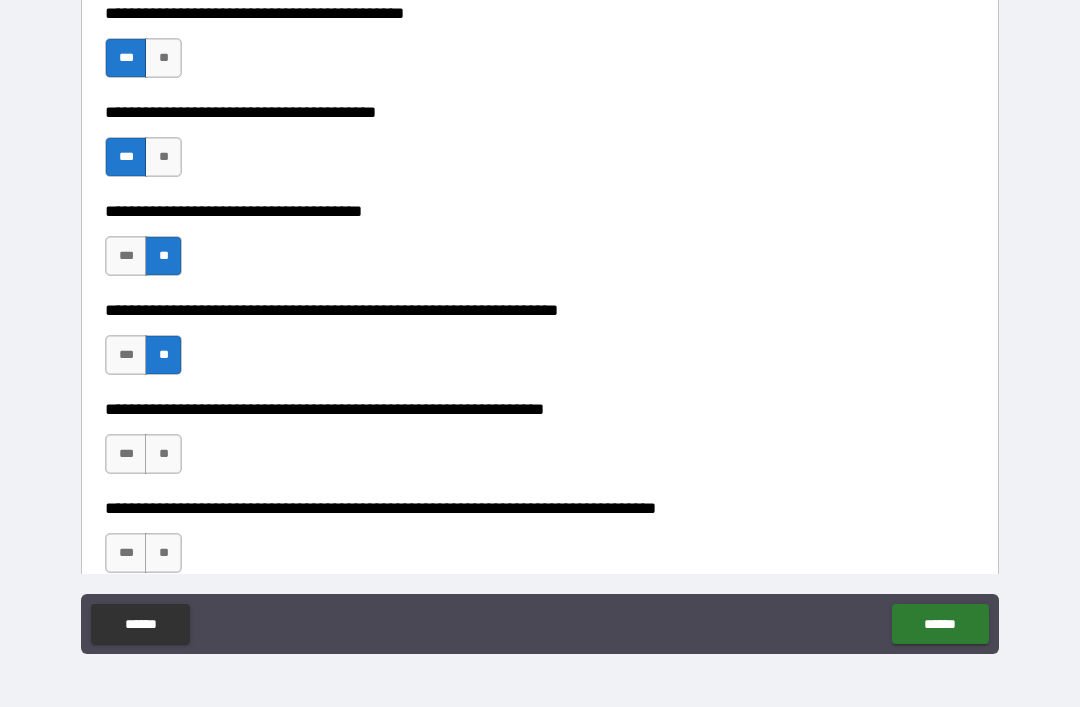 click on "**" at bounding box center [163, 454] 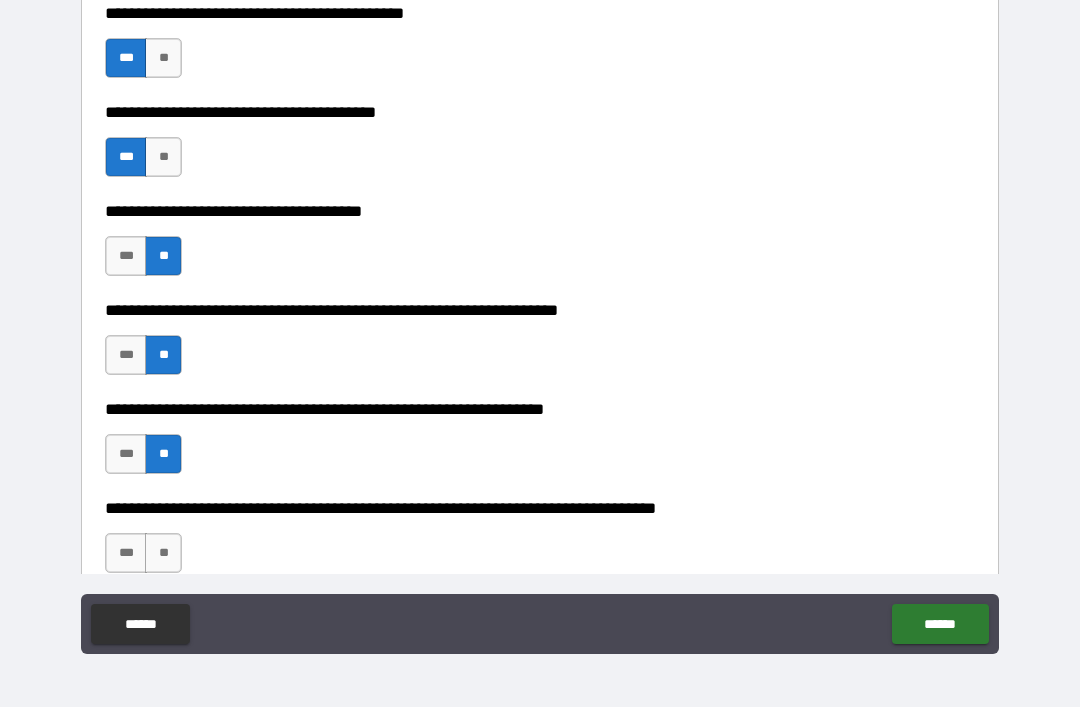 scroll, scrollTop: 3038, scrollLeft: 0, axis: vertical 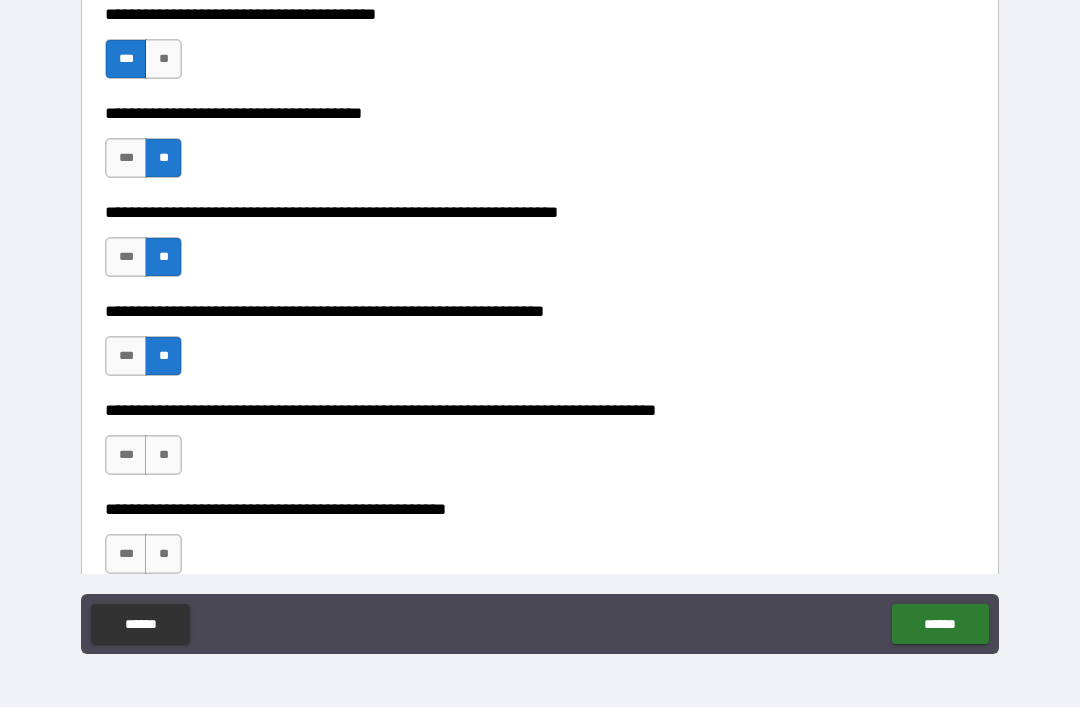 click on "**" at bounding box center (163, 455) 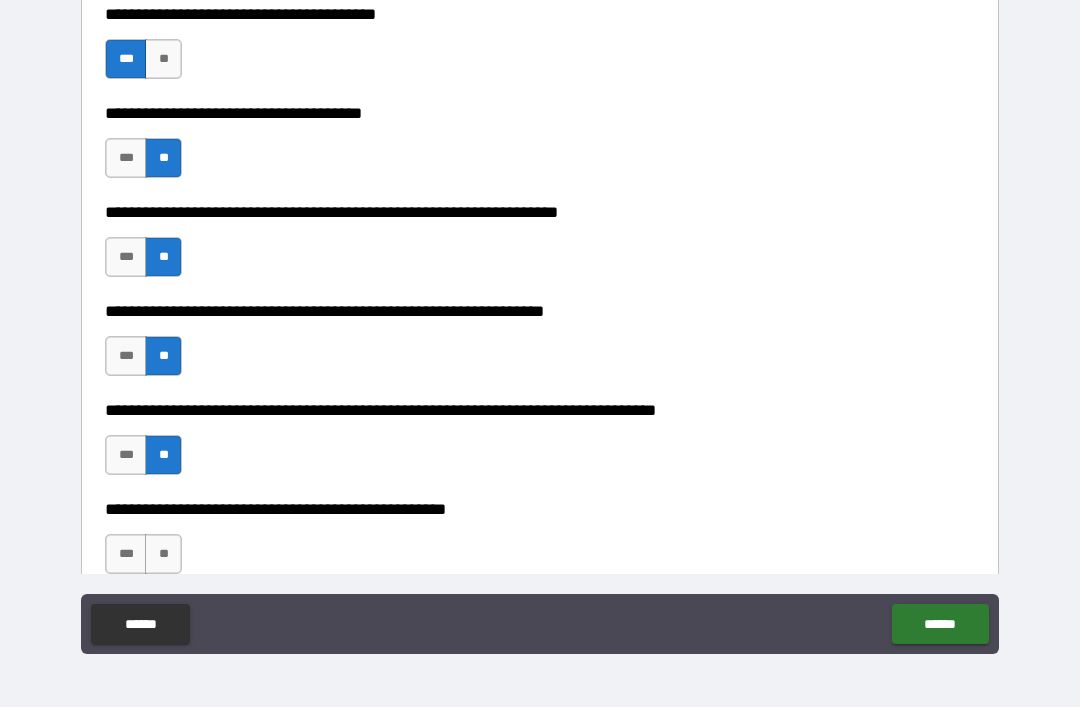 scroll, scrollTop: 3140, scrollLeft: 0, axis: vertical 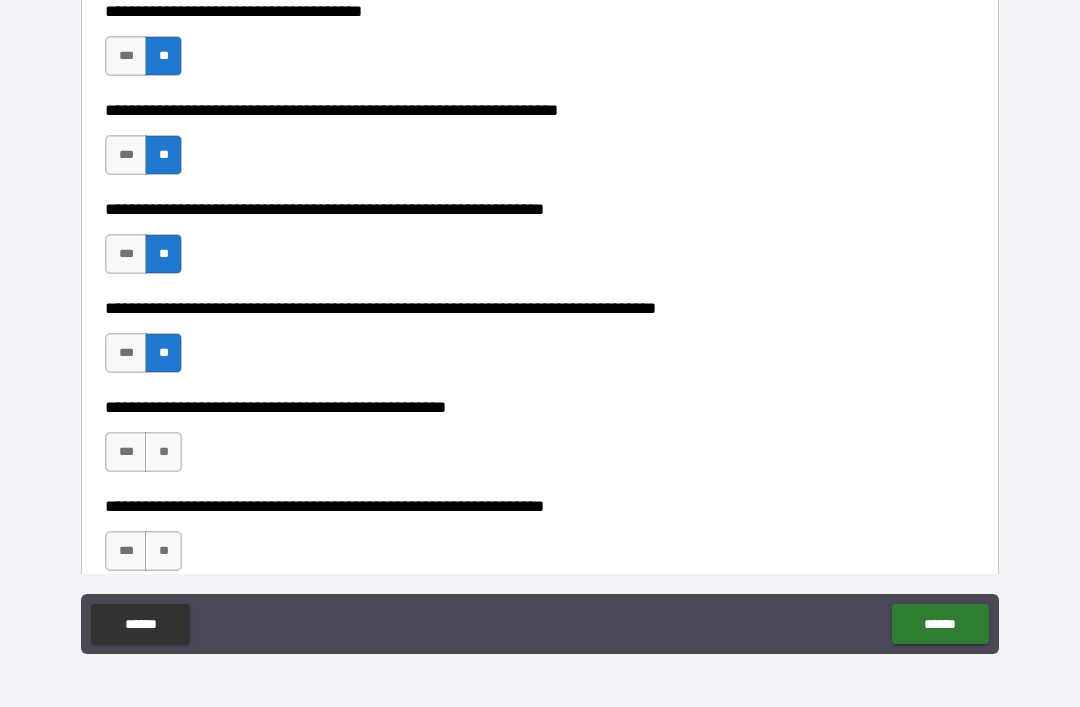 click on "**" at bounding box center [163, 452] 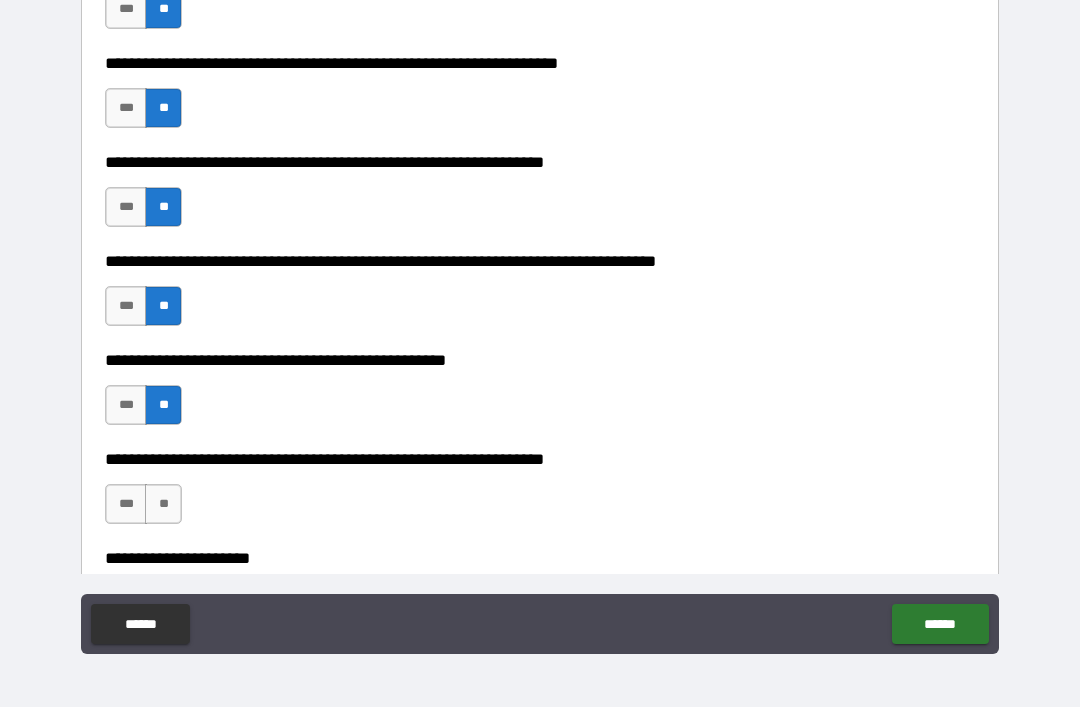 scroll, scrollTop: 3211, scrollLeft: 0, axis: vertical 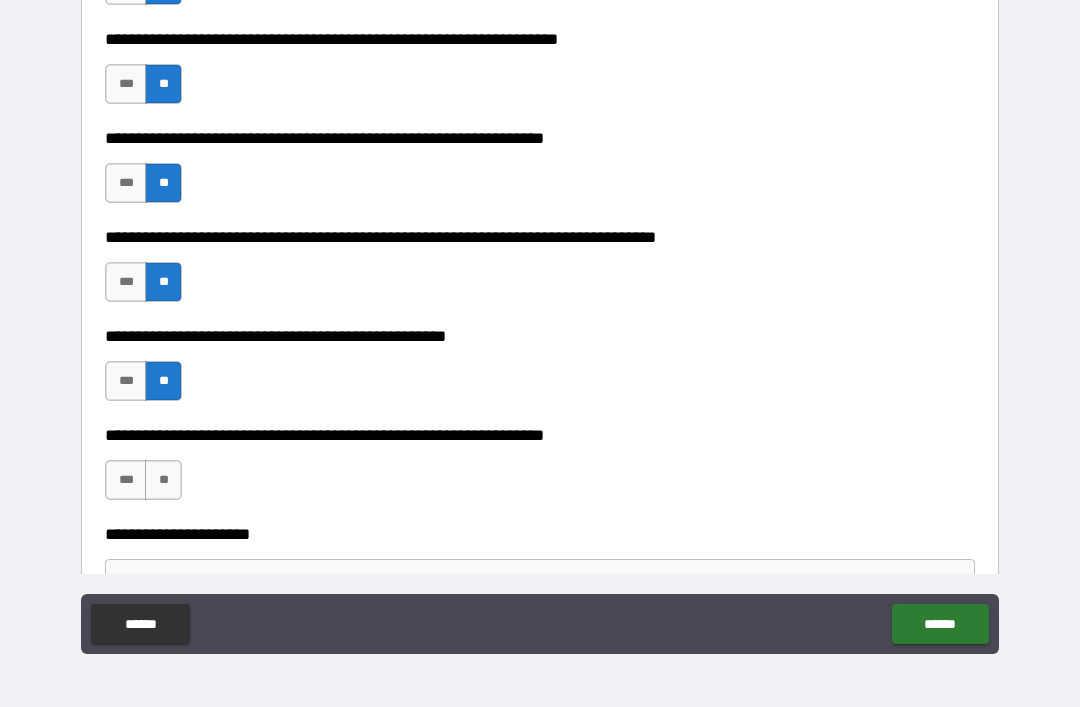 click on "**" at bounding box center [163, 480] 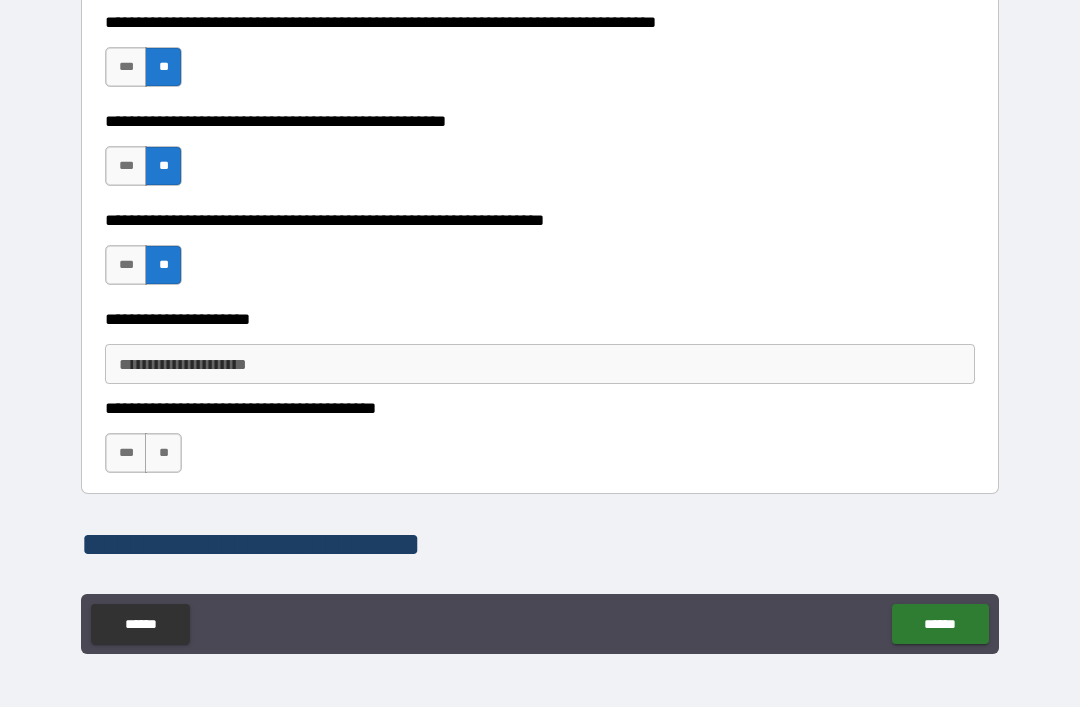 scroll, scrollTop: 3476, scrollLeft: 0, axis: vertical 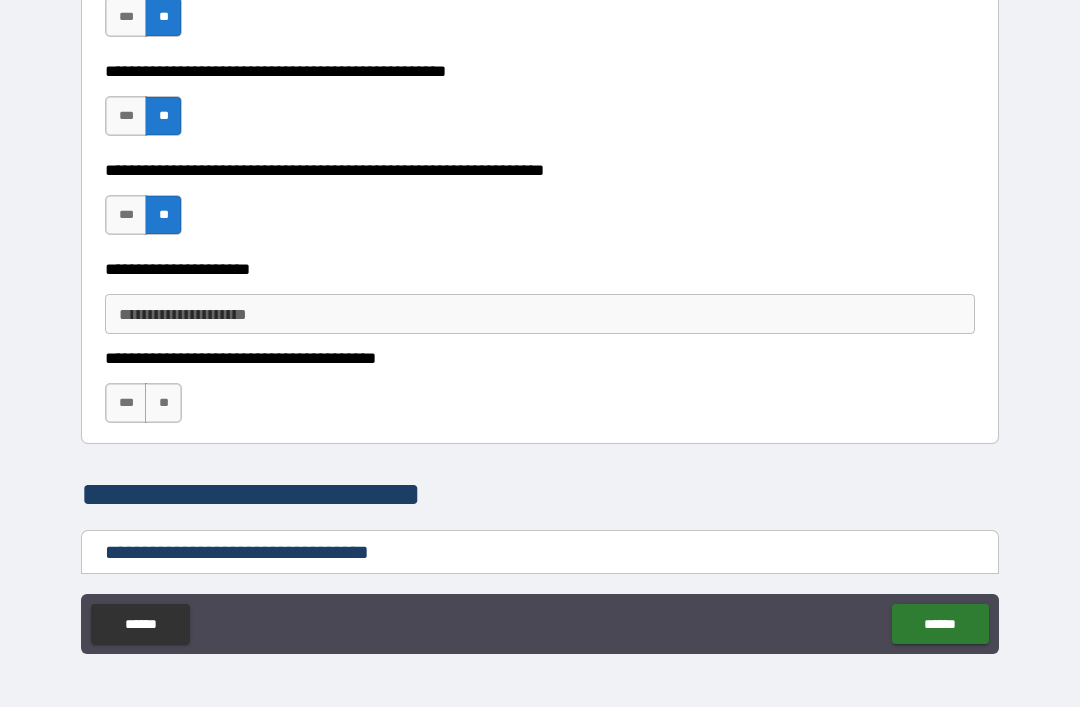 click on "**" at bounding box center [163, 403] 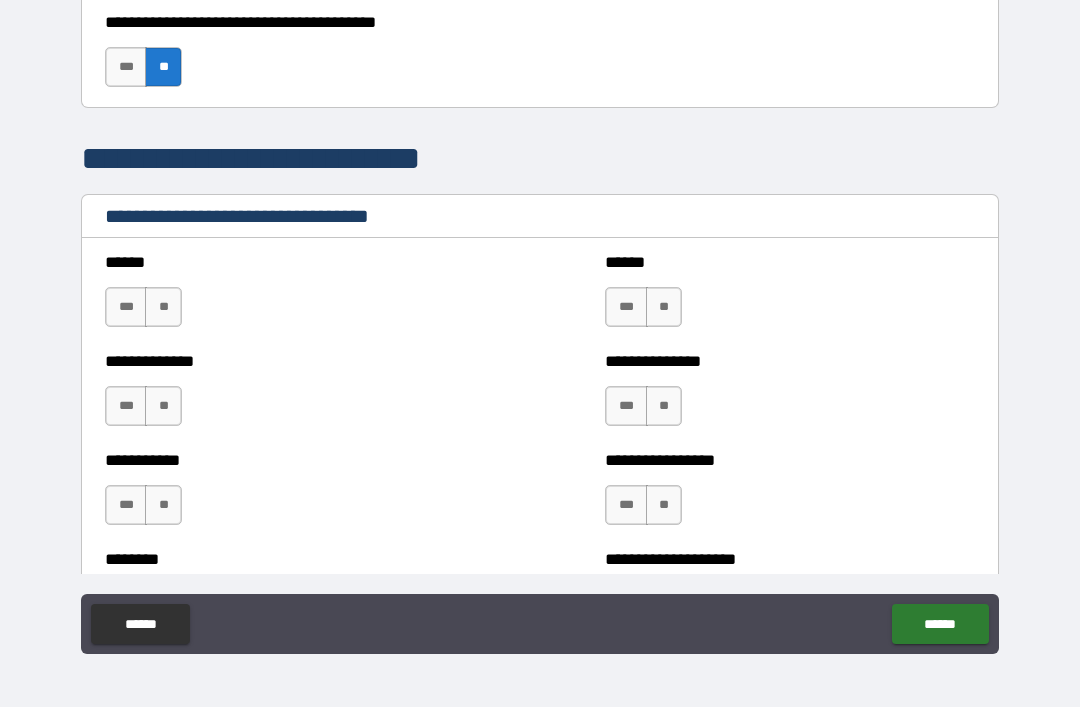 scroll, scrollTop: 3836, scrollLeft: 0, axis: vertical 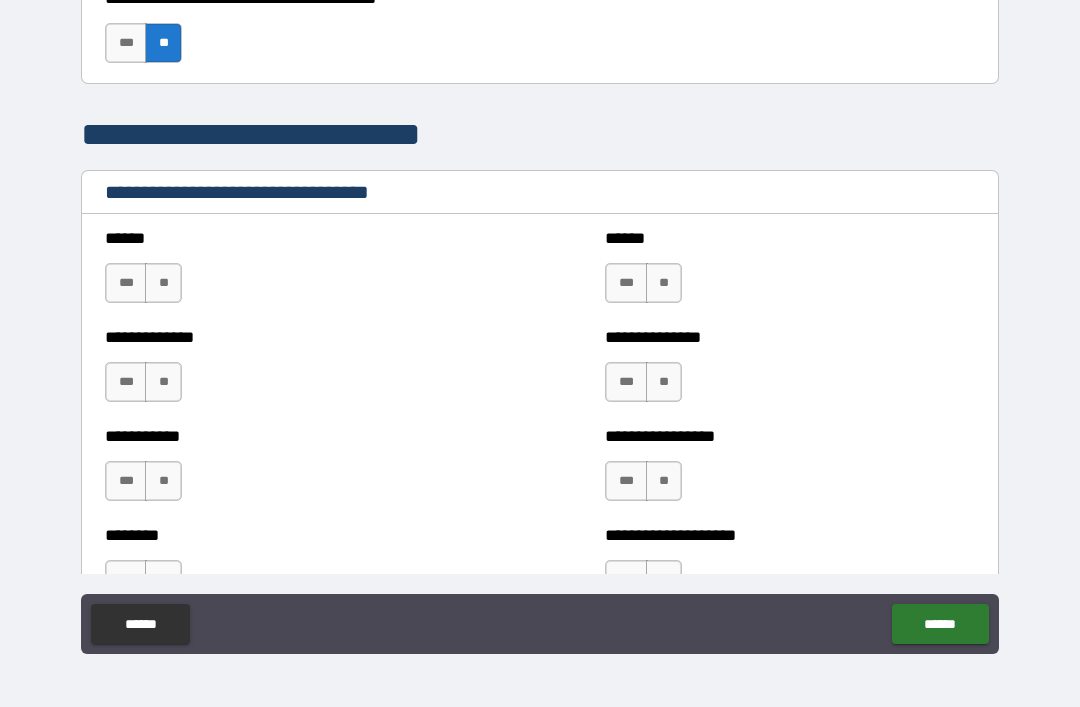 click on "**" at bounding box center [163, 283] 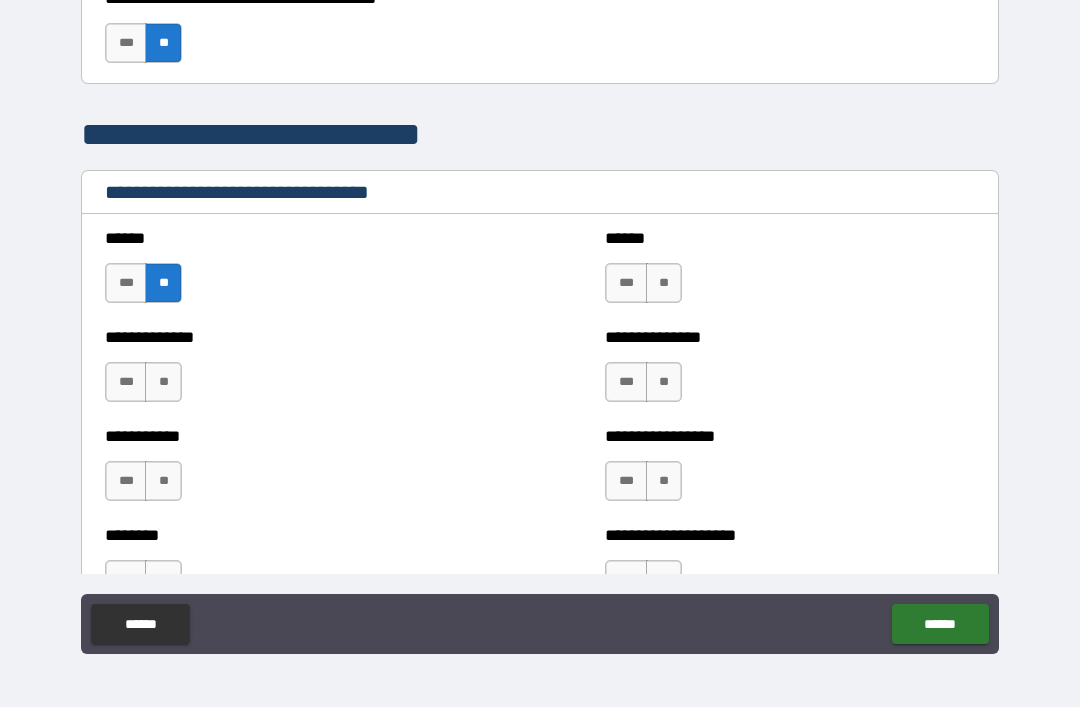 click on "**" at bounding box center (163, 382) 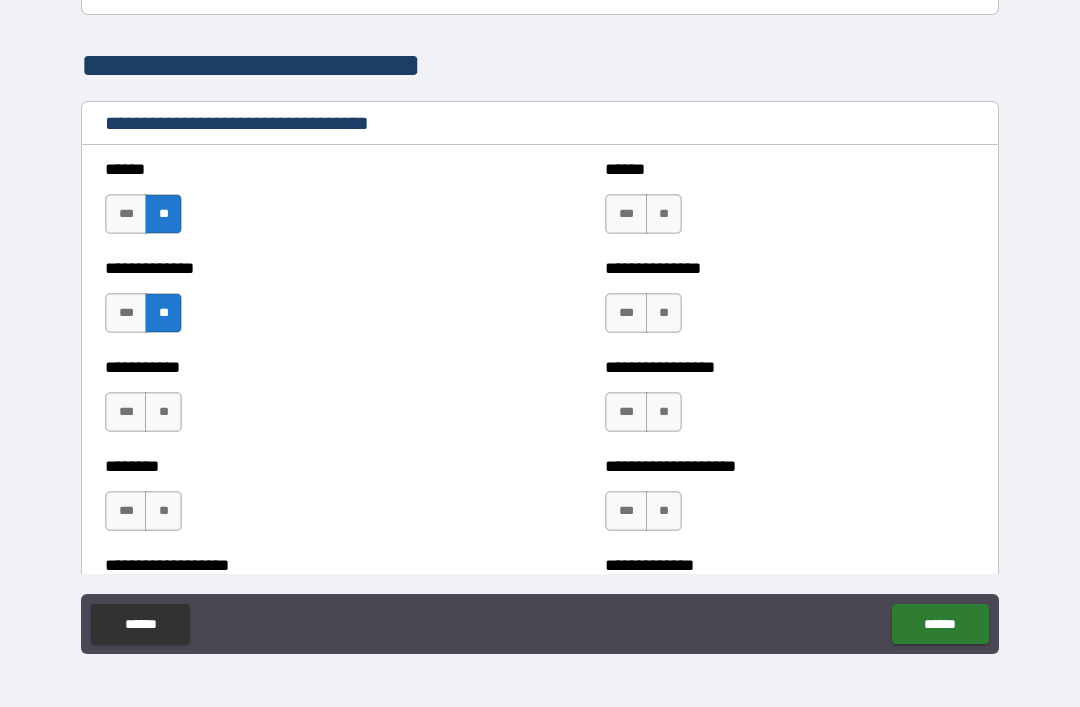 click on "**" at bounding box center (163, 412) 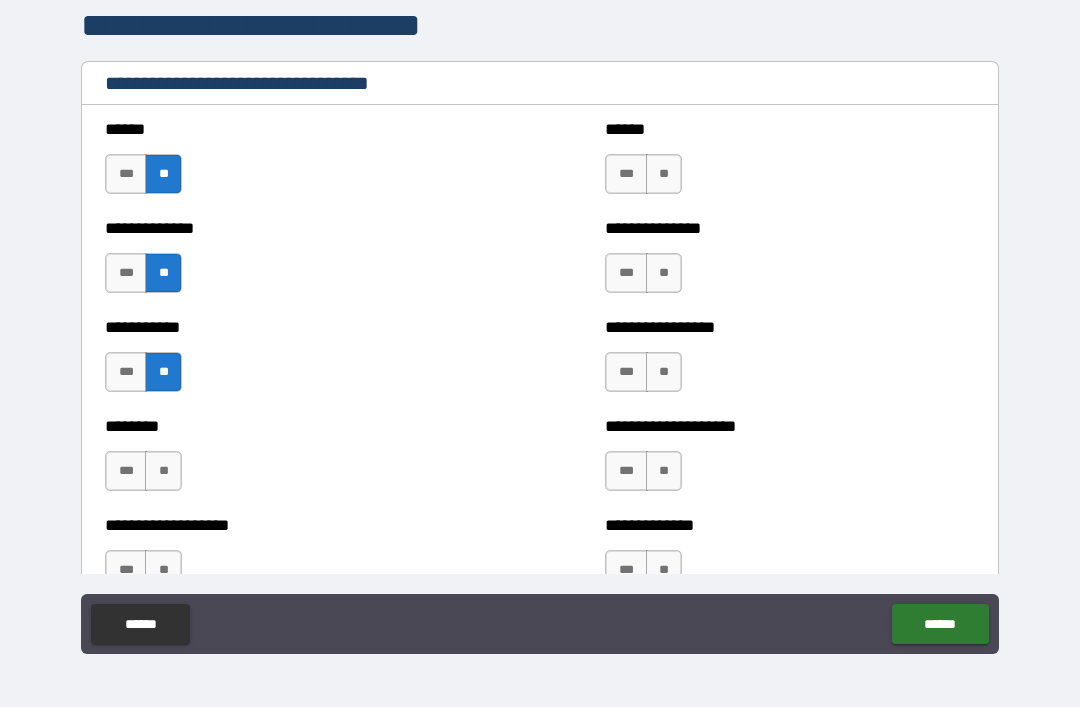 scroll, scrollTop: 3961, scrollLeft: 0, axis: vertical 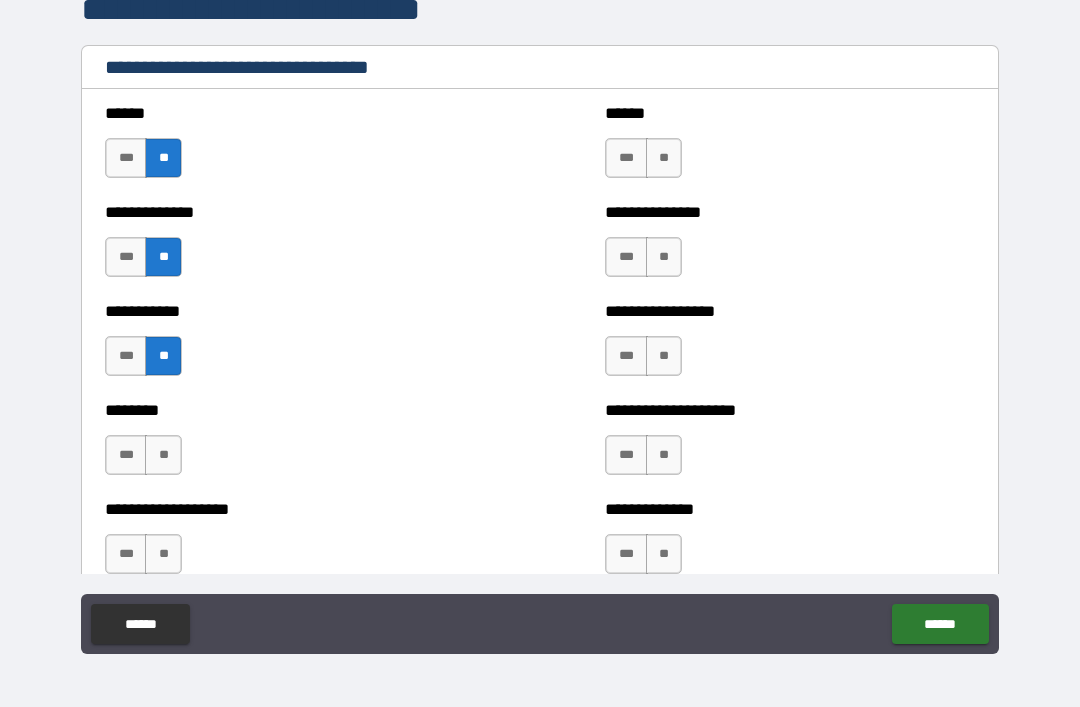 click on "**" at bounding box center (163, 455) 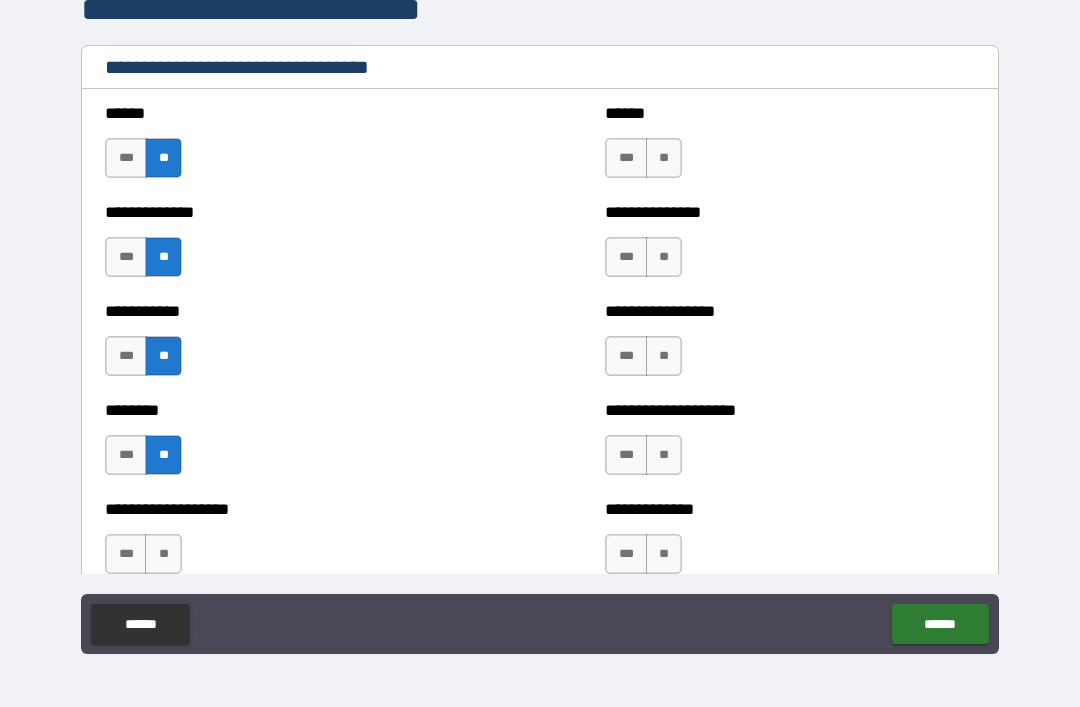 click on "**" at bounding box center [664, 158] 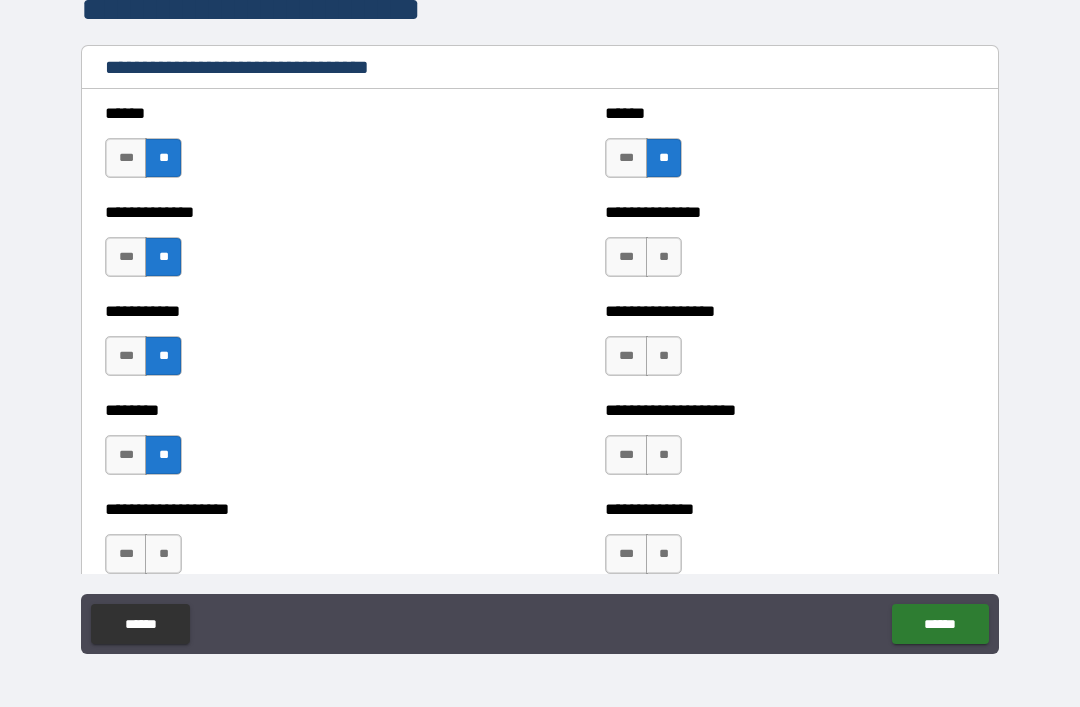 click on "**" at bounding box center (664, 257) 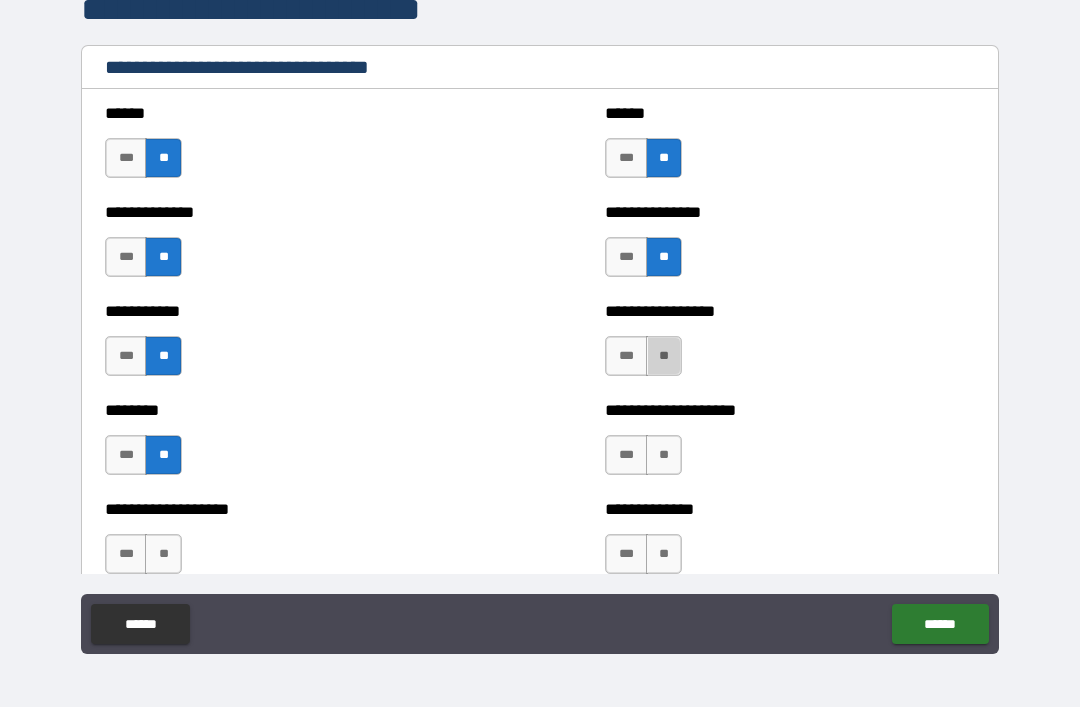 click on "**" at bounding box center (664, 356) 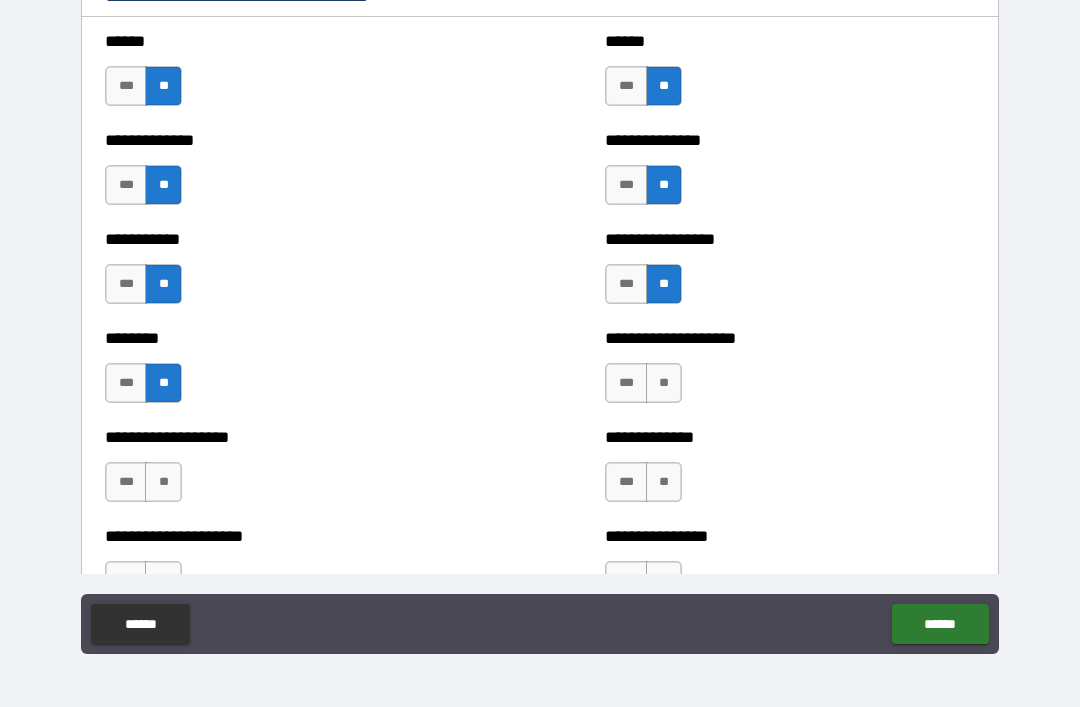 scroll, scrollTop: 4032, scrollLeft: 0, axis: vertical 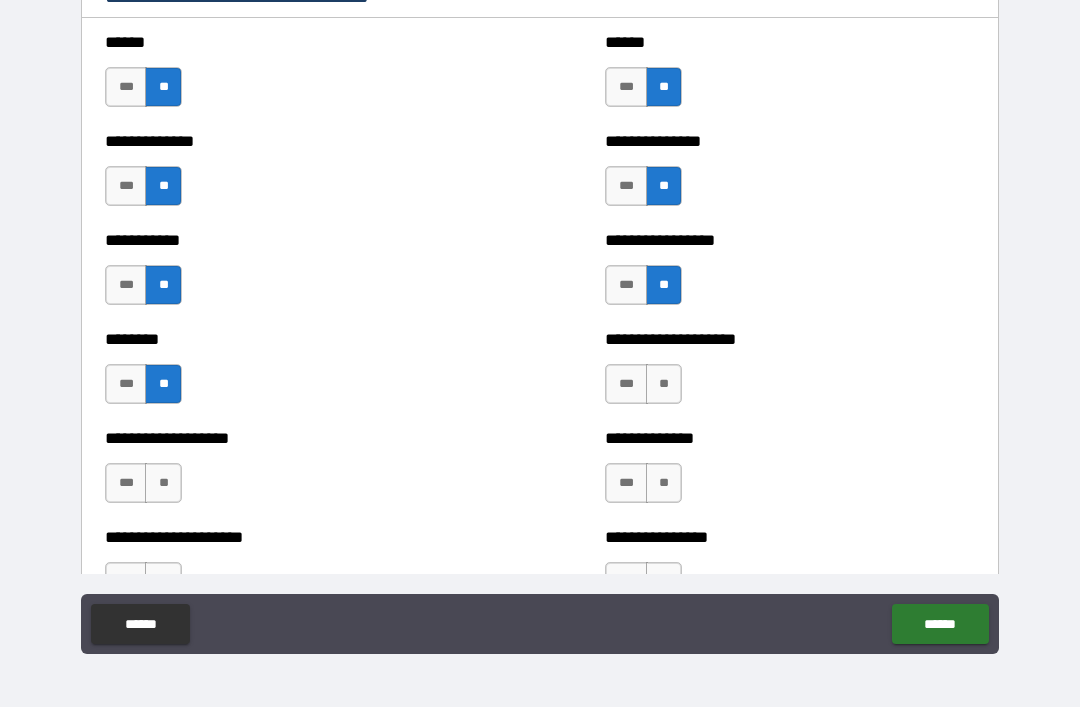 click on "**" at bounding box center (664, 384) 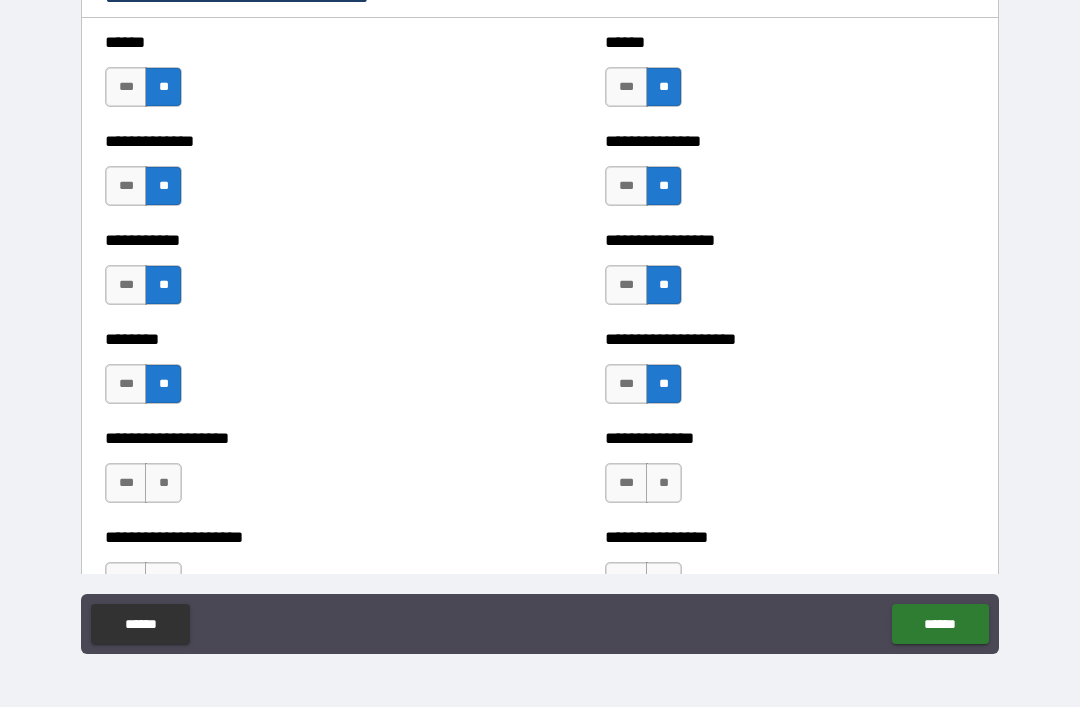 click on "**" at bounding box center [163, 483] 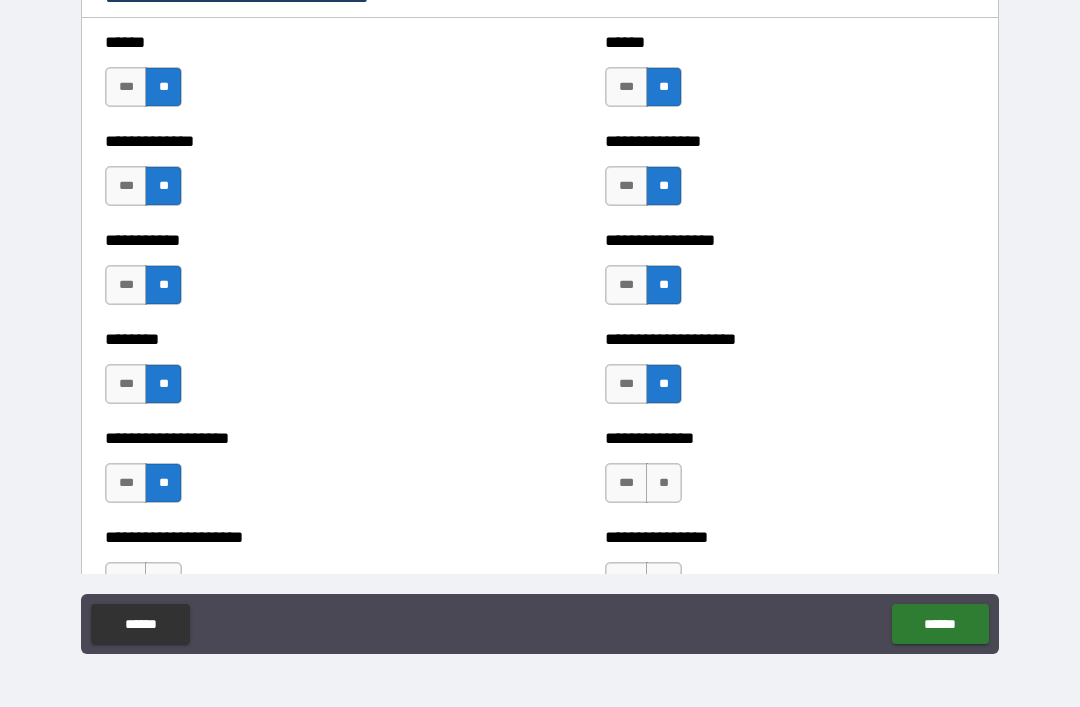 click on "**" at bounding box center [664, 483] 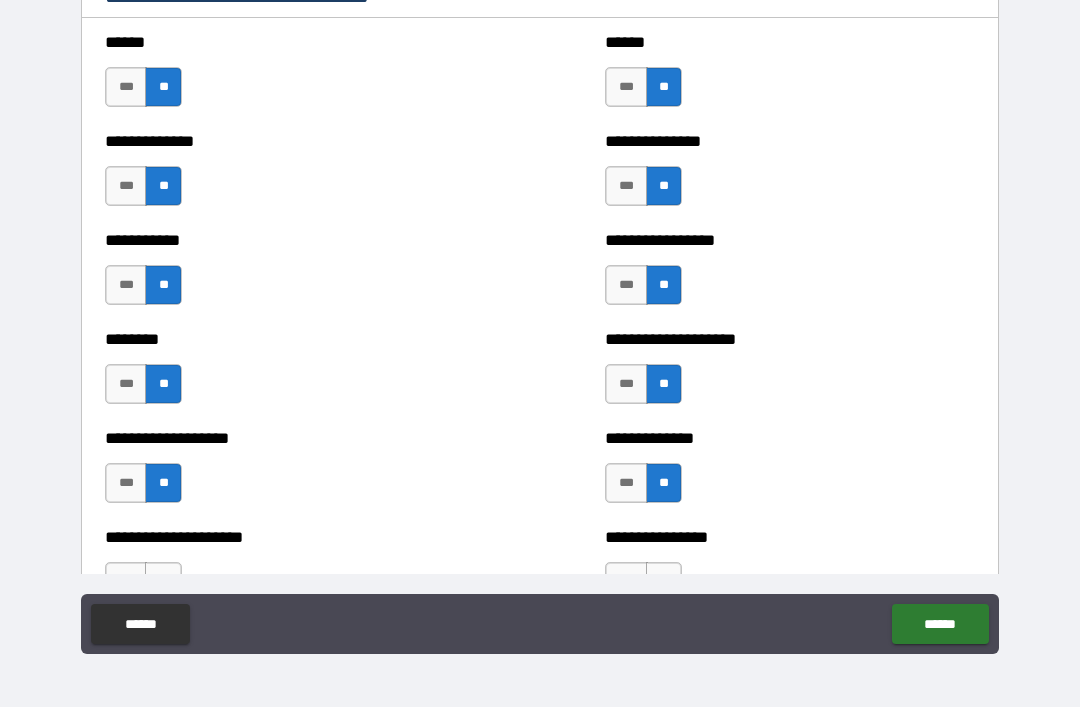 click on "**" at bounding box center [664, 483] 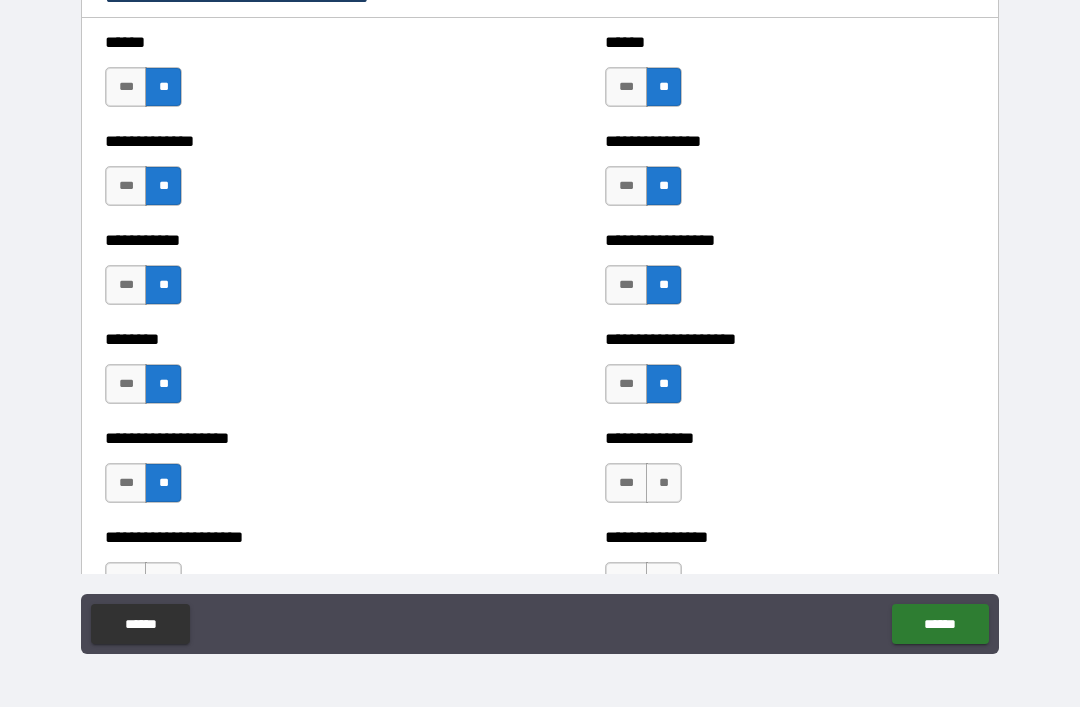 click on "**" at bounding box center [664, 483] 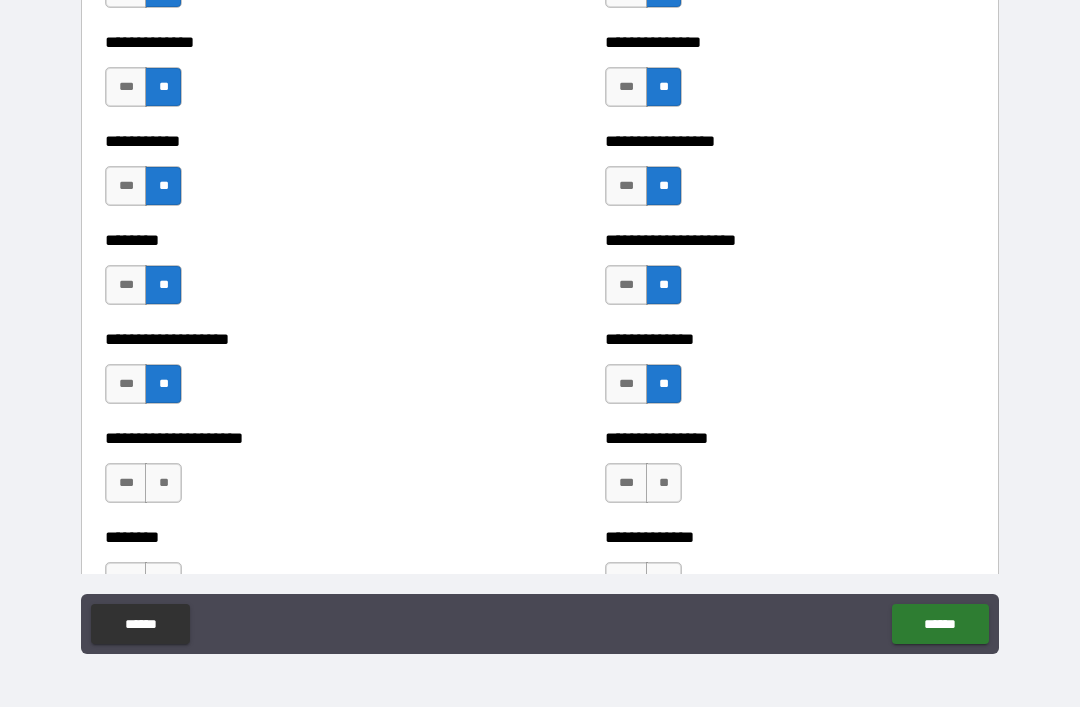 scroll, scrollTop: 4169, scrollLeft: 0, axis: vertical 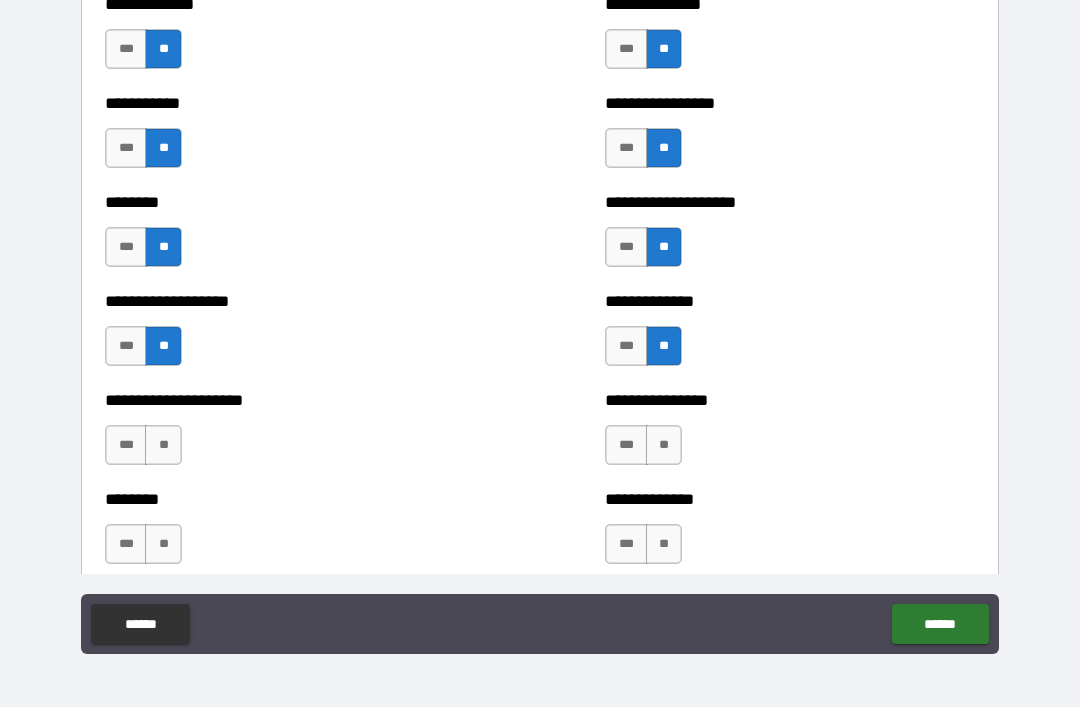 click on "**" at bounding box center (664, 445) 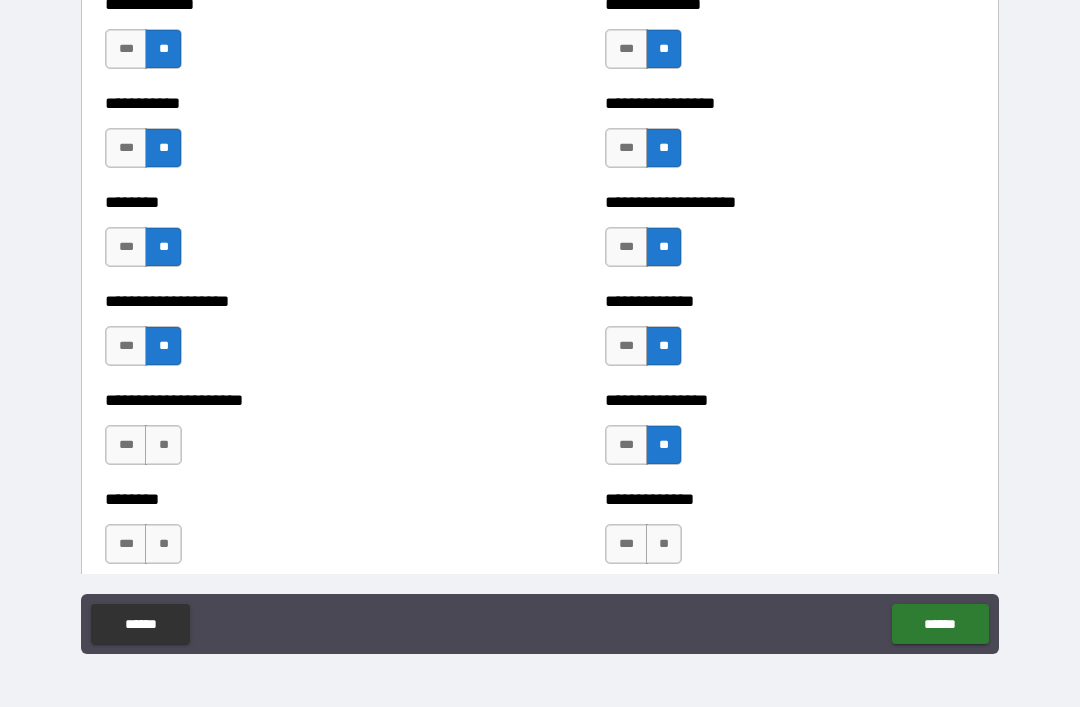 click on "**" at bounding box center [163, 445] 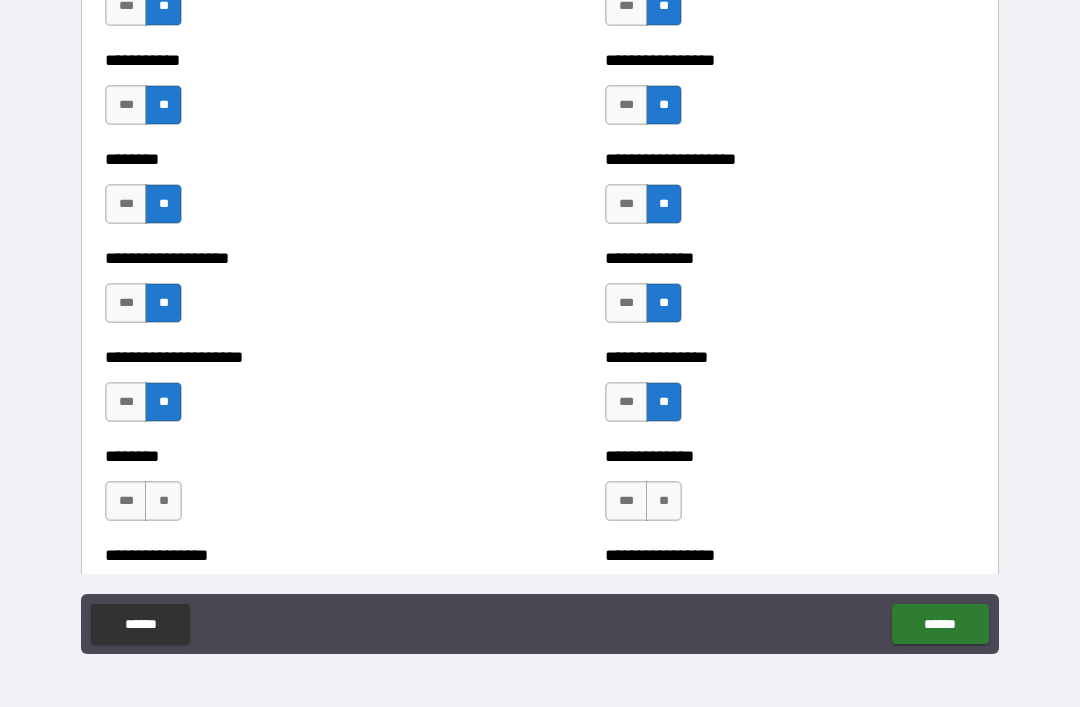 scroll, scrollTop: 4225, scrollLeft: 0, axis: vertical 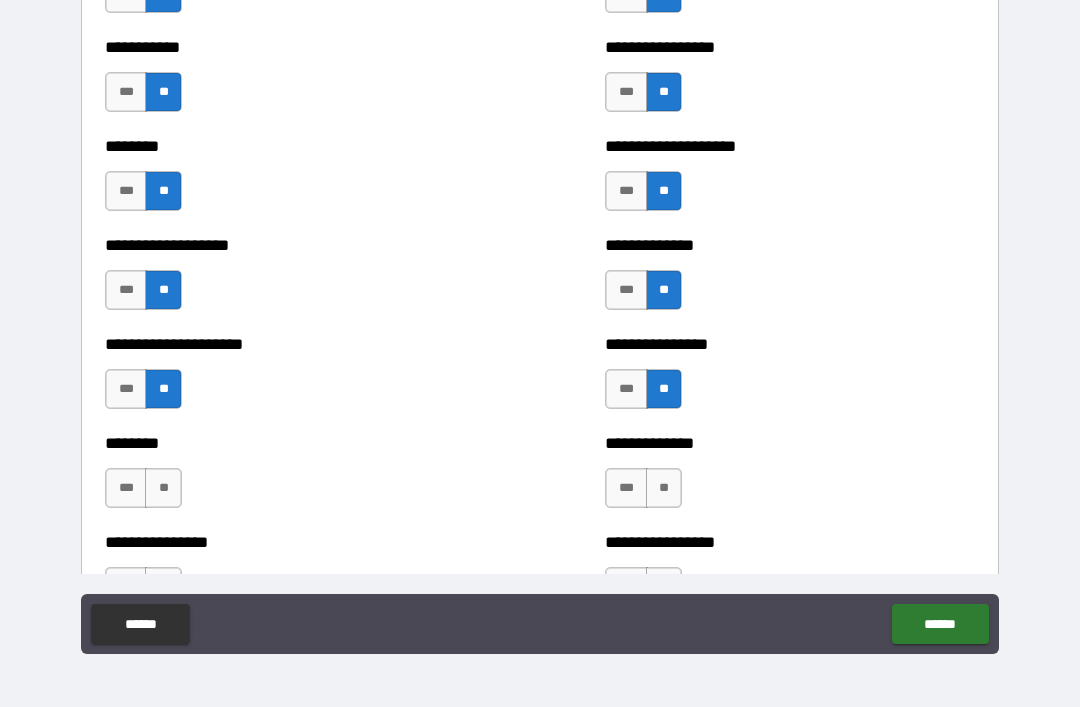 click on "**" at bounding box center [163, 488] 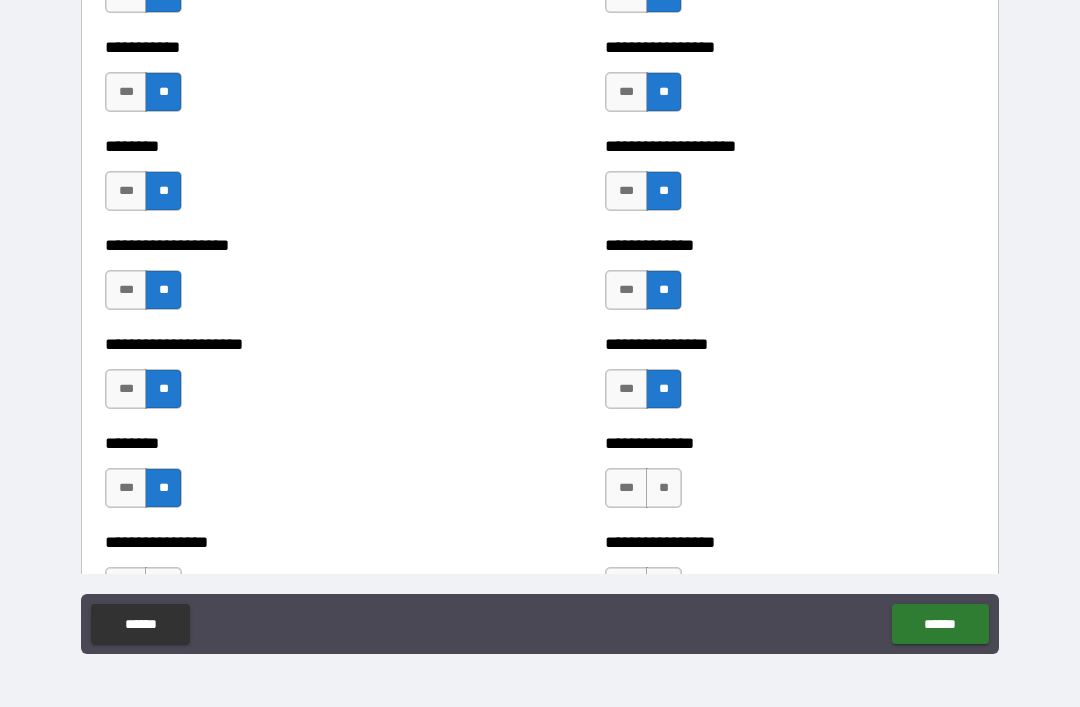 click on "**" at bounding box center [664, 488] 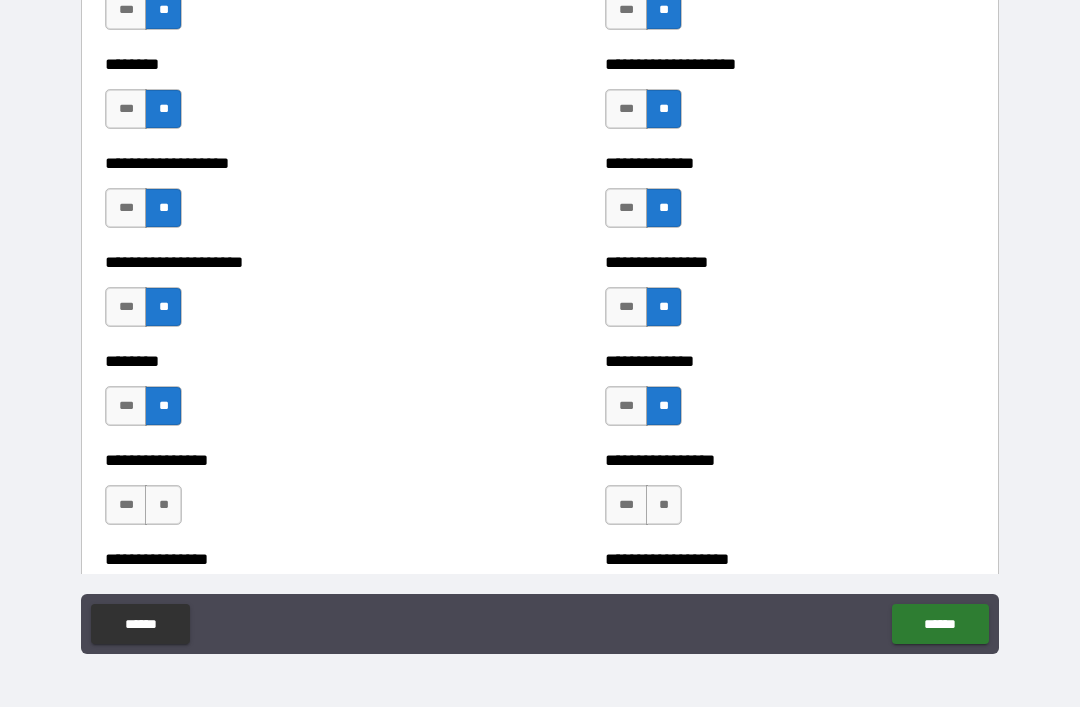 click on "**" at bounding box center (163, 505) 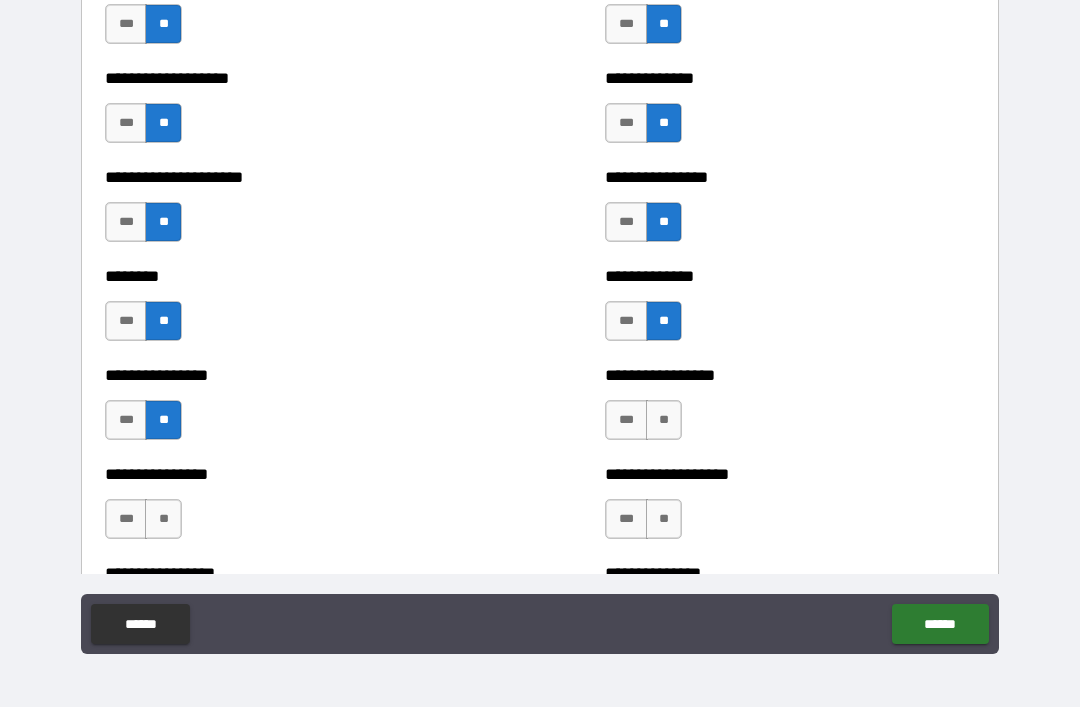 scroll, scrollTop: 4395, scrollLeft: 0, axis: vertical 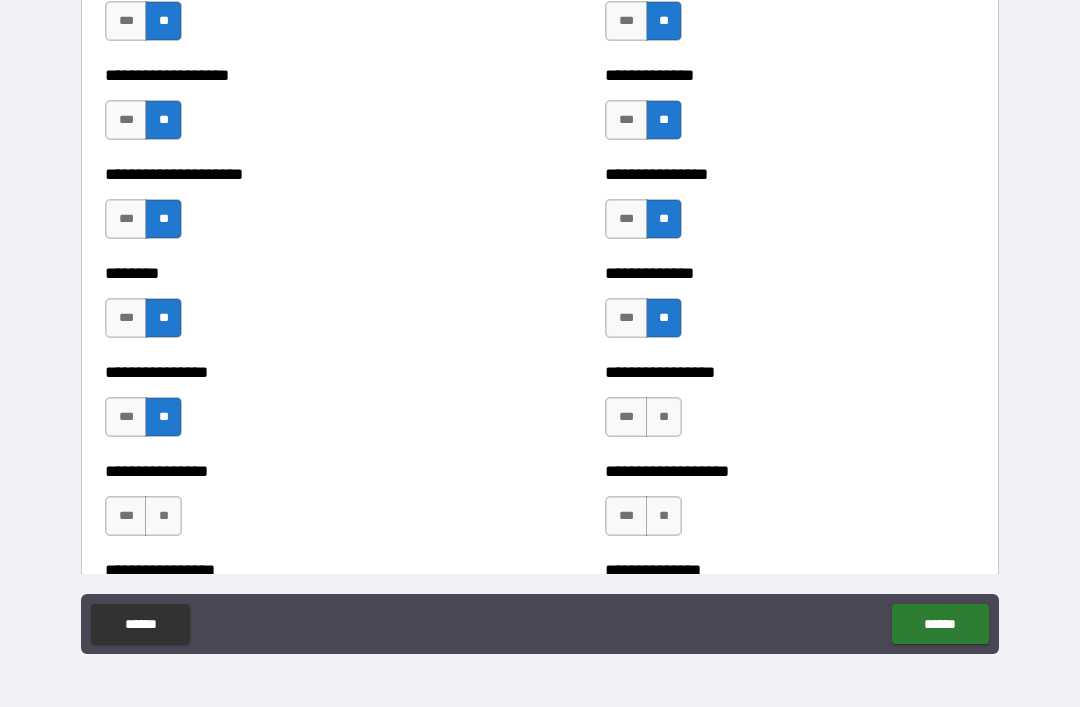click on "**" at bounding box center [664, 417] 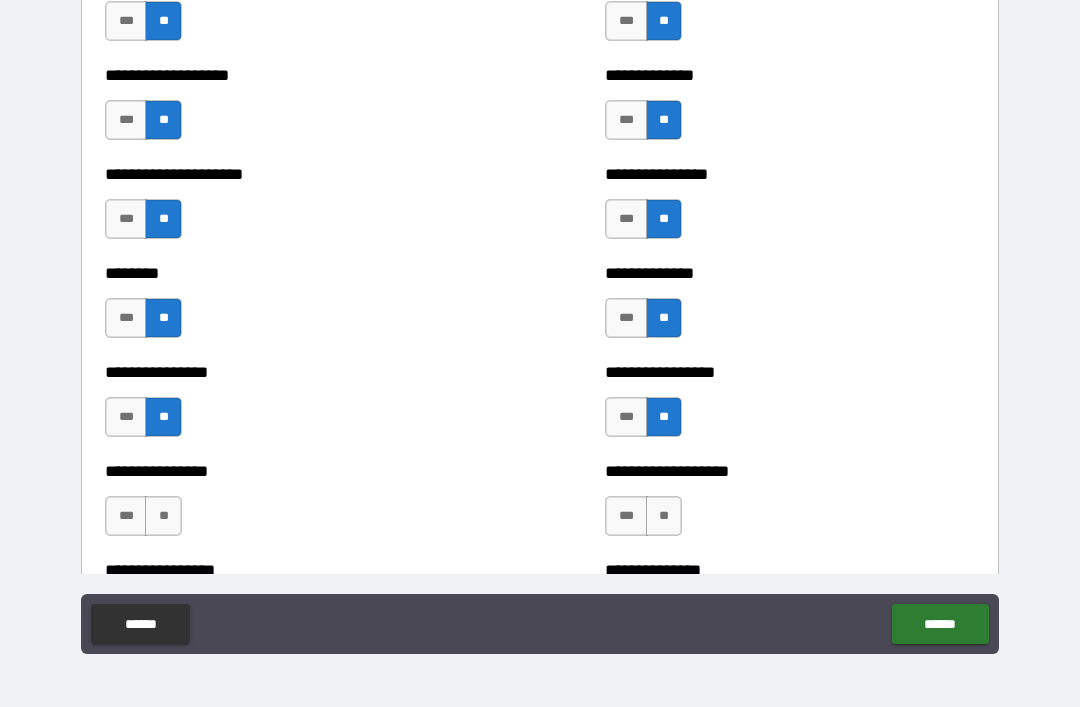 click on "**" at bounding box center (664, 516) 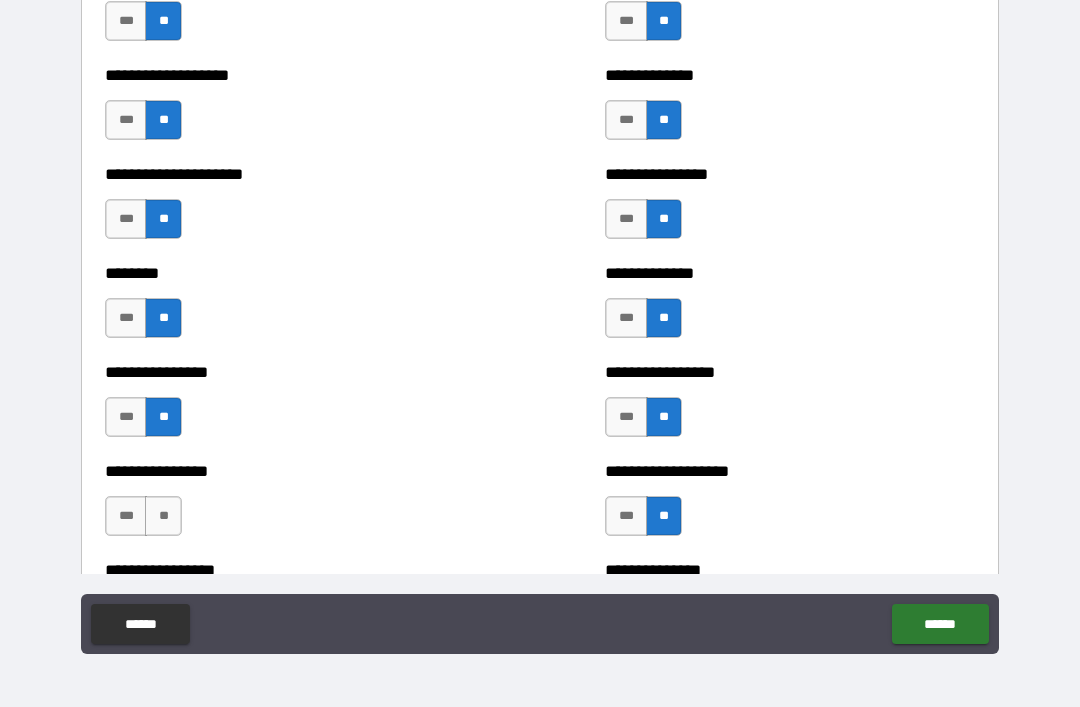 click on "**" at bounding box center (163, 516) 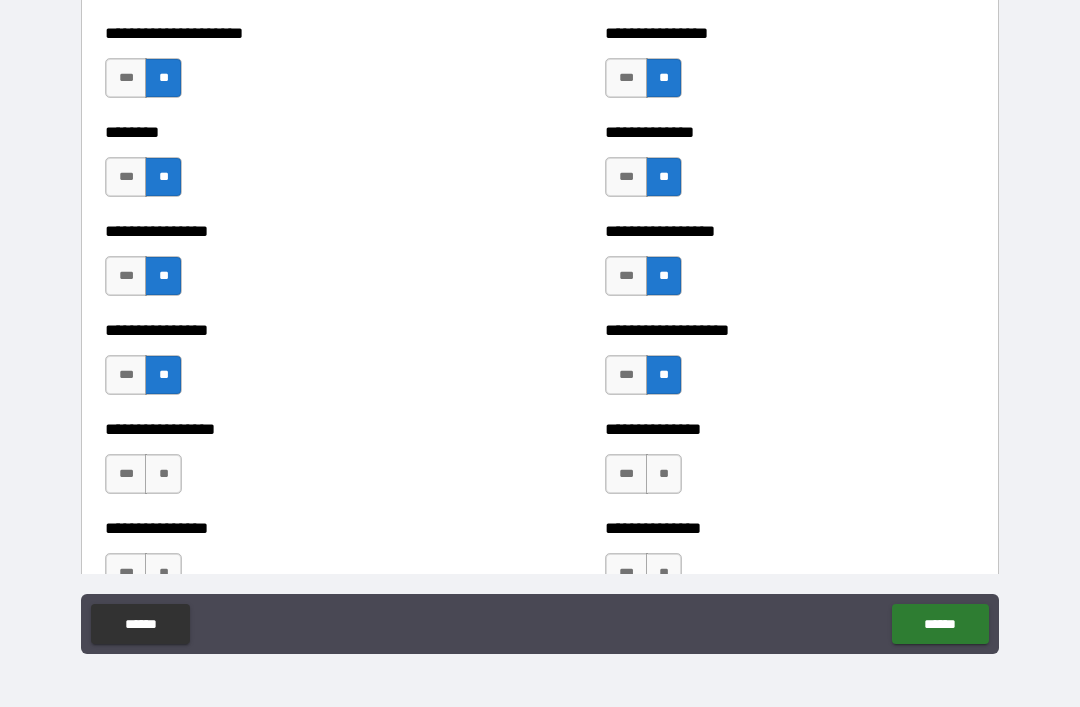 scroll, scrollTop: 4556, scrollLeft: 0, axis: vertical 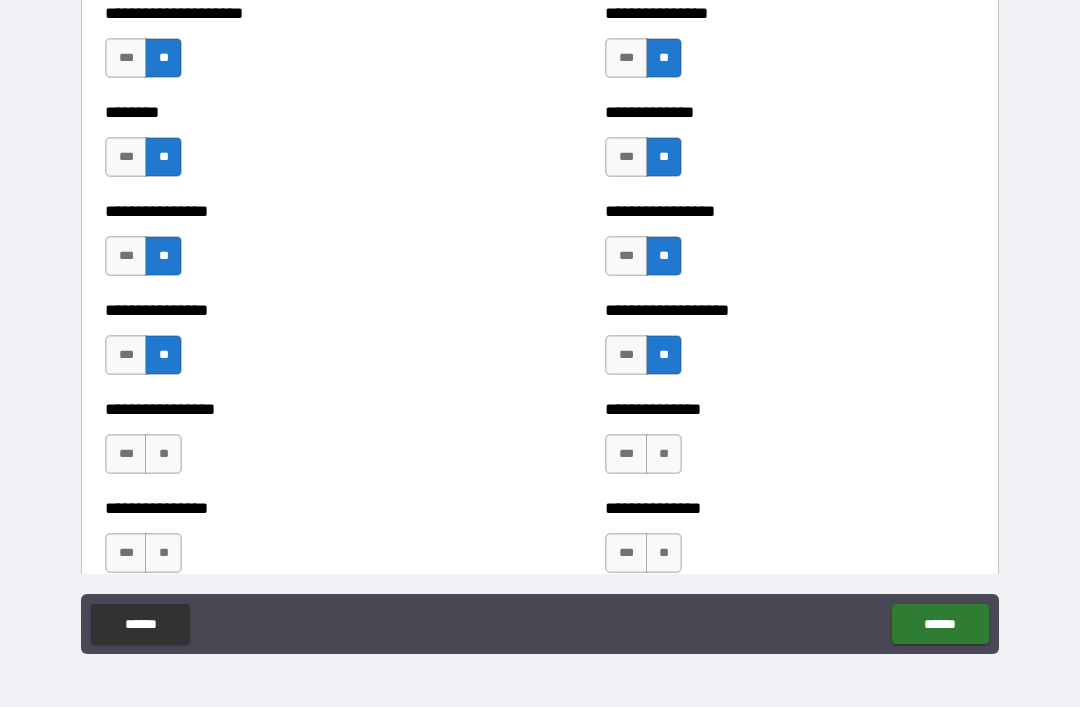 click on "**" at bounding box center [163, 454] 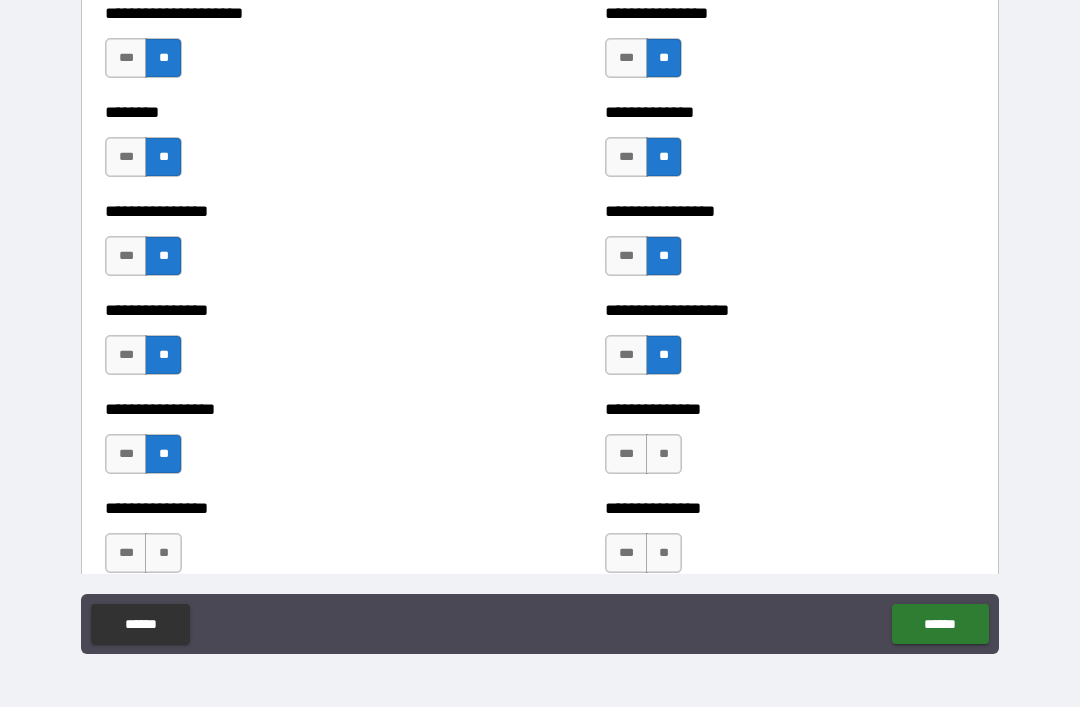 click on "**" at bounding box center [664, 454] 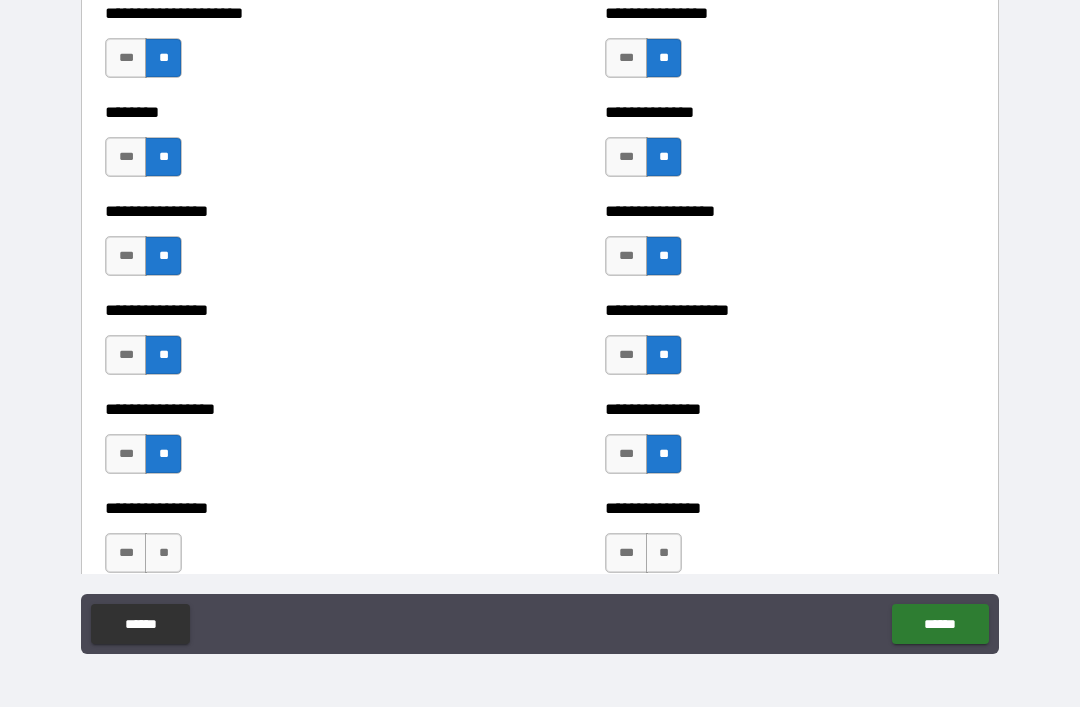 scroll, scrollTop: 4633, scrollLeft: 0, axis: vertical 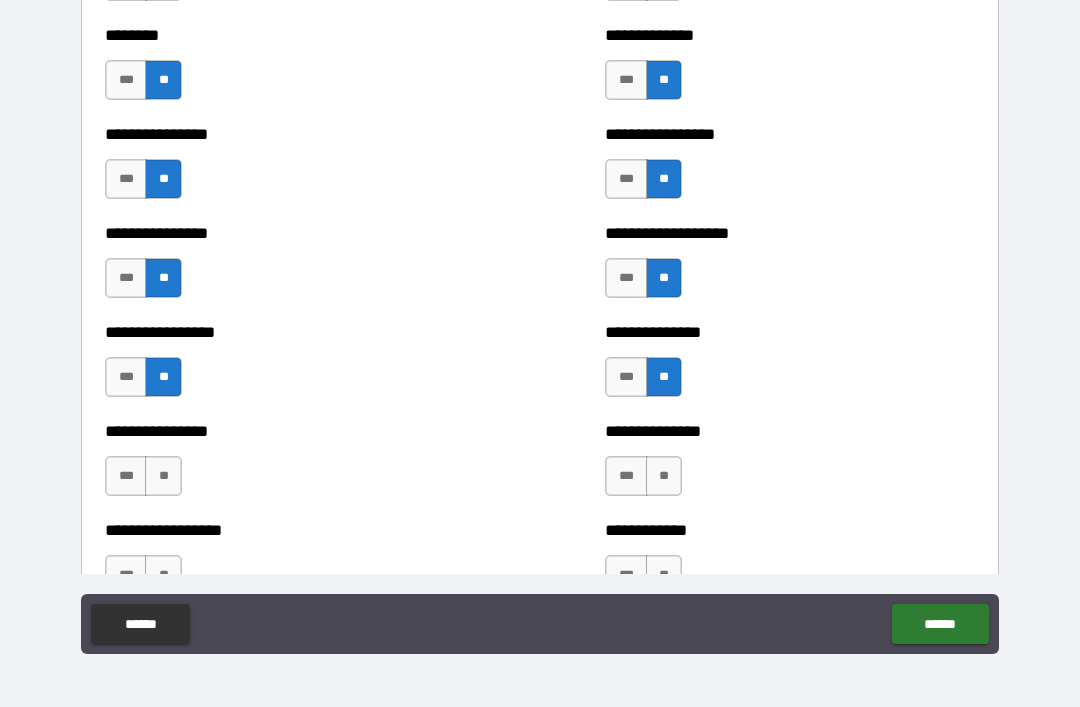 click on "**" at bounding box center (664, 476) 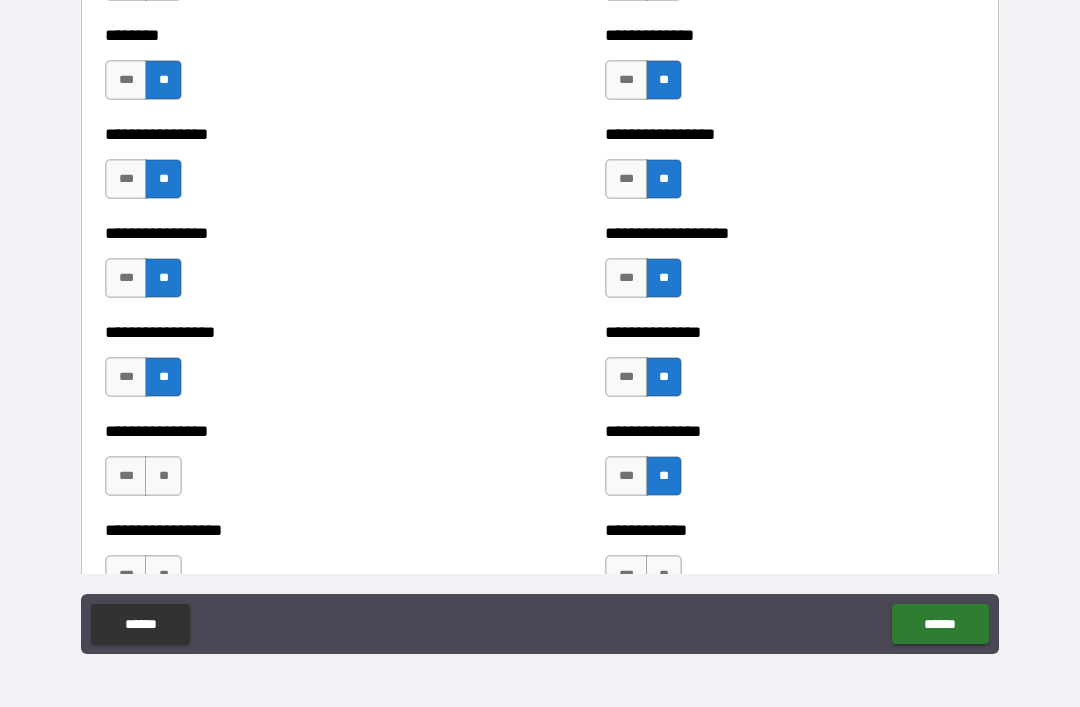 click on "**" at bounding box center (163, 476) 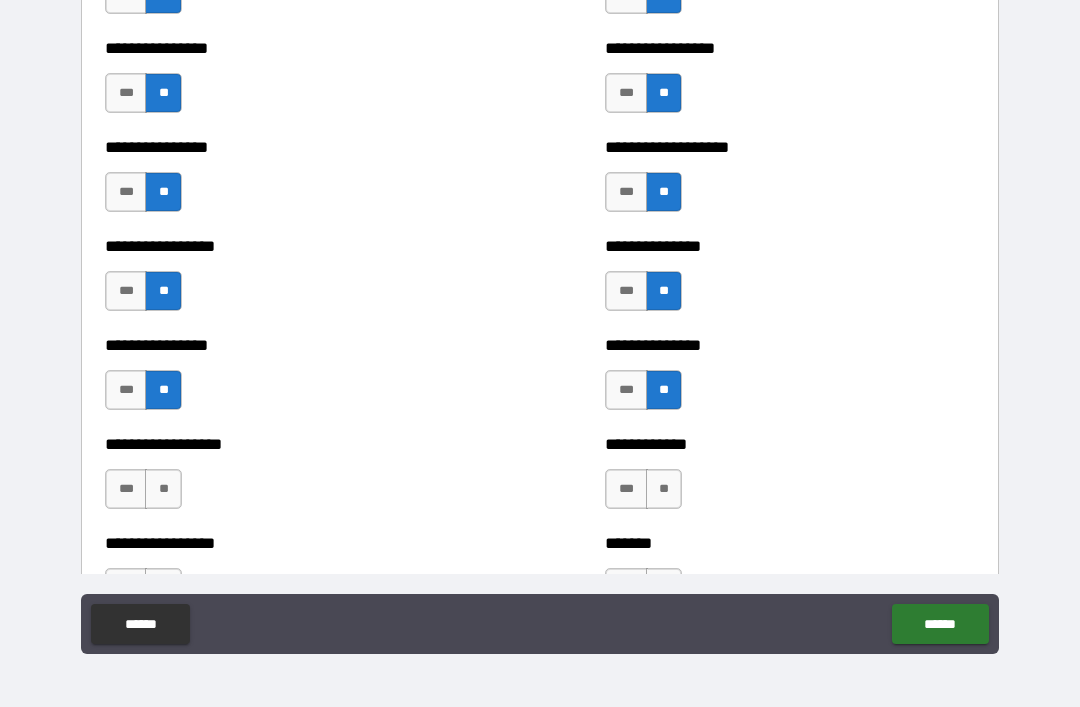 scroll, scrollTop: 4720, scrollLeft: 0, axis: vertical 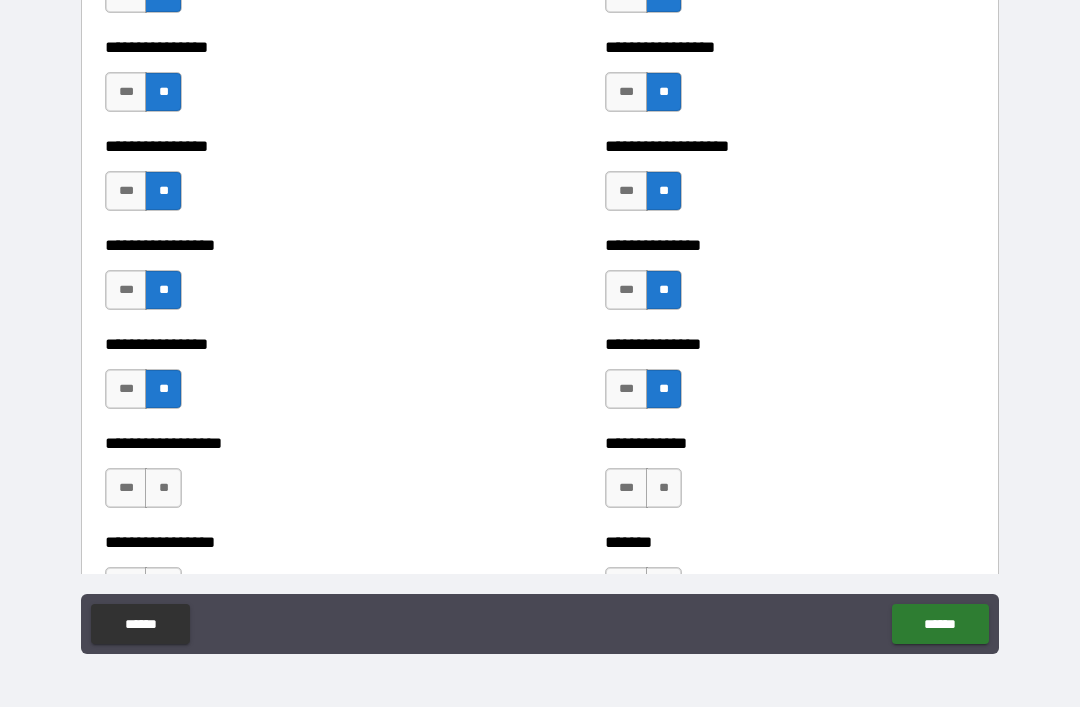 click on "**" at bounding box center [163, 488] 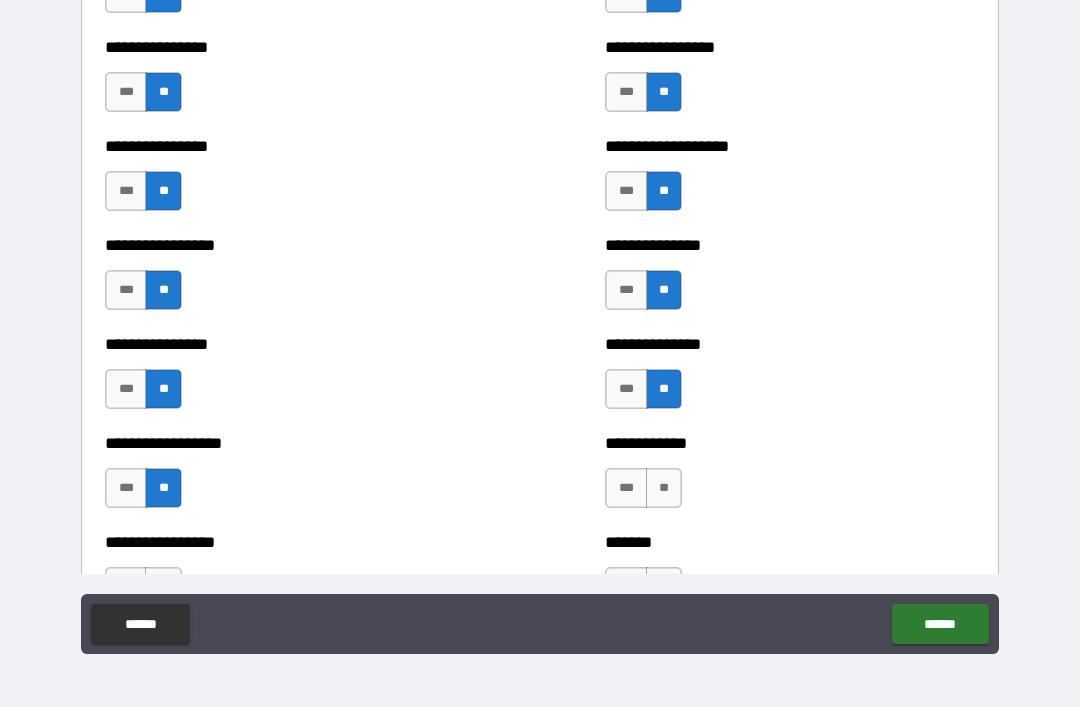 click on "**" at bounding box center (664, 488) 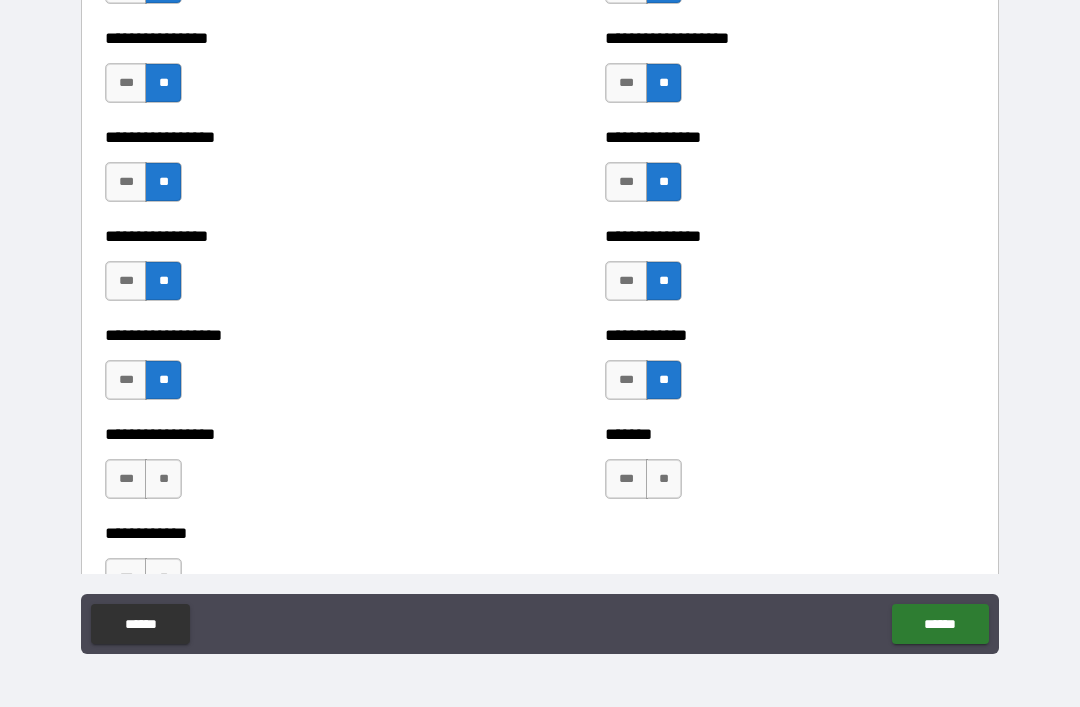 scroll, scrollTop: 4841, scrollLeft: 0, axis: vertical 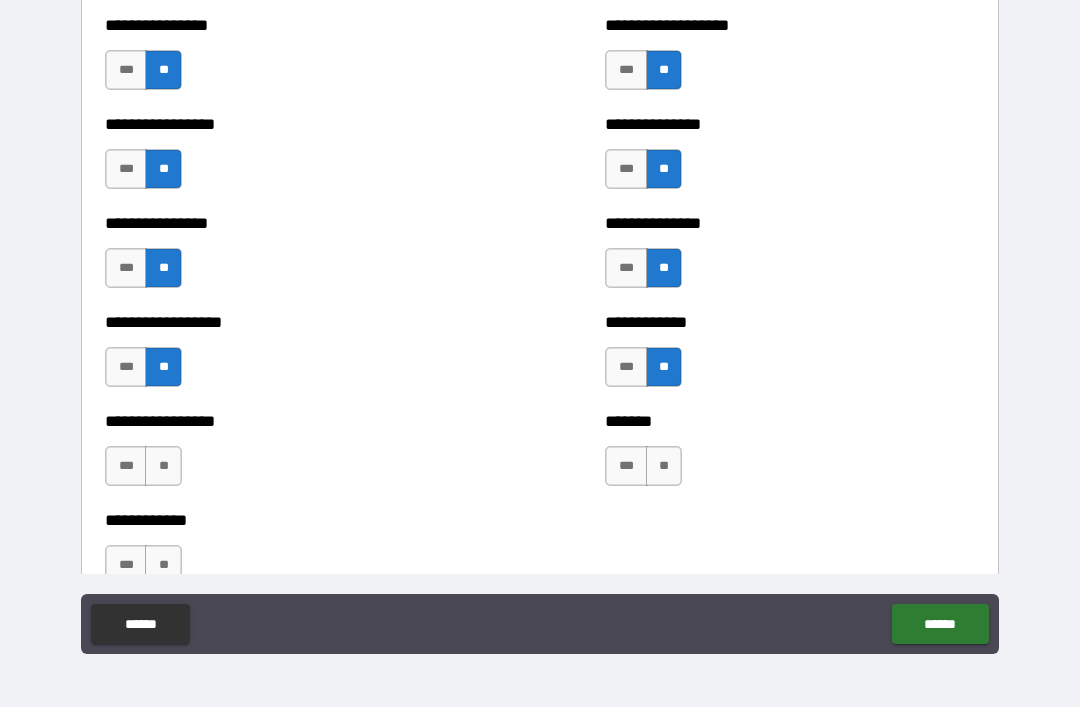 click on "**" at bounding box center (163, 466) 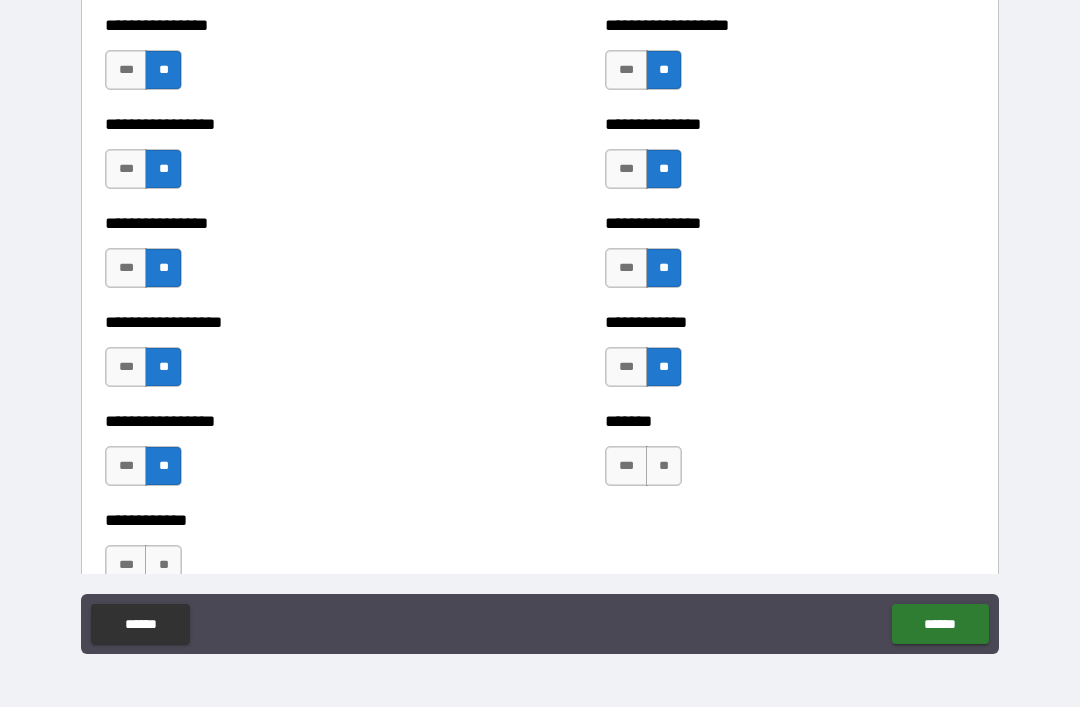 click on "**" at bounding box center (664, 466) 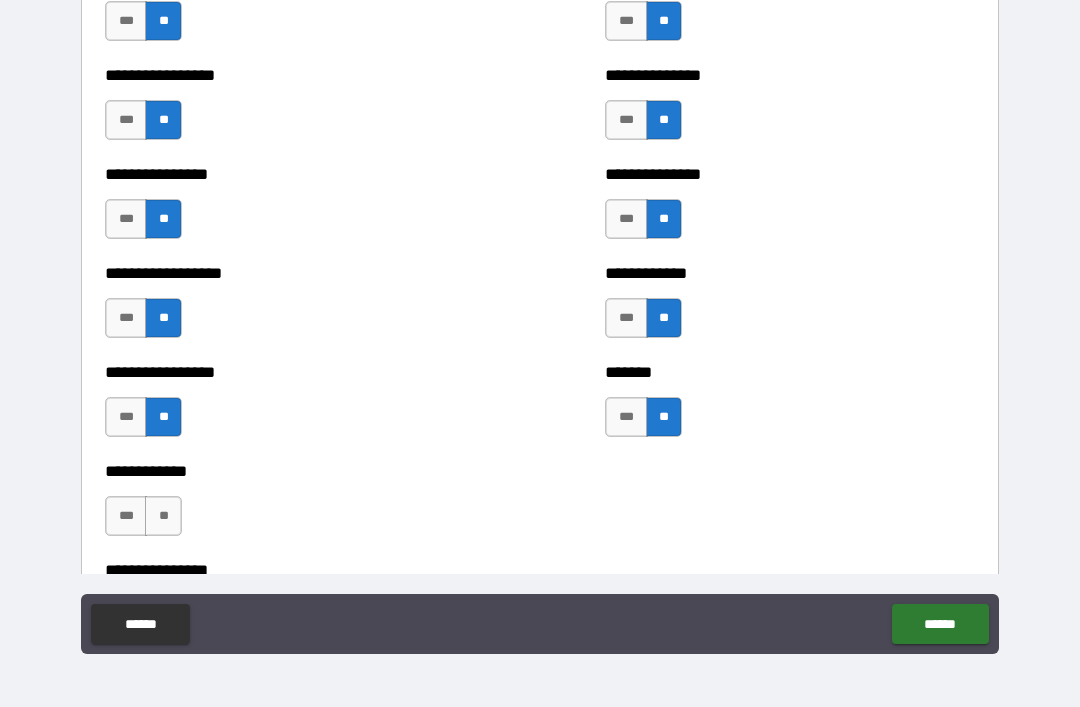 click on "**" at bounding box center (163, 516) 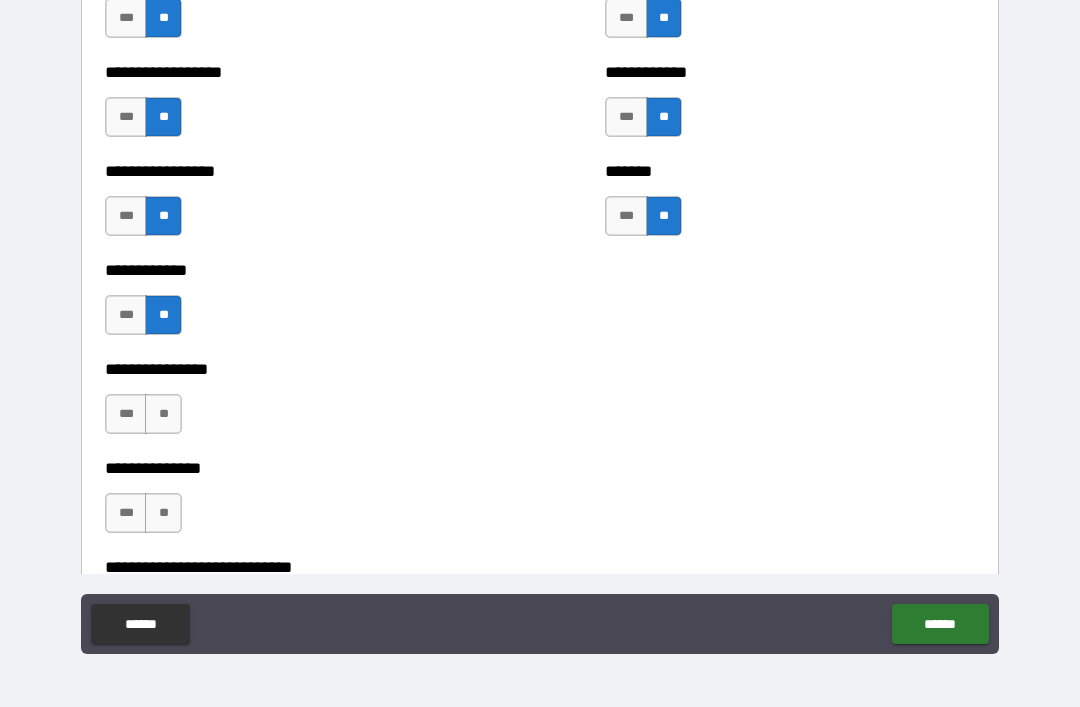 scroll, scrollTop: 5120, scrollLeft: 0, axis: vertical 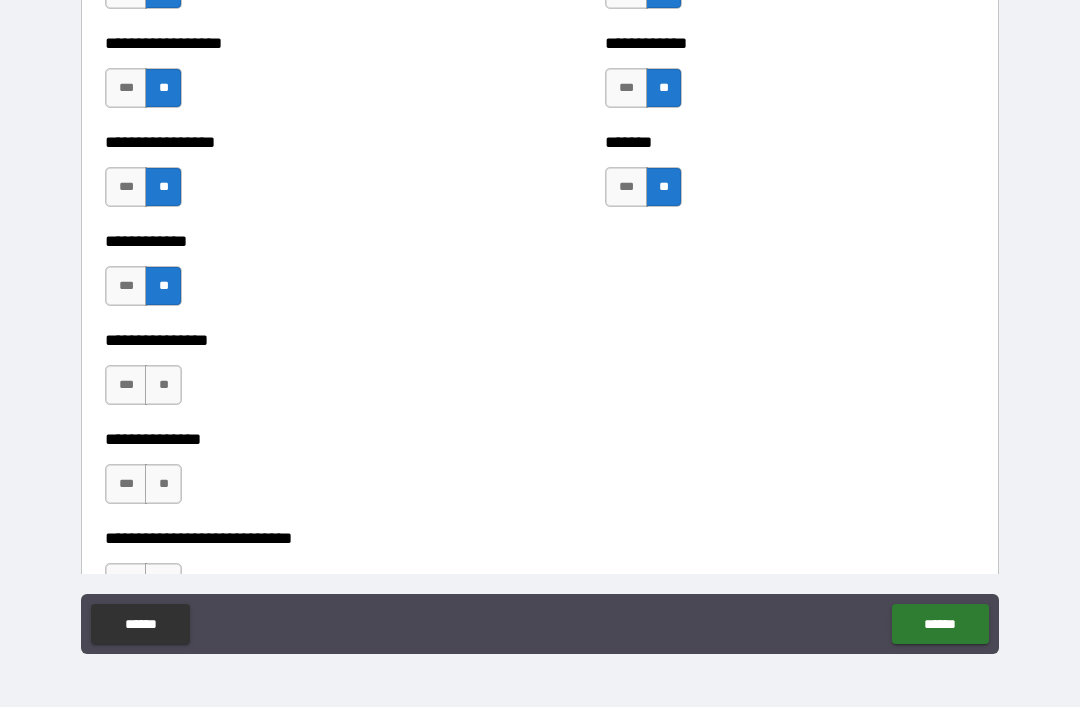 click on "**" at bounding box center (163, 385) 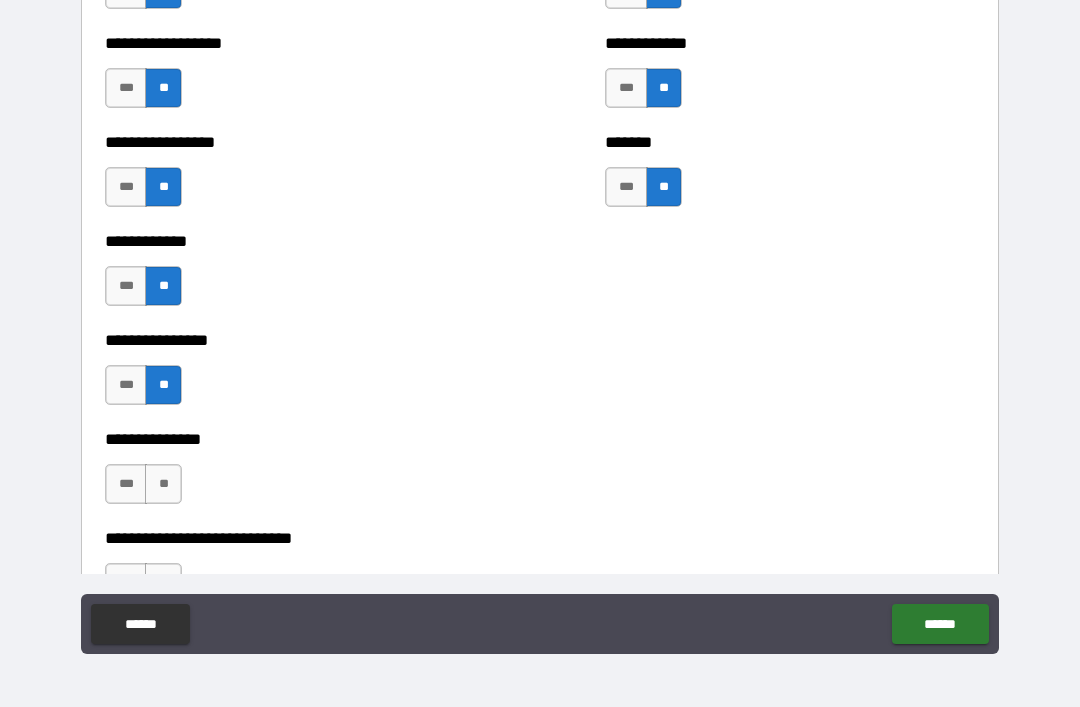 click on "**" at bounding box center [163, 484] 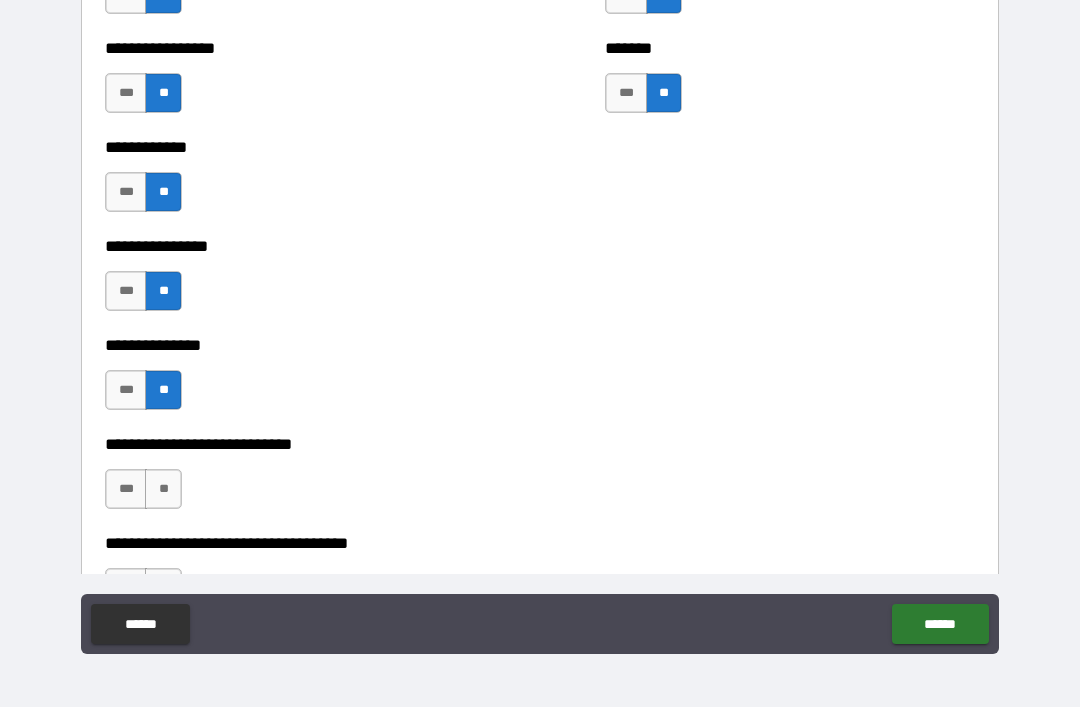 click on "**" at bounding box center (163, 489) 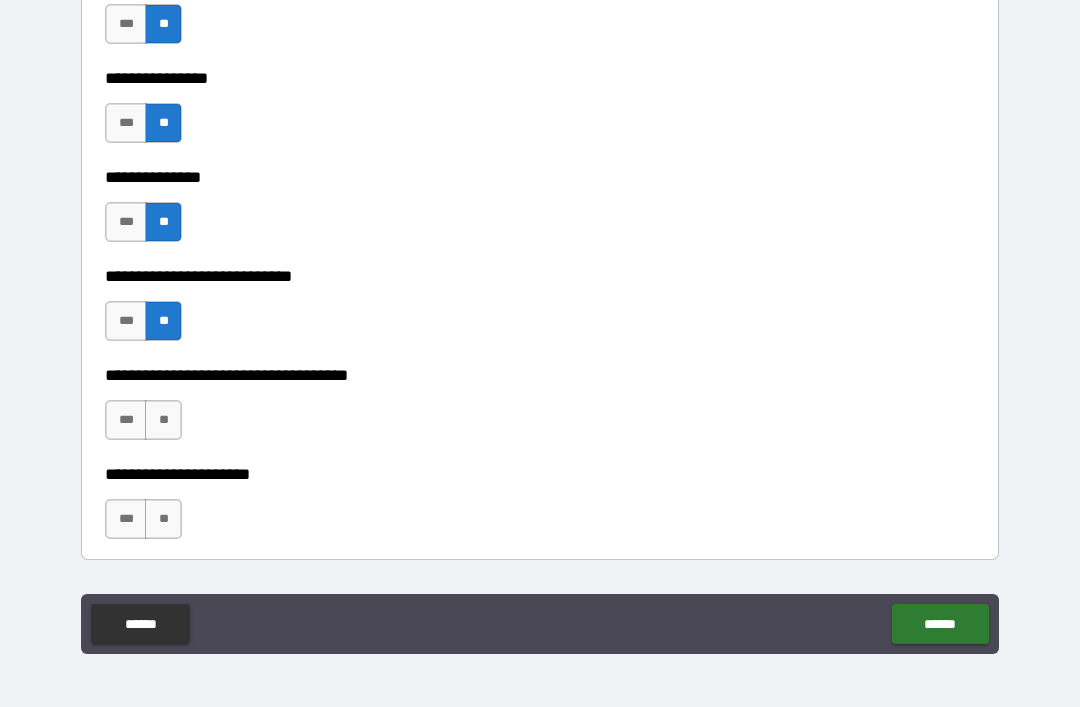 scroll, scrollTop: 5383, scrollLeft: 0, axis: vertical 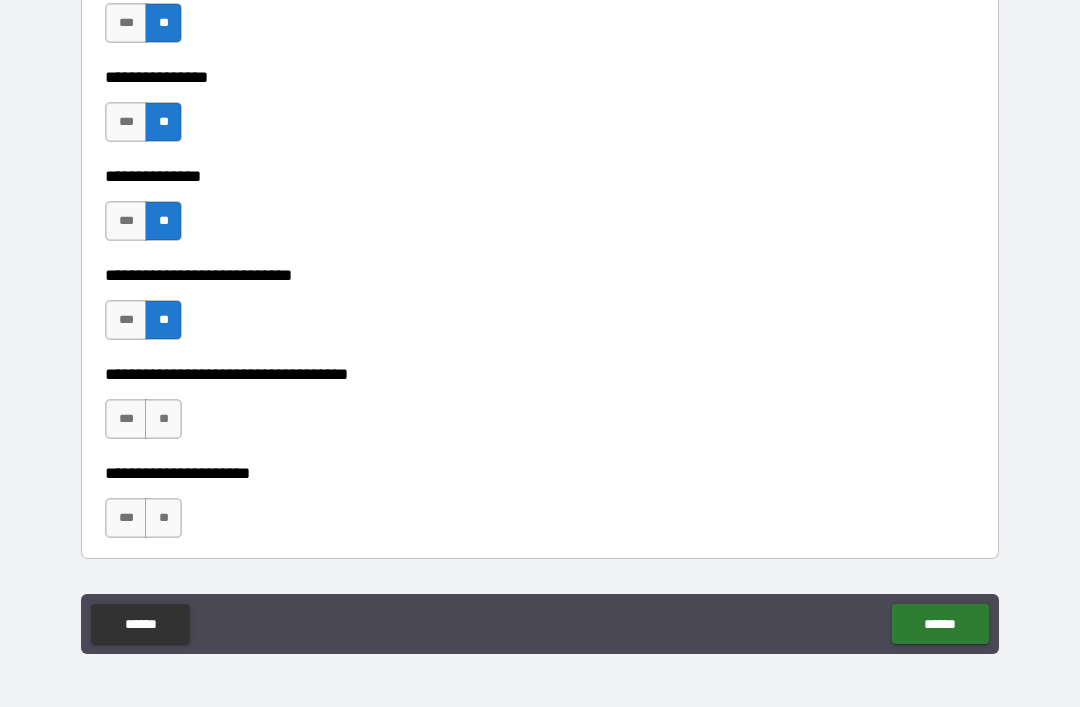 click on "**" at bounding box center [163, 419] 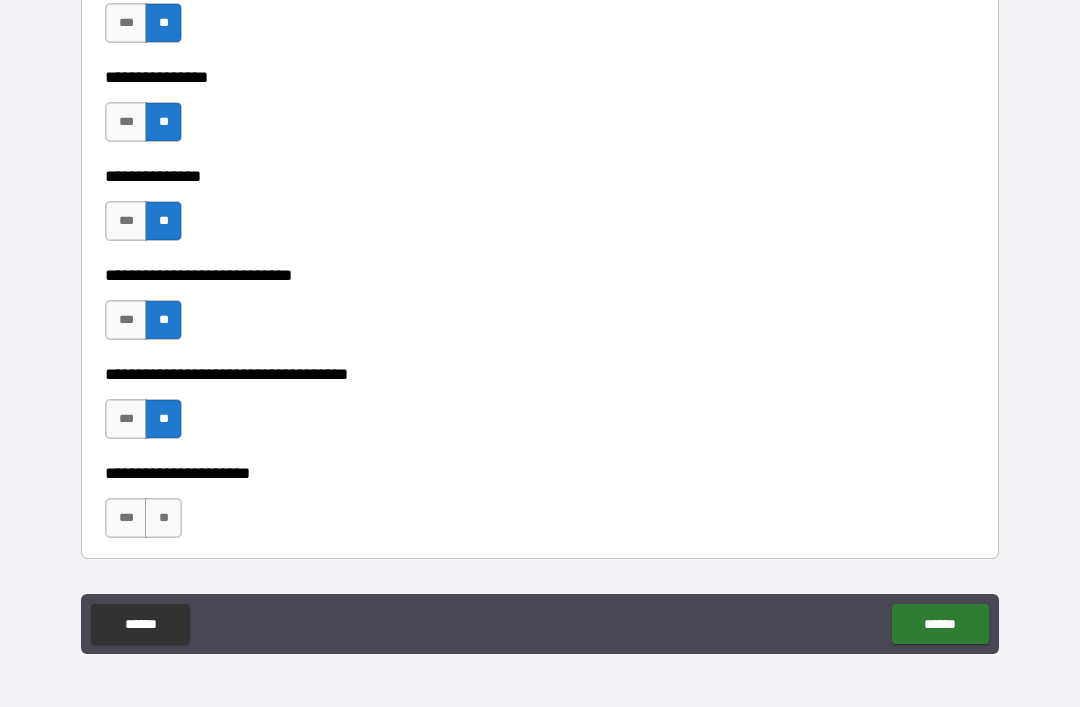 click on "**" at bounding box center [163, 518] 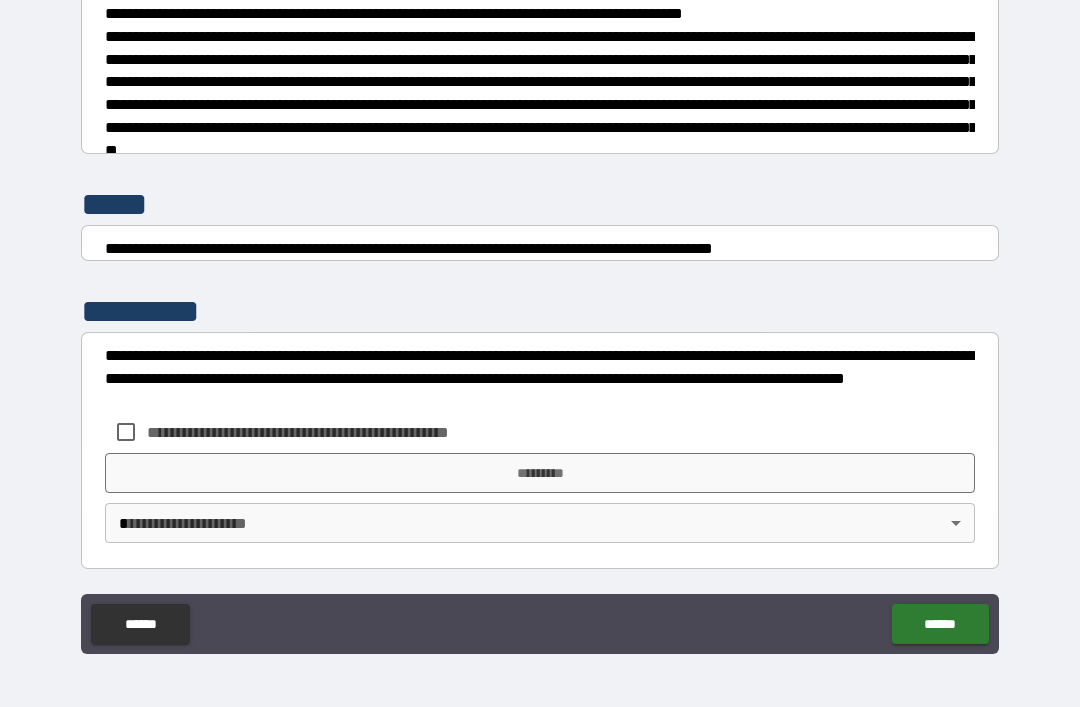 scroll, scrollTop: 7470, scrollLeft: 0, axis: vertical 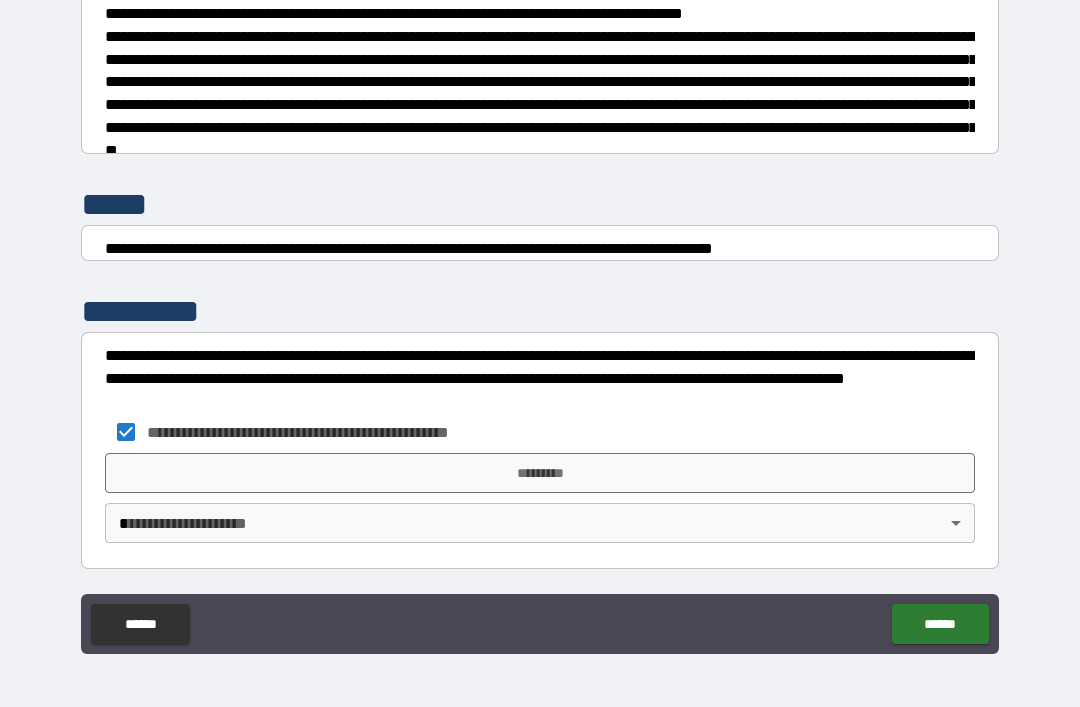 click on "*********" at bounding box center (540, 473) 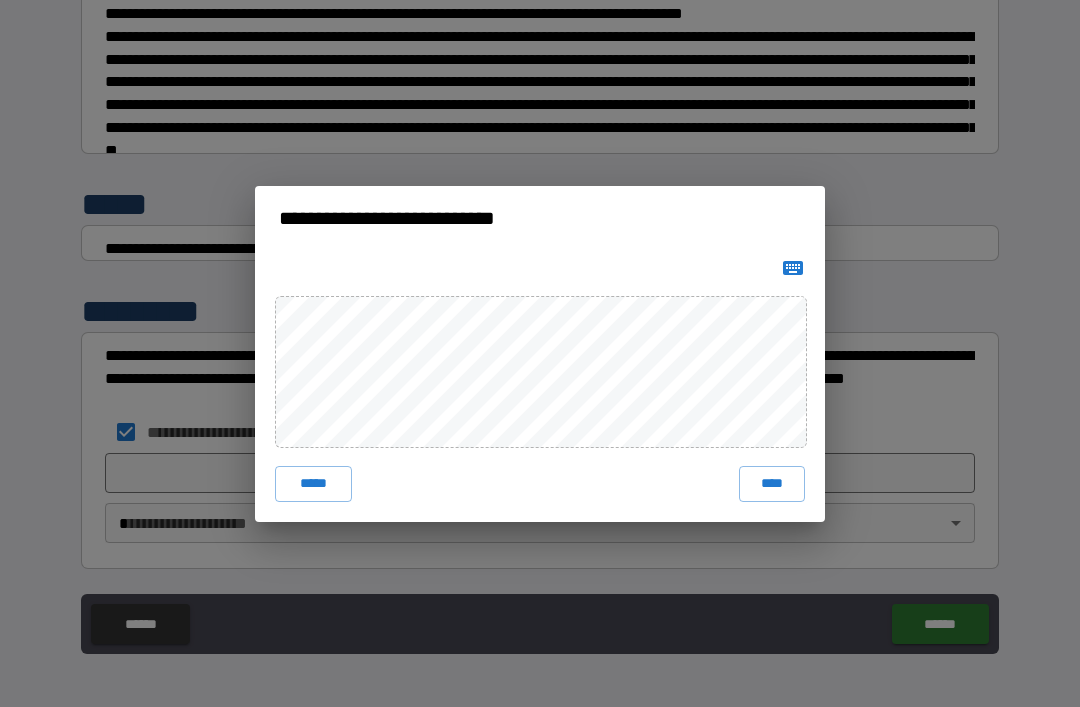 click on "****" at bounding box center [772, 484] 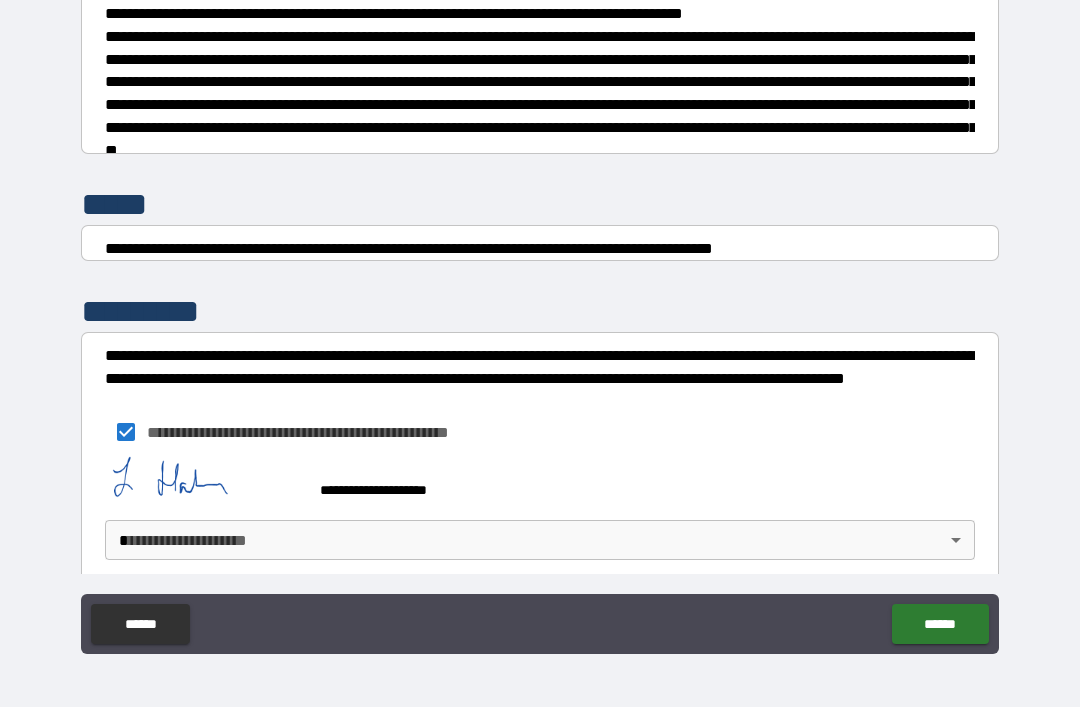 click on "**********" at bounding box center (540, 321) 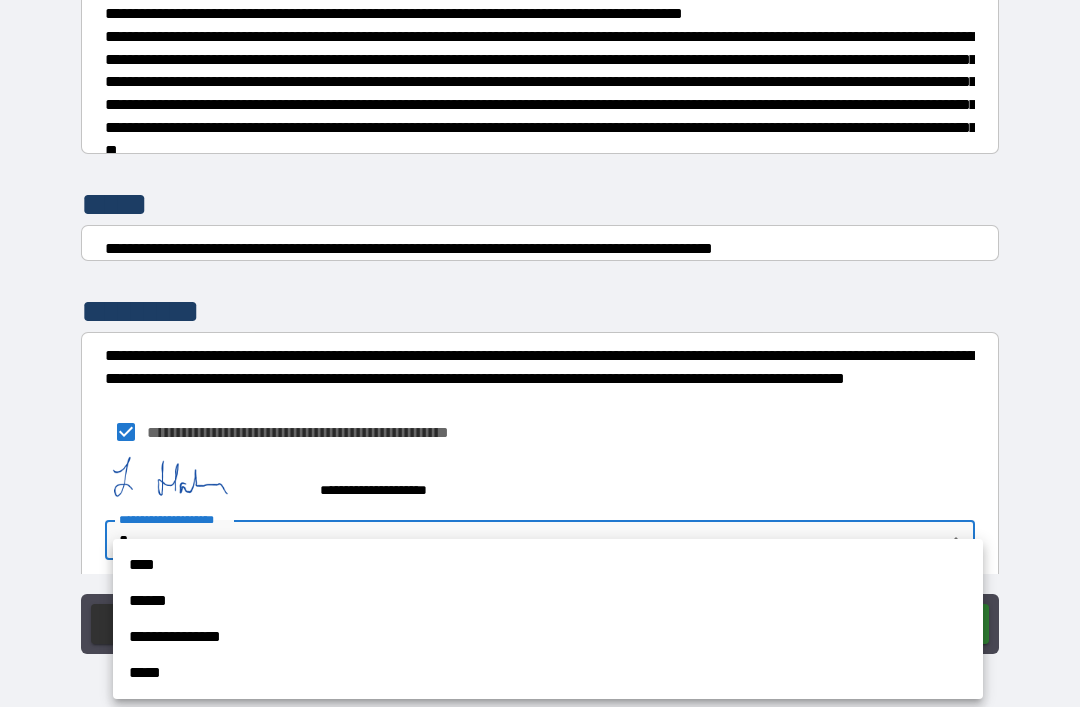 click on "****" at bounding box center (548, 565) 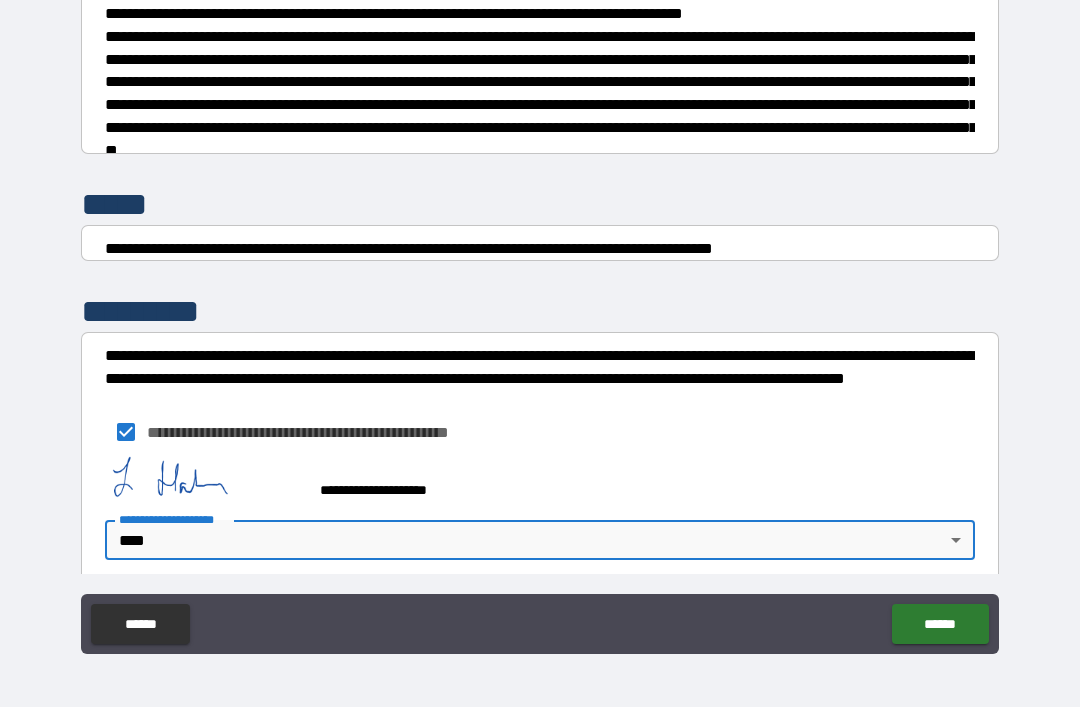 click on "**********" at bounding box center (540, 321) 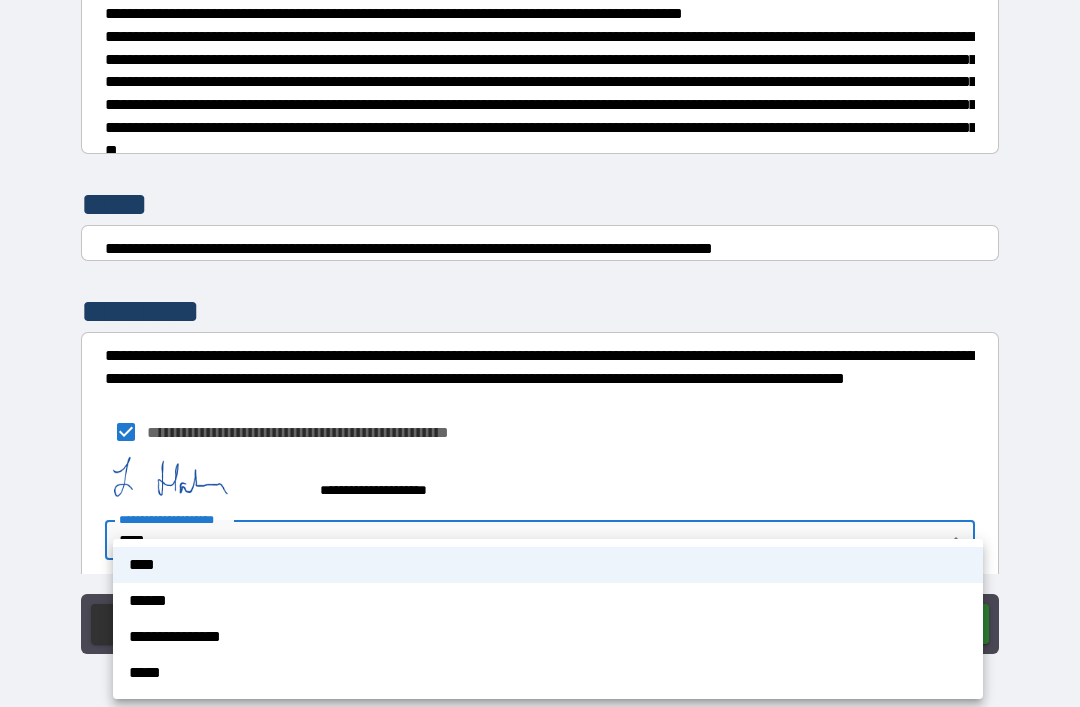 click on "**********" at bounding box center (548, 637) 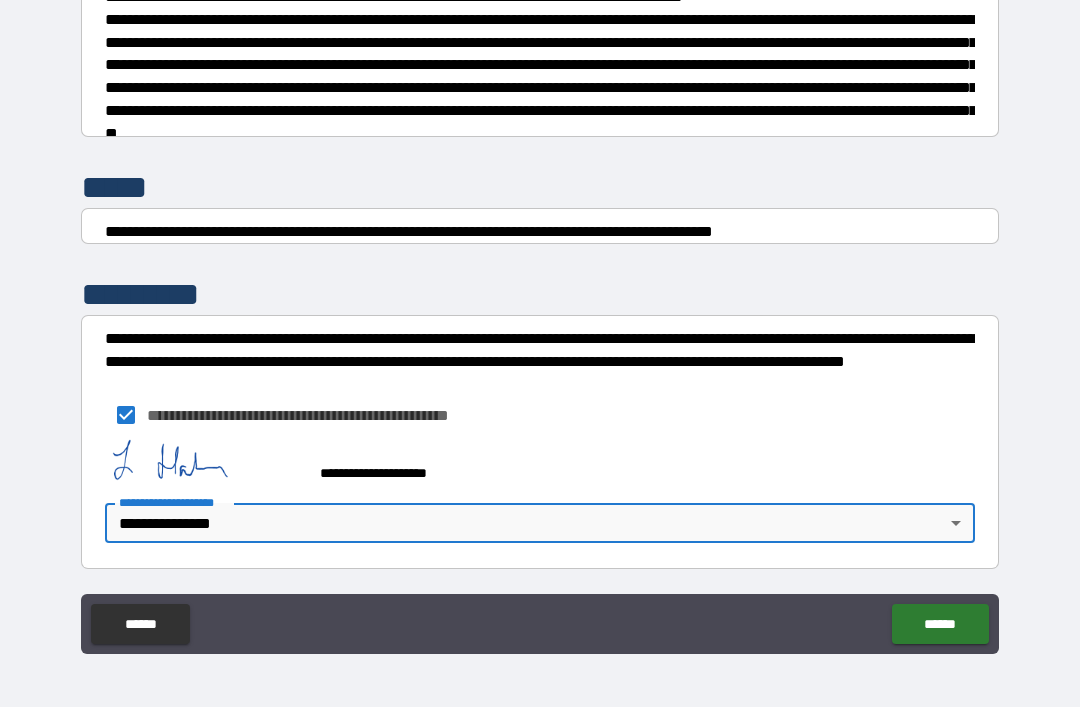 scroll, scrollTop: 7489, scrollLeft: 0, axis: vertical 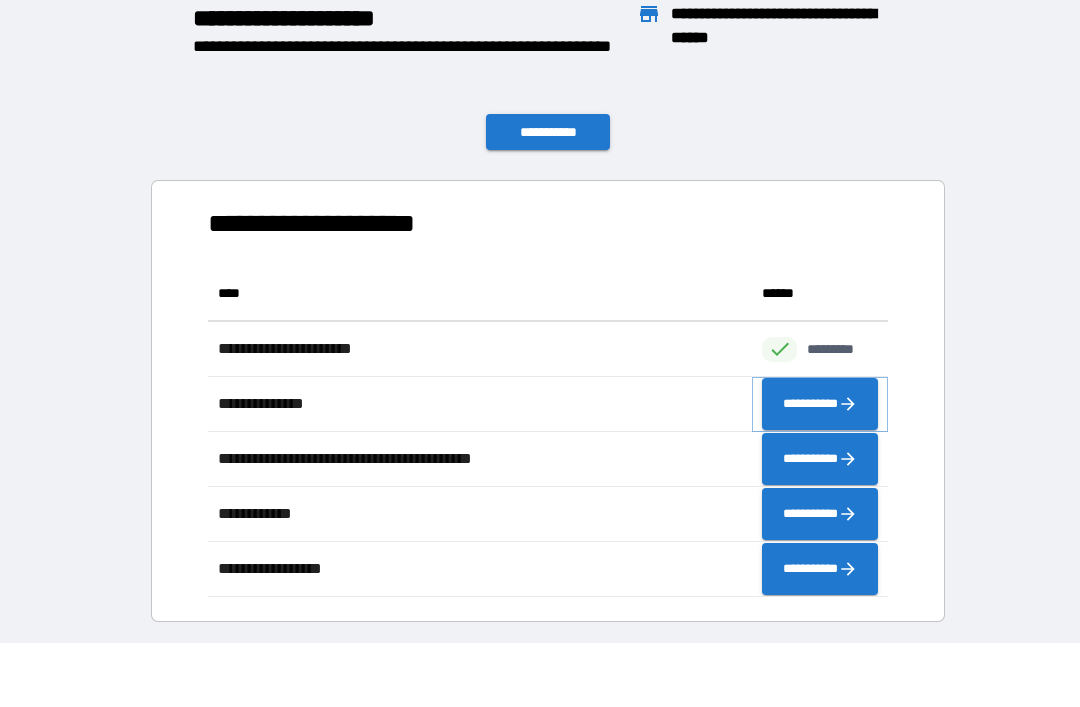 click on "**********" at bounding box center [820, 404] 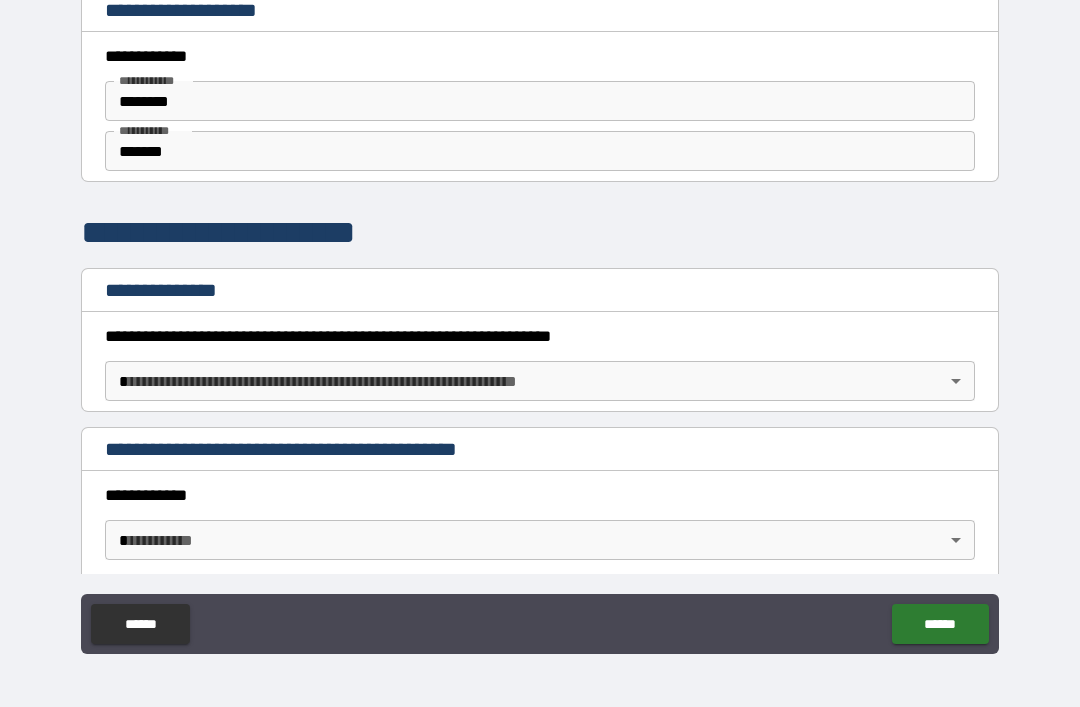 click on "**********" at bounding box center [540, 321] 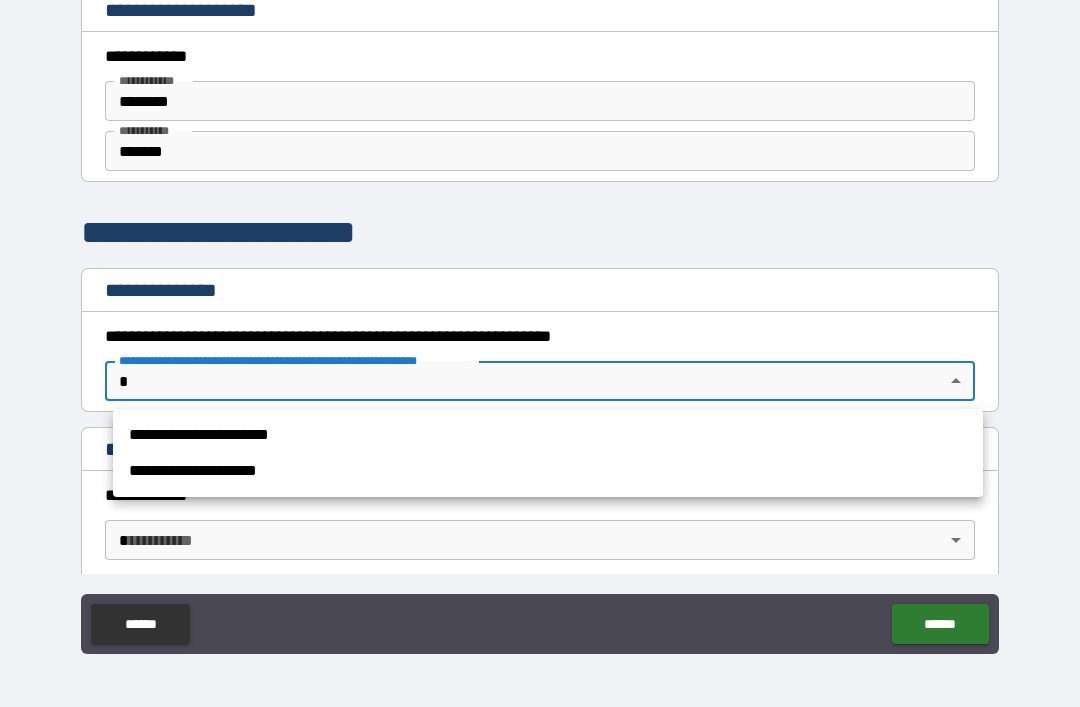 click on "**********" at bounding box center (548, 435) 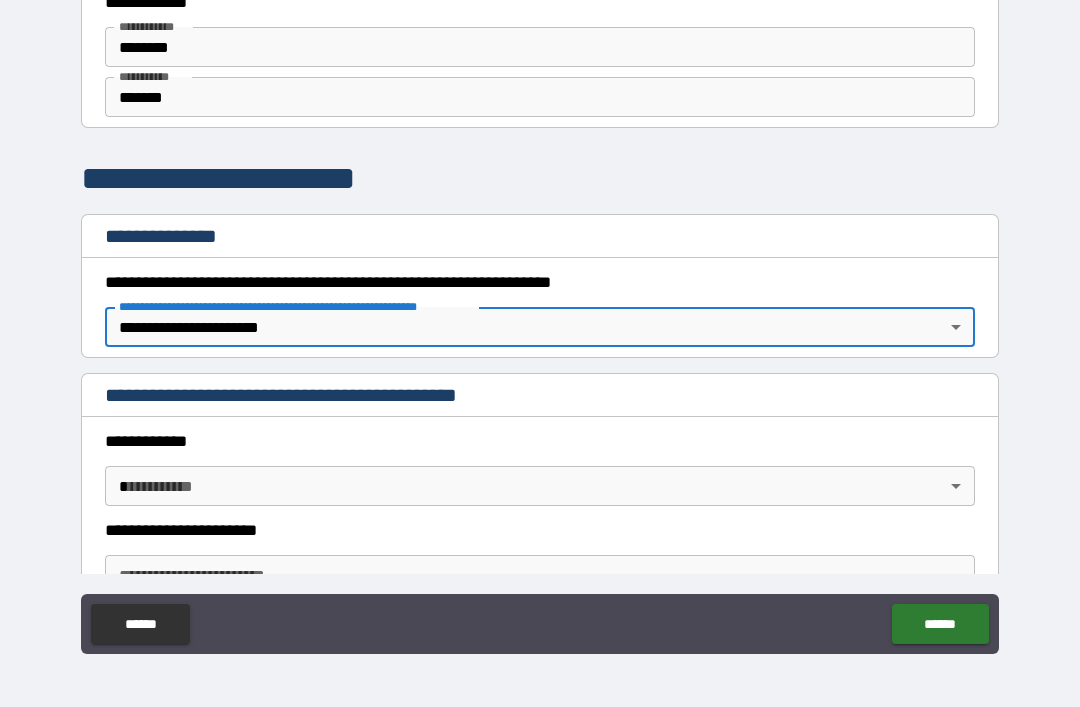 scroll, scrollTop: 57, scrollLeft: 0, axis: vertical 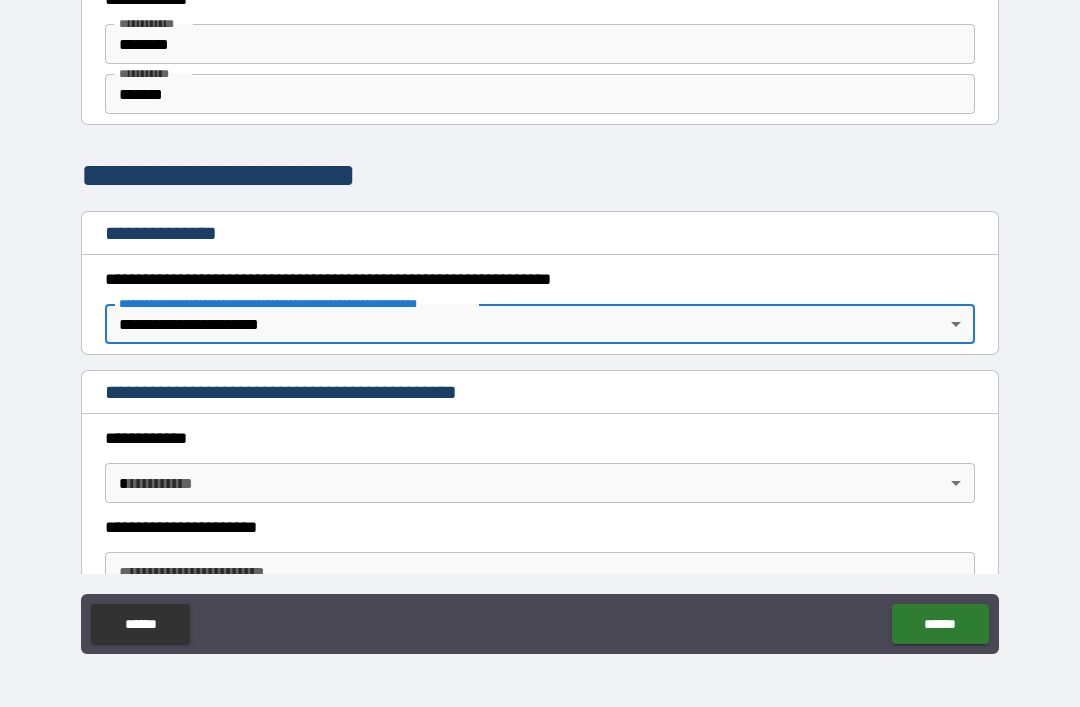 click on "**********" at bounding box center (540, 321) 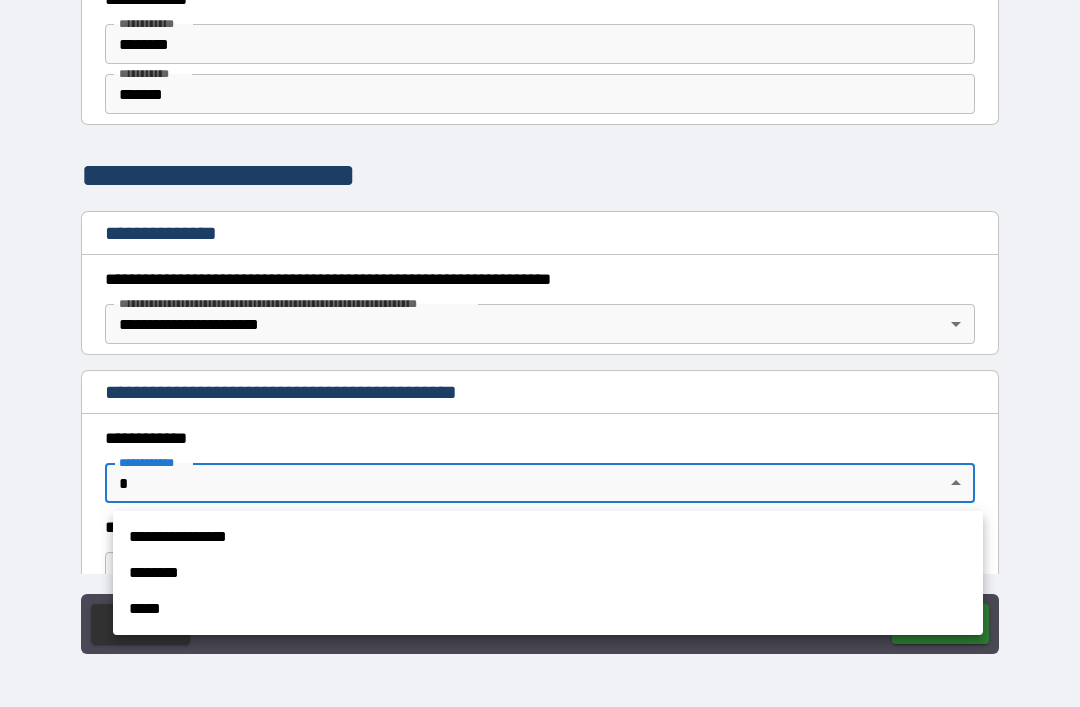 click on "**********" at bounding box center (548, 537) 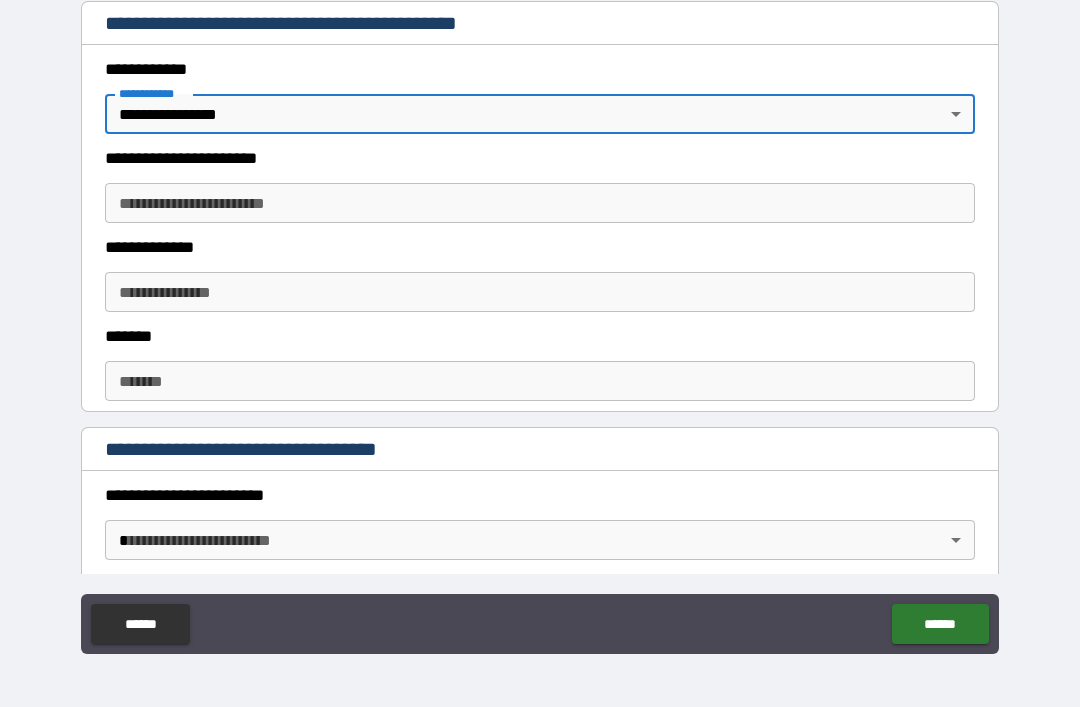 scroll, scrollTop: 395, scrollLeft: 0, axis: vertical 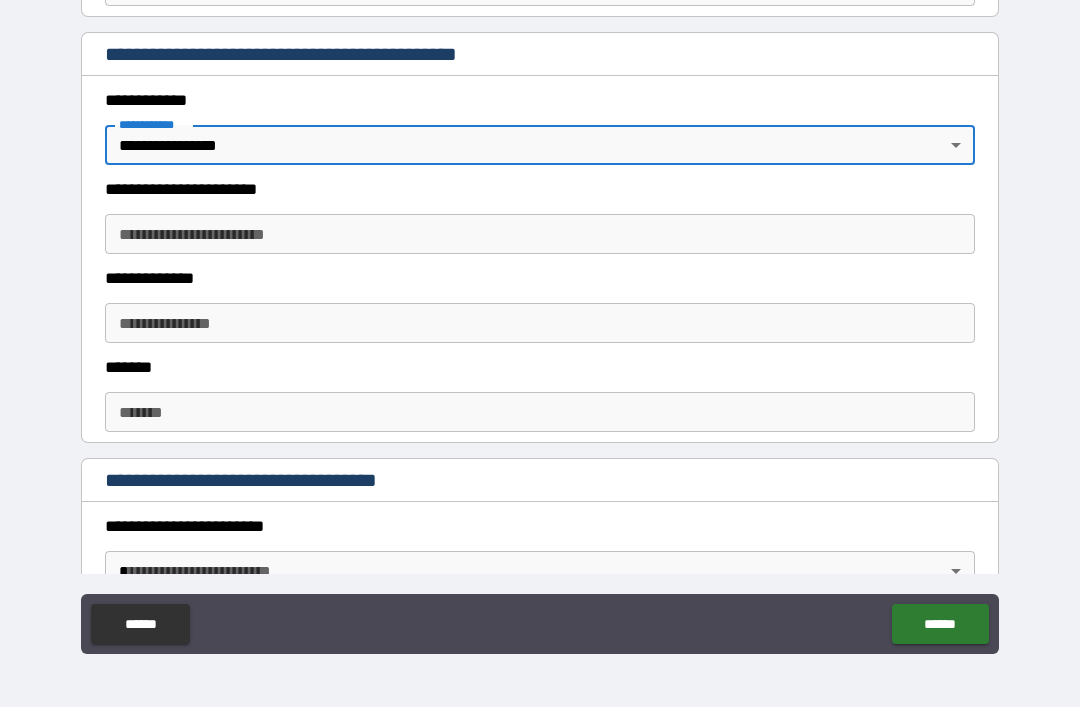click on "**********" at bounding box center (540, 234) 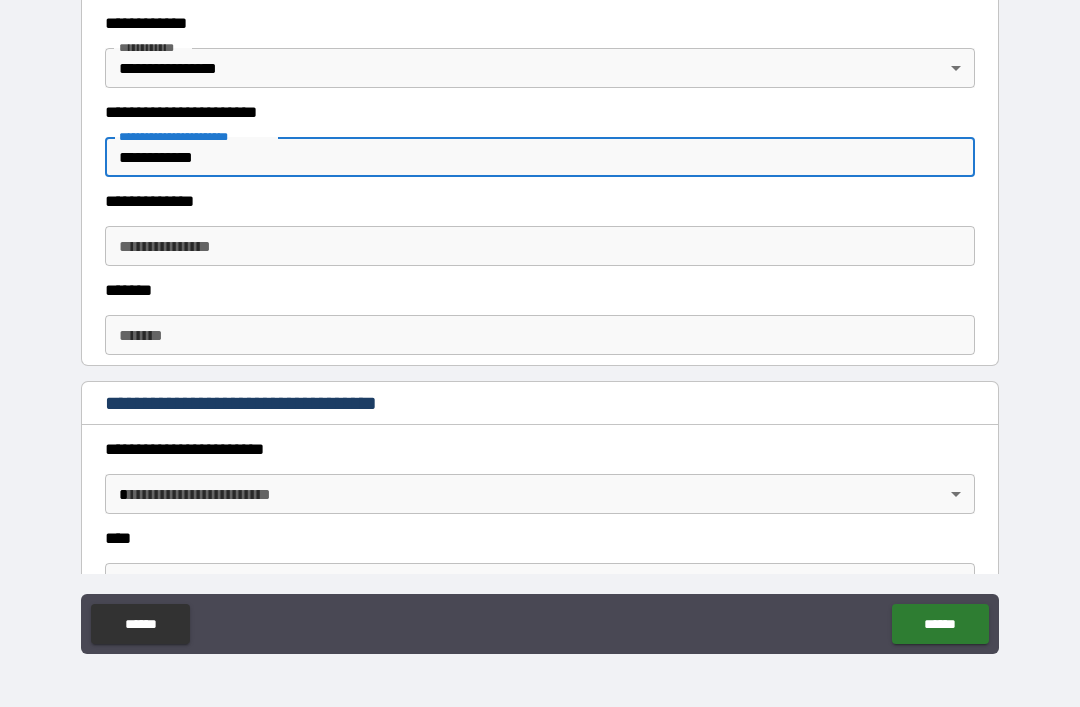 scroll, scrollTop: 478, scrollLeft: 0, axis: vertical 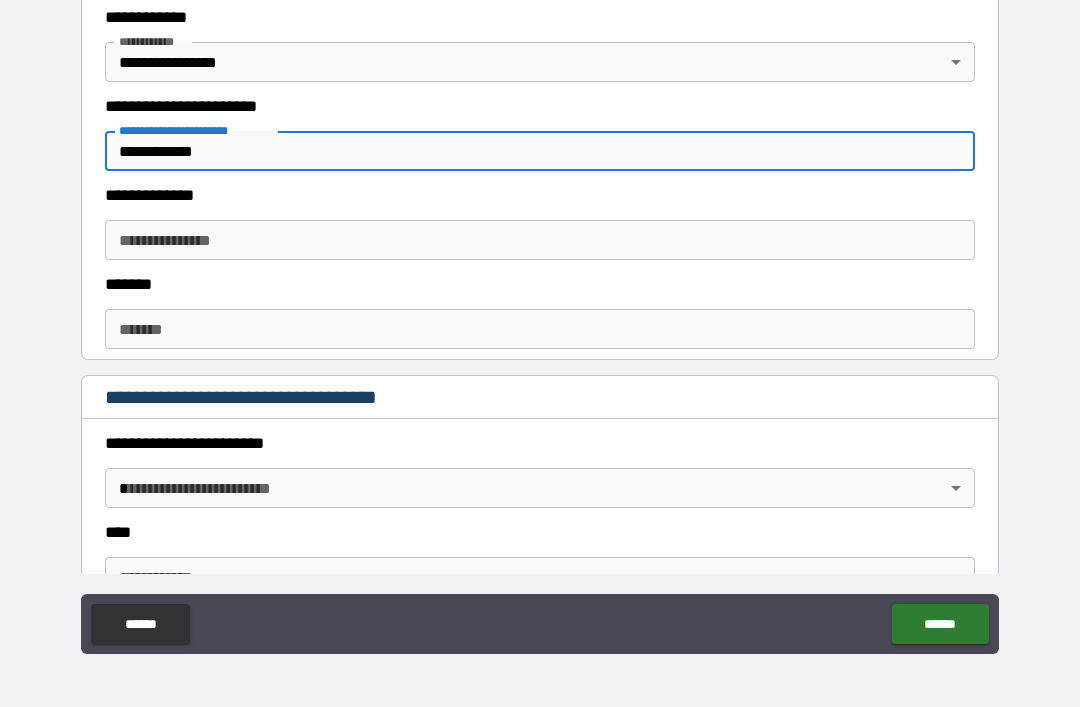 type on "**********" 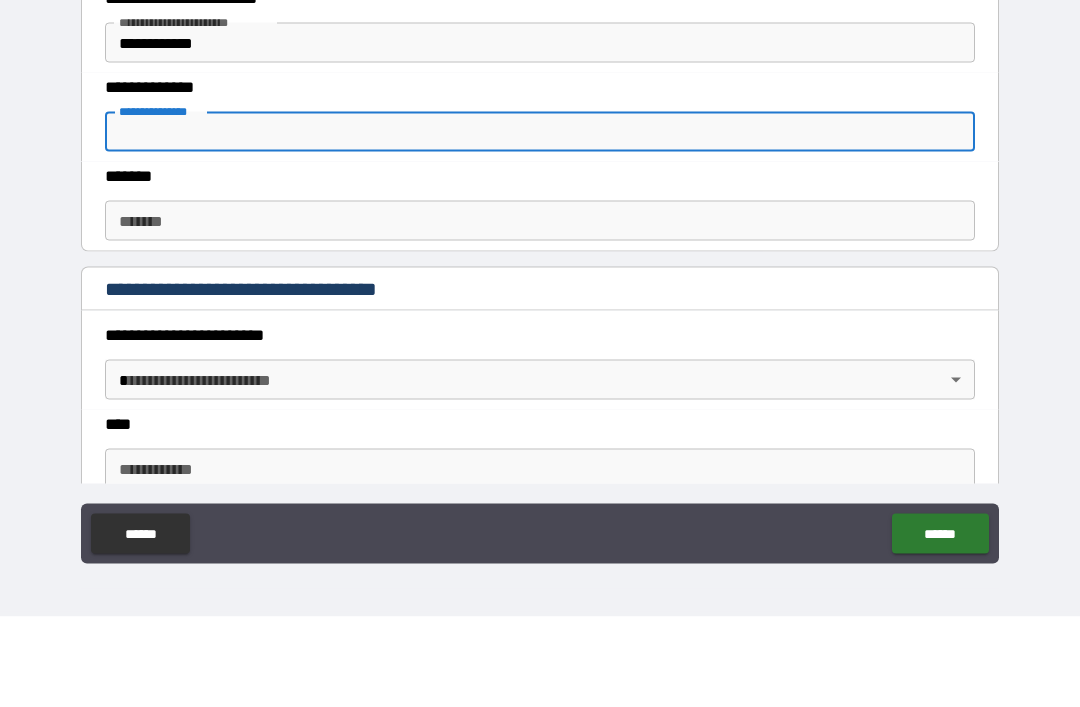 scroll, scrollTop: 494, scrollLeft: 0, axis: vertical 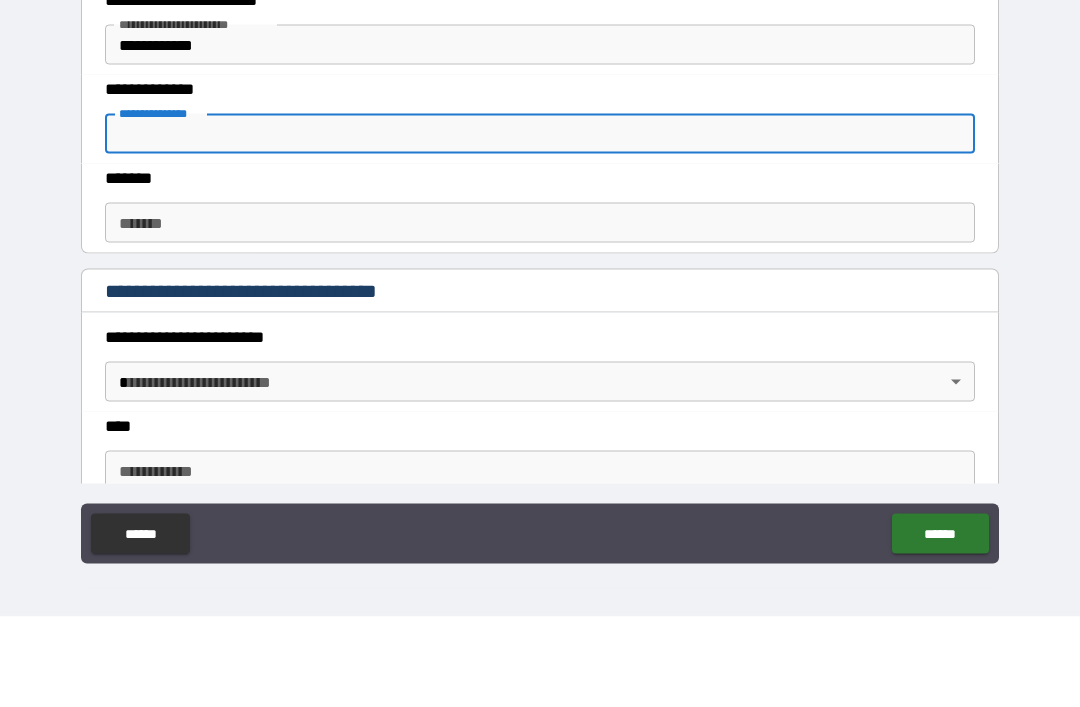 click on "*******" at bounding box center (540, 313) 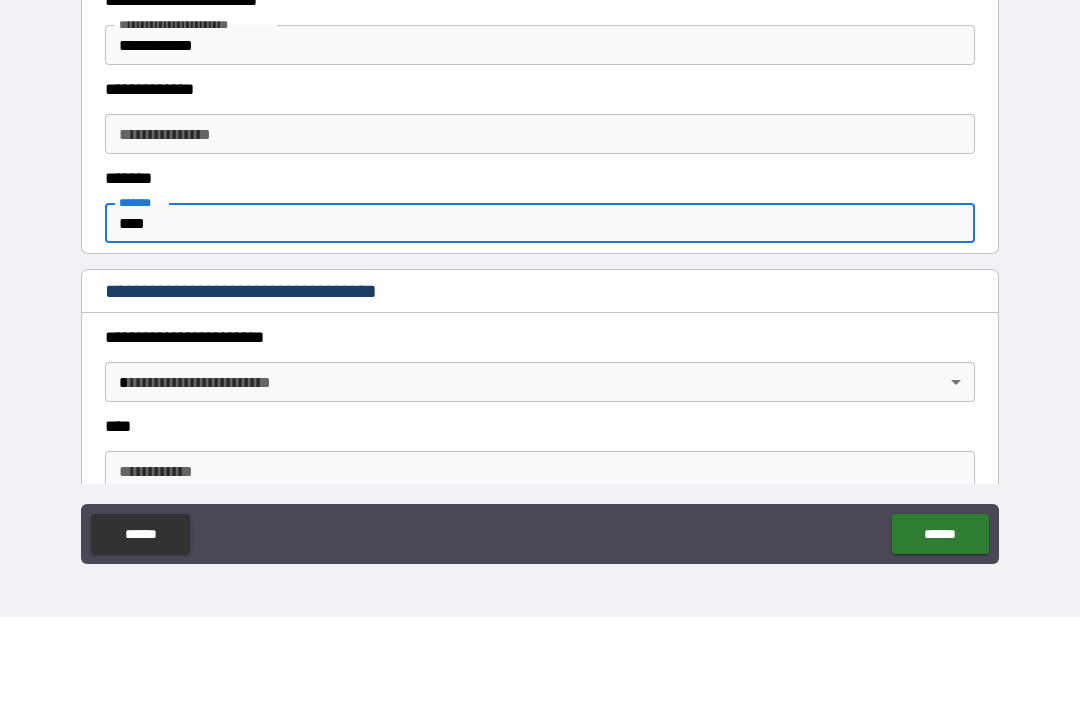 type on "****" 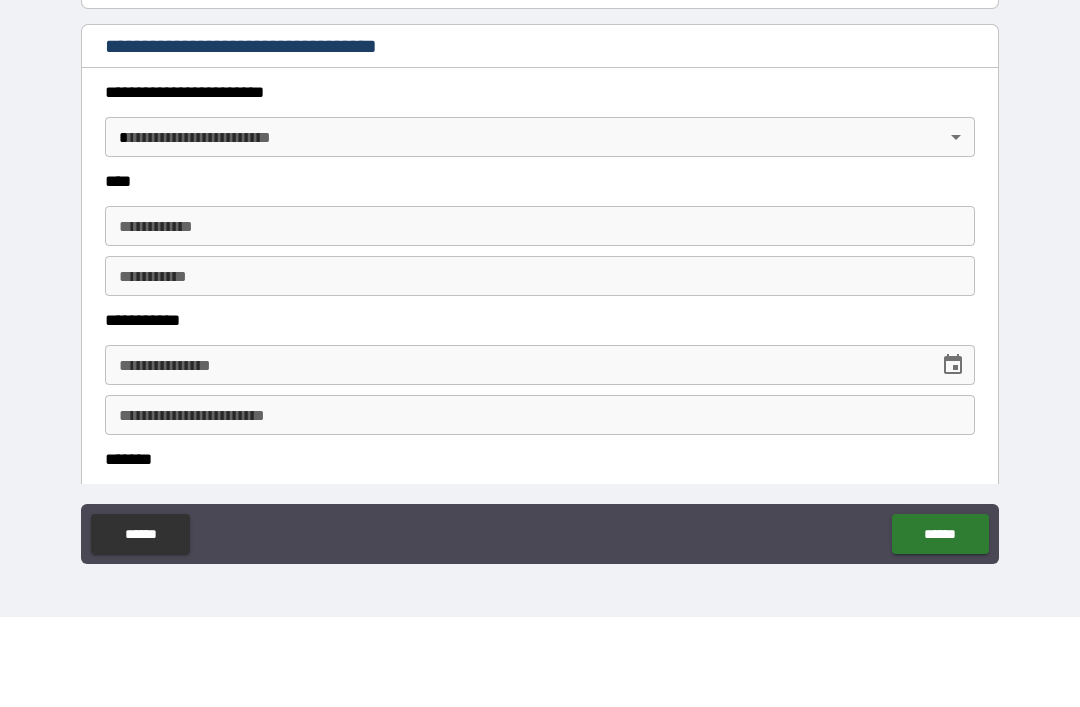 scroll, scrollTop: 741, scrollLeft: 0, axis: vertical 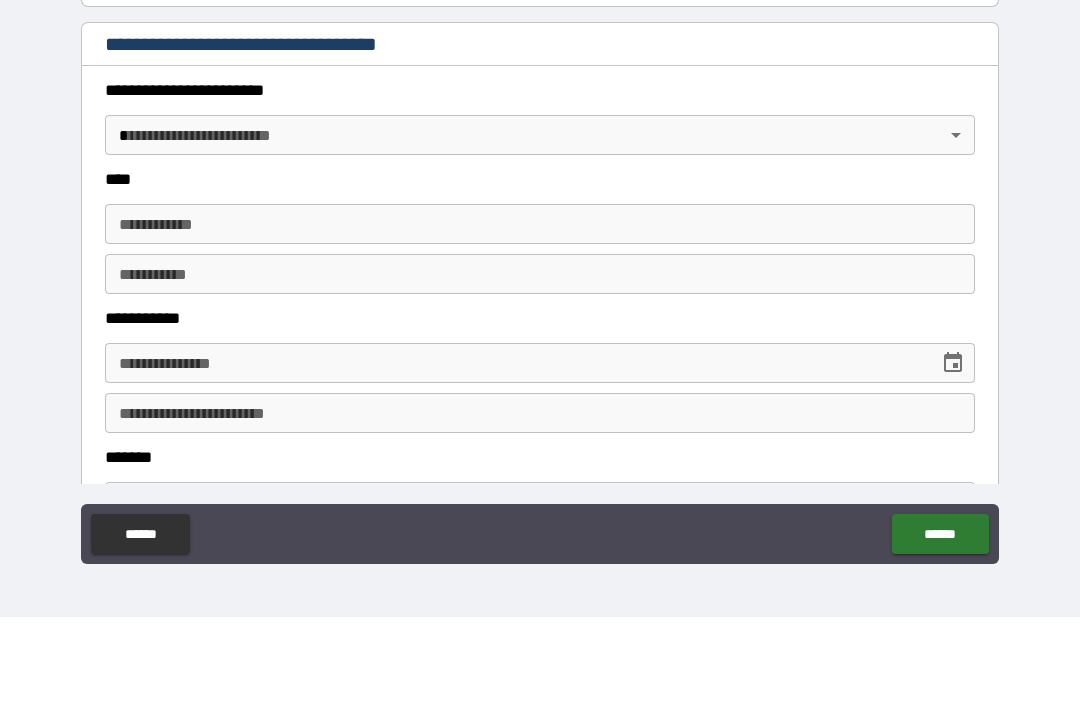 type on "*********" 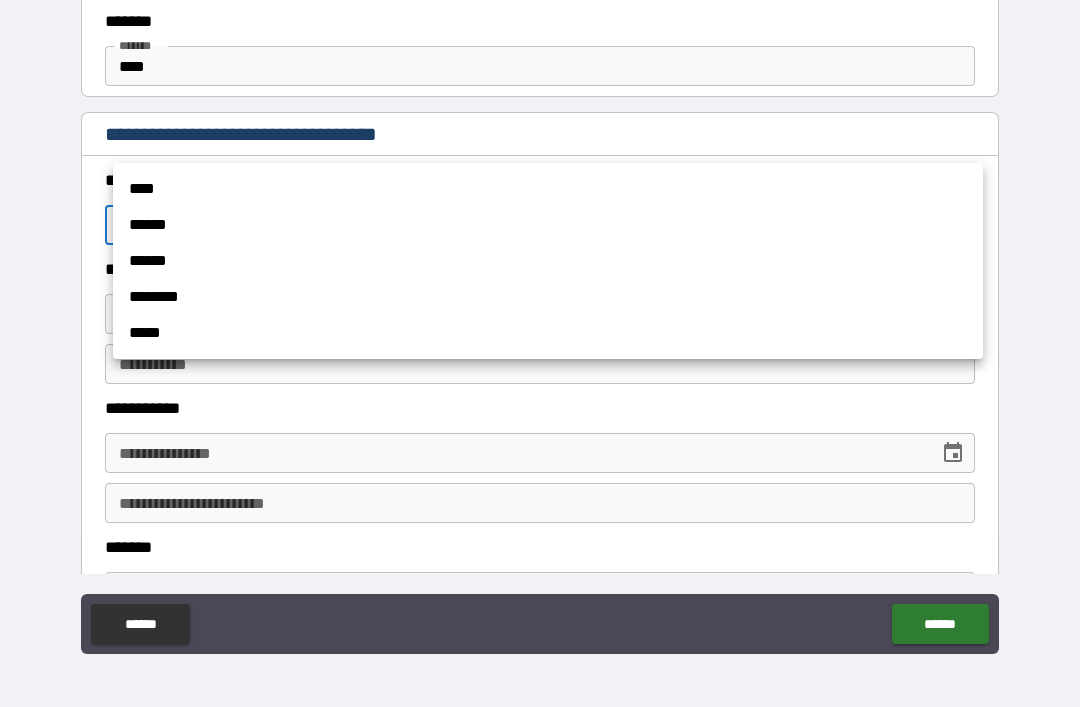 click on "******" at bounding box center (548, 225) 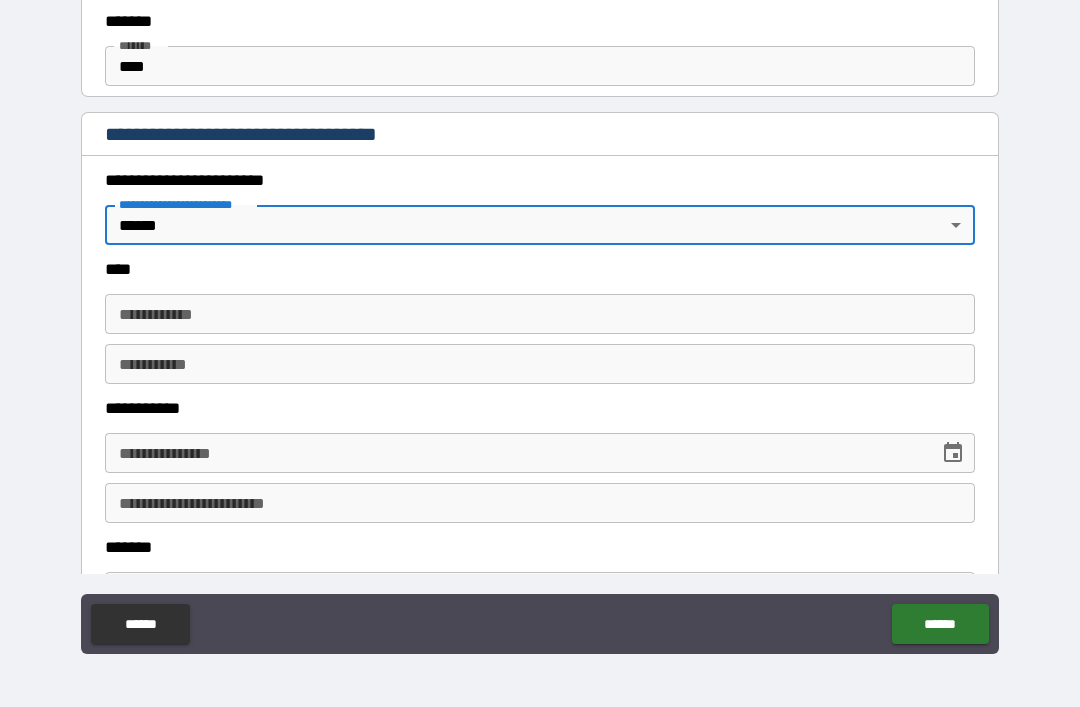 click on "**********" at bounding box center (540, 314) 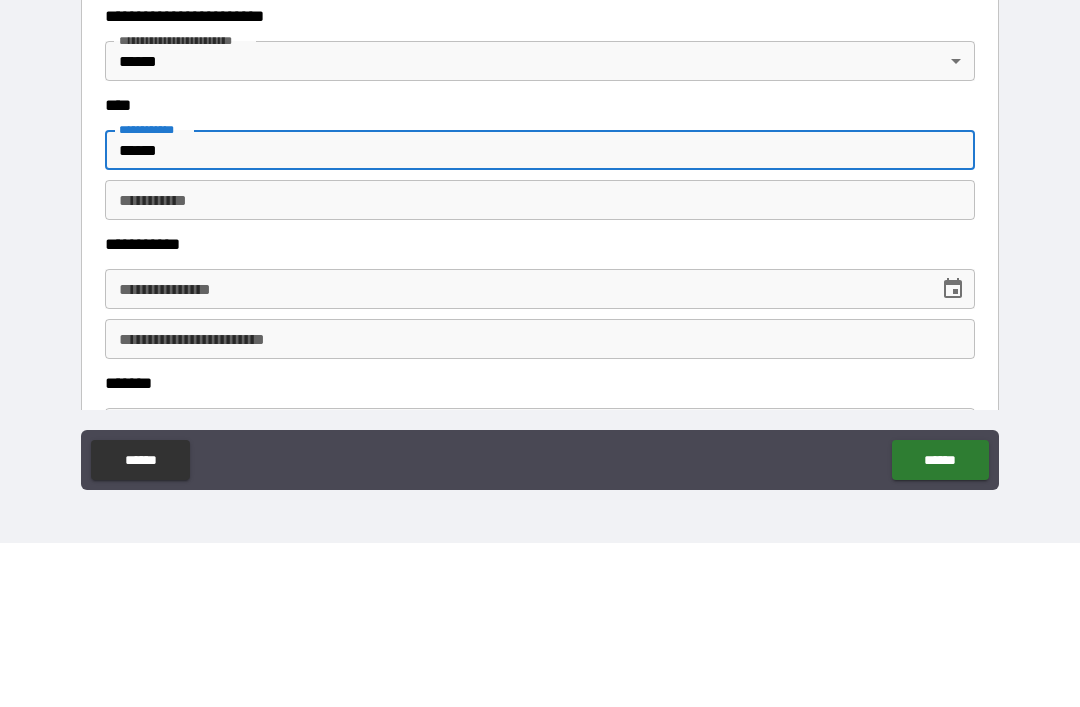 type on "******" 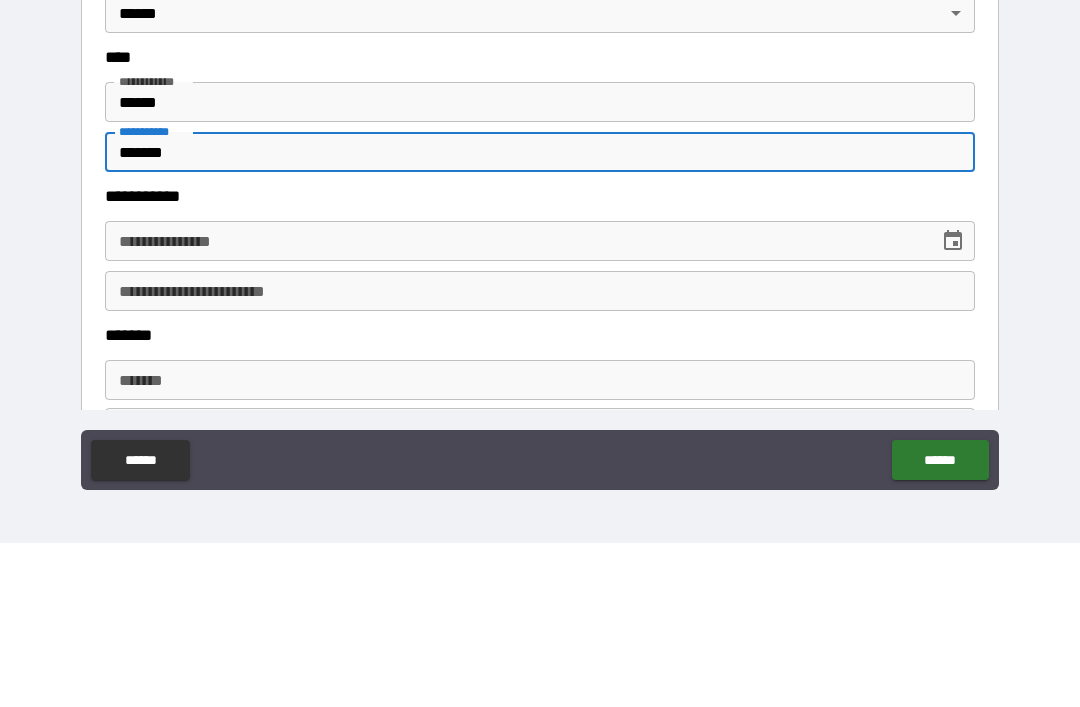 scroll, scrollTop: 800, scrollLeft: 0, axis: vertical 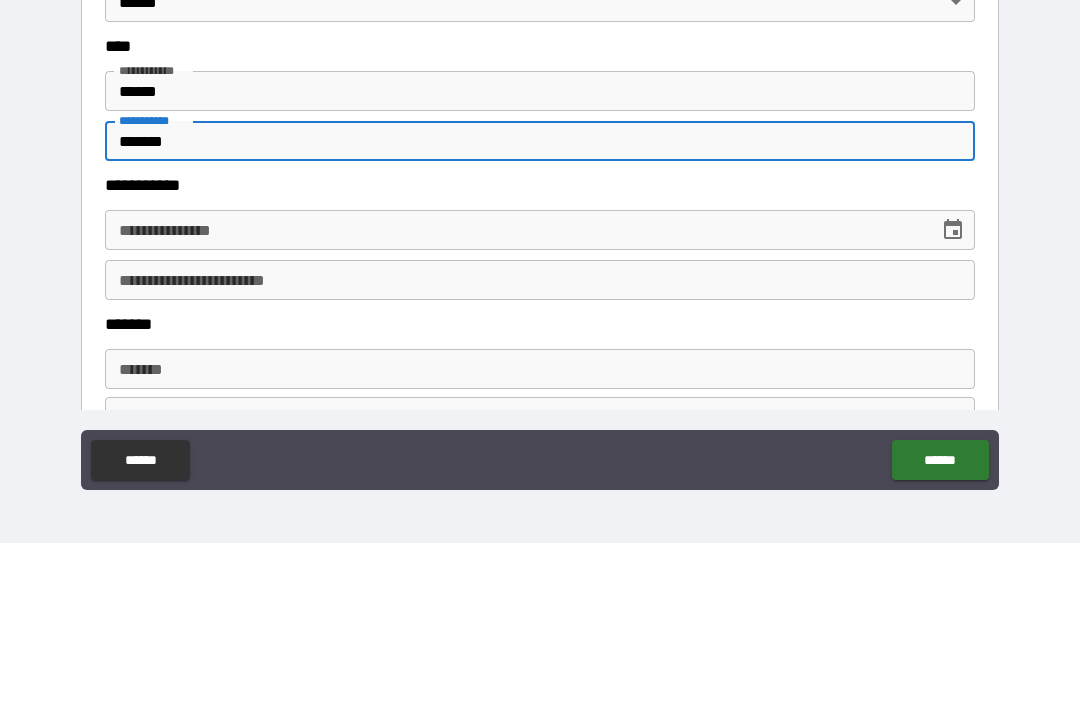 type on "*******" 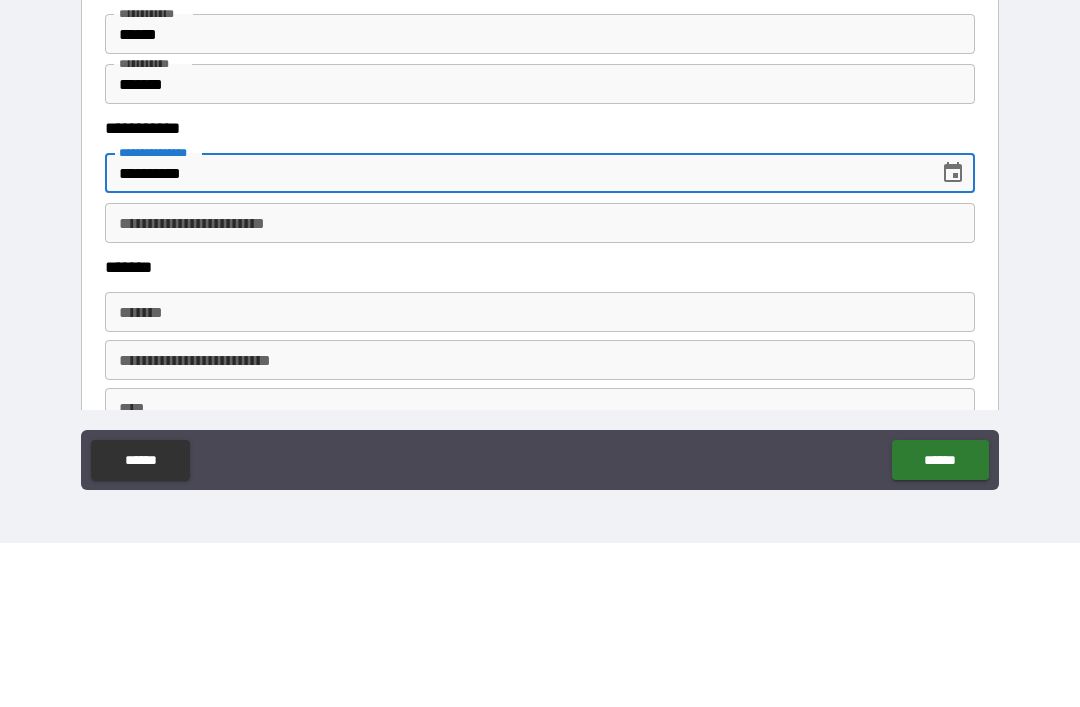 scroll, scrollTop: 856, scrollLeft: 0, axis: vertical 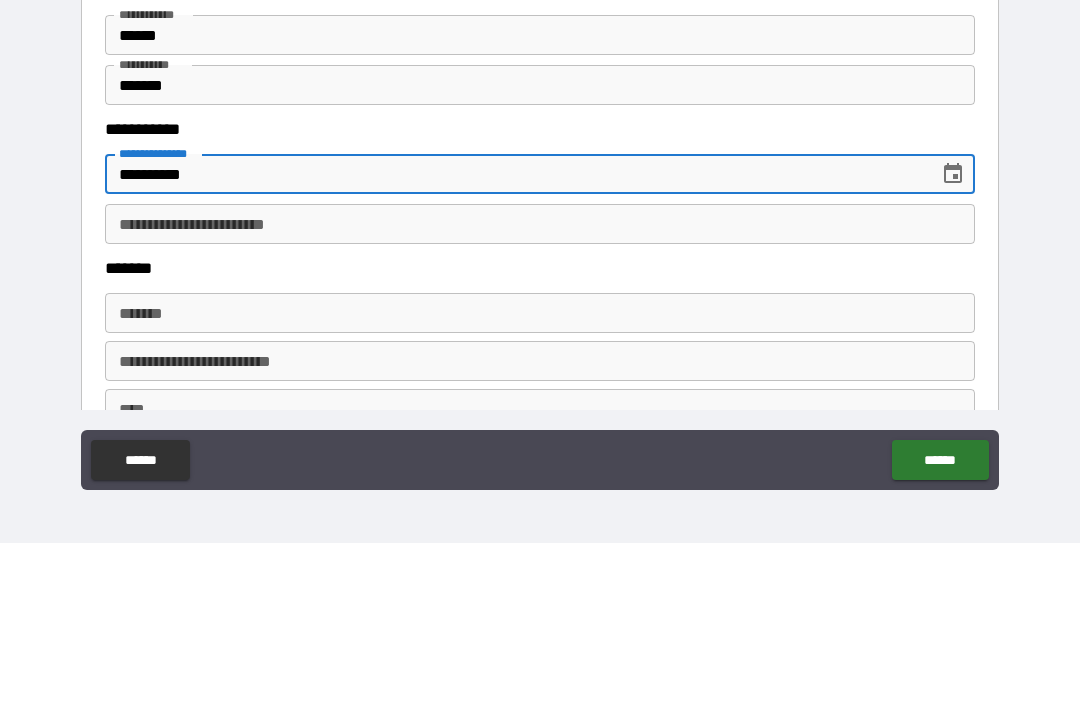 type on "**********" 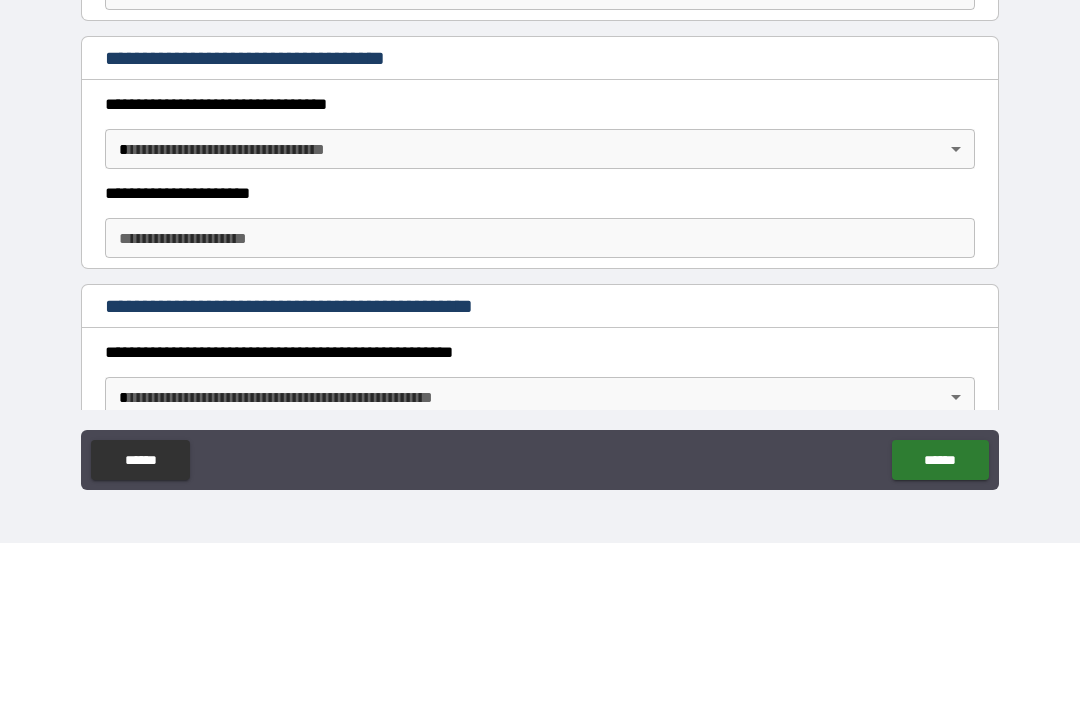 scroll, scrollTop: 1374, scrollLeft: 0, axis: vertical 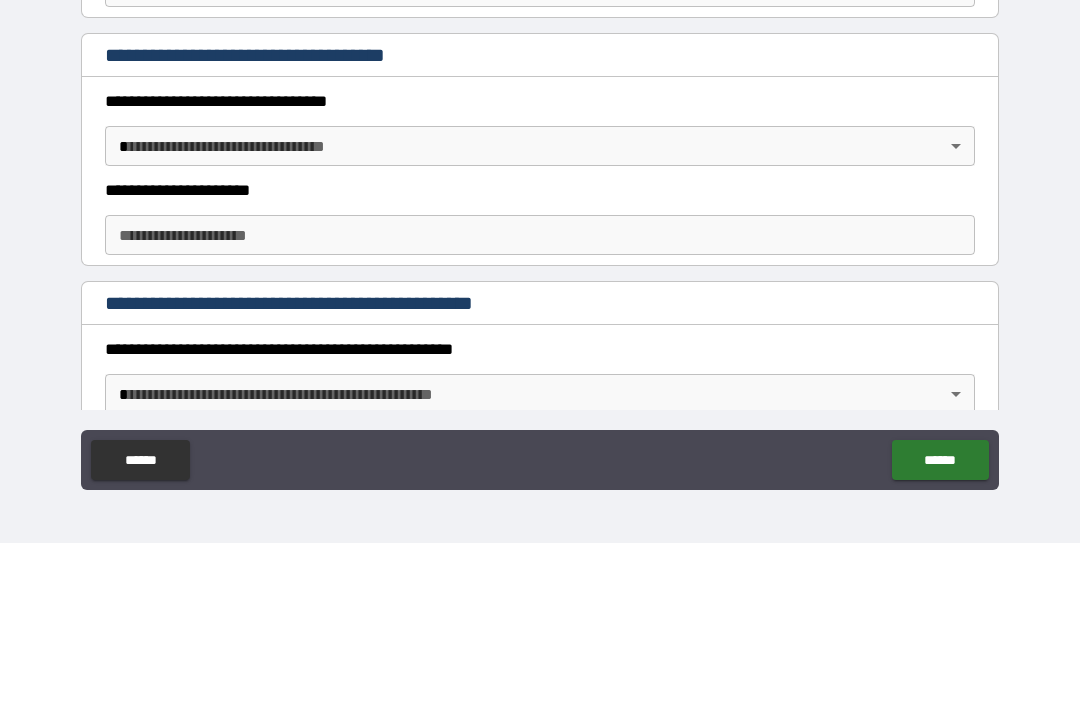 type on "**********" 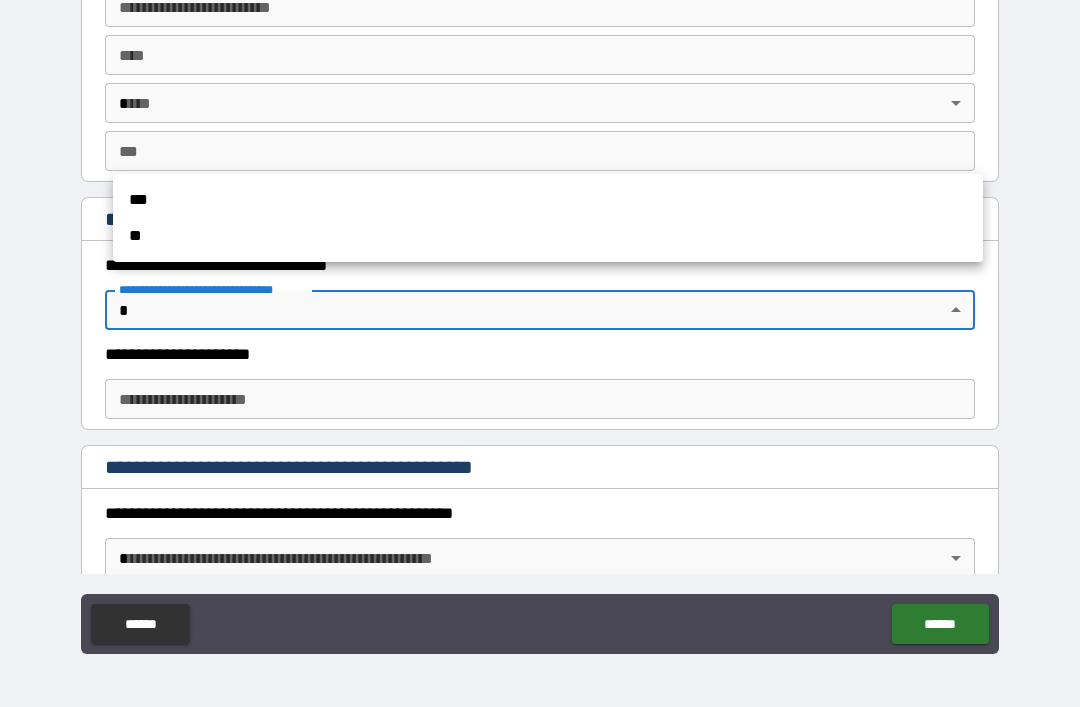 click on "***" at bounding box center (548, 200) 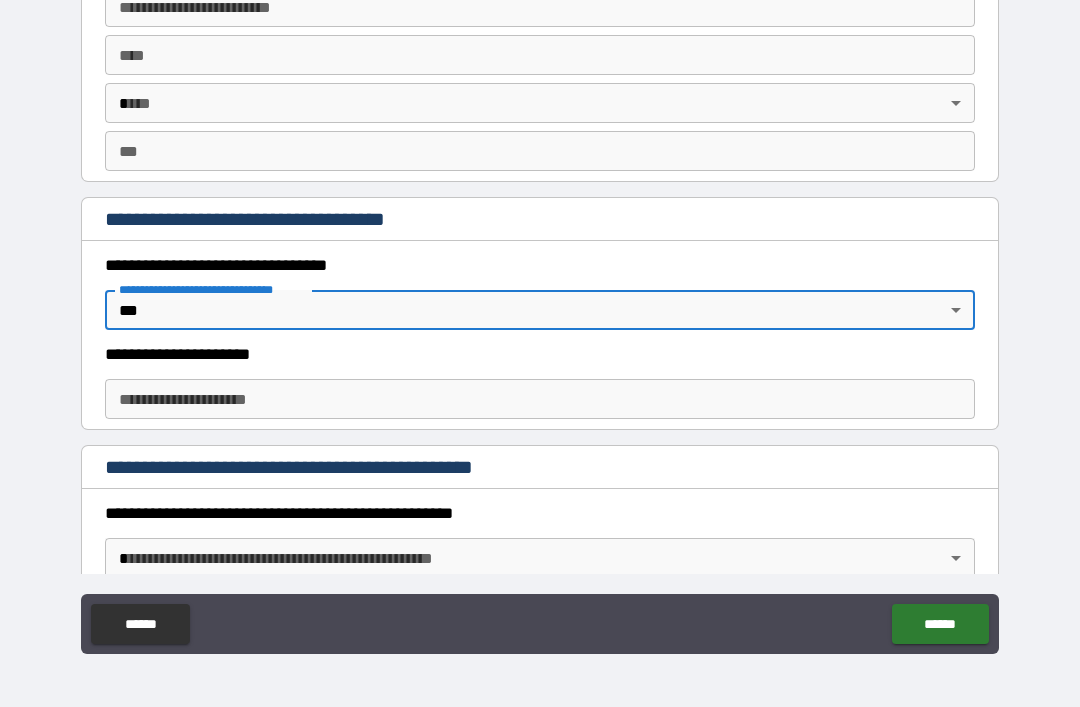 click on "**********" at bounding box center [540, 399] 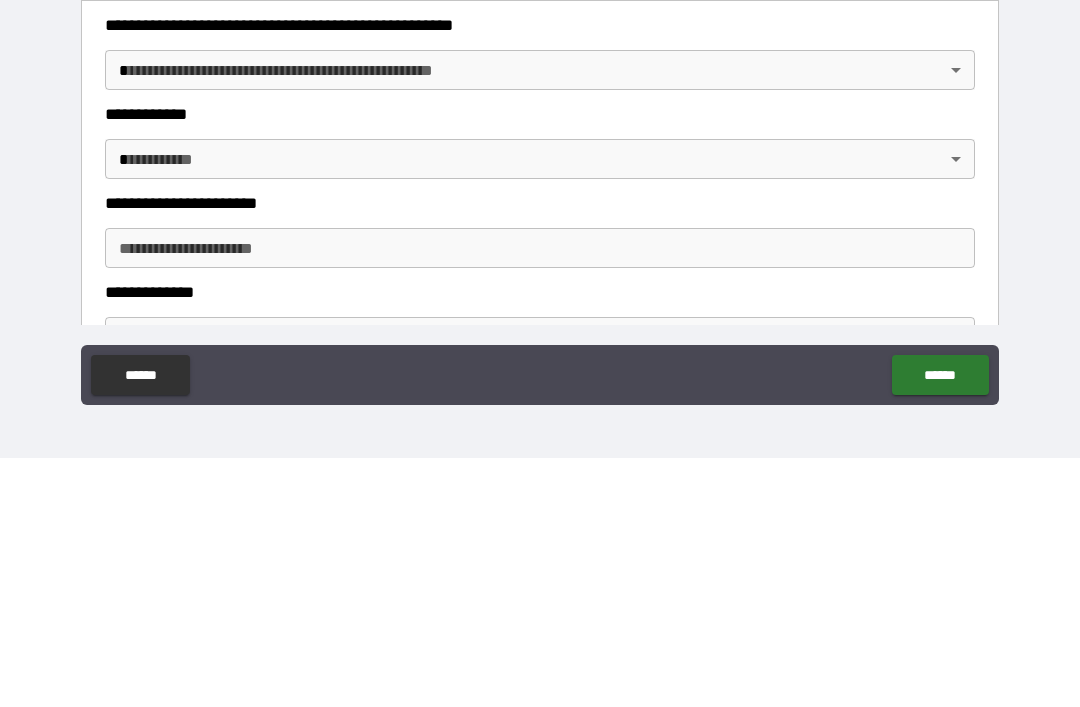 scroll, scrollTop: 1608, scrollLeft: 0, axis: vertical 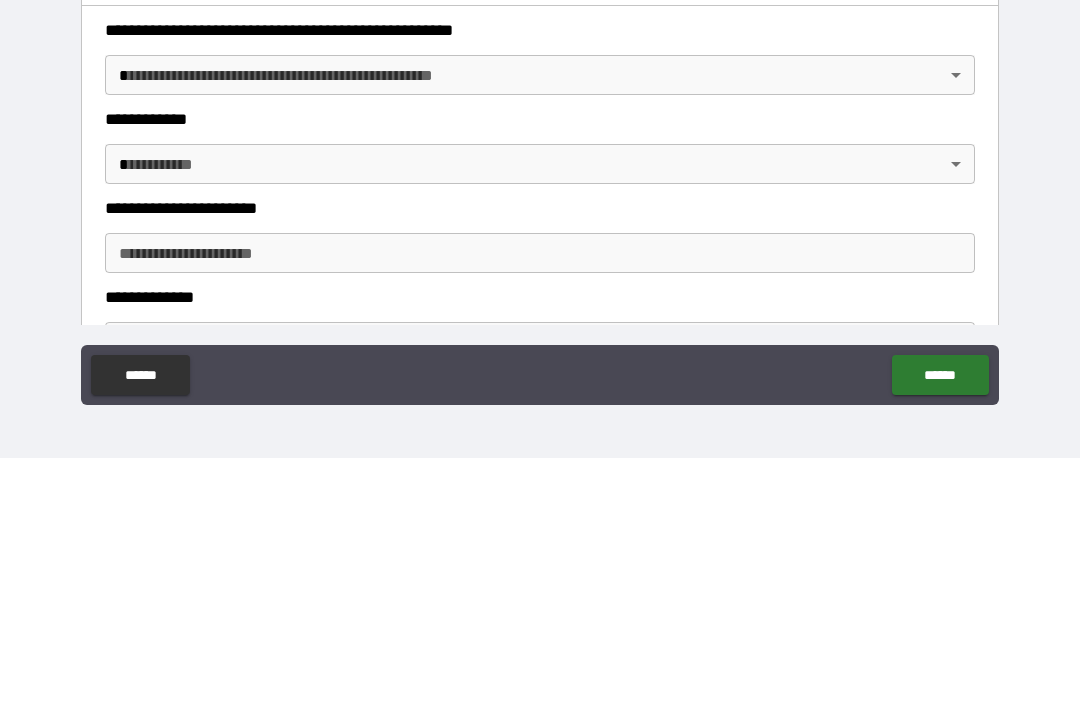 type on "**********" 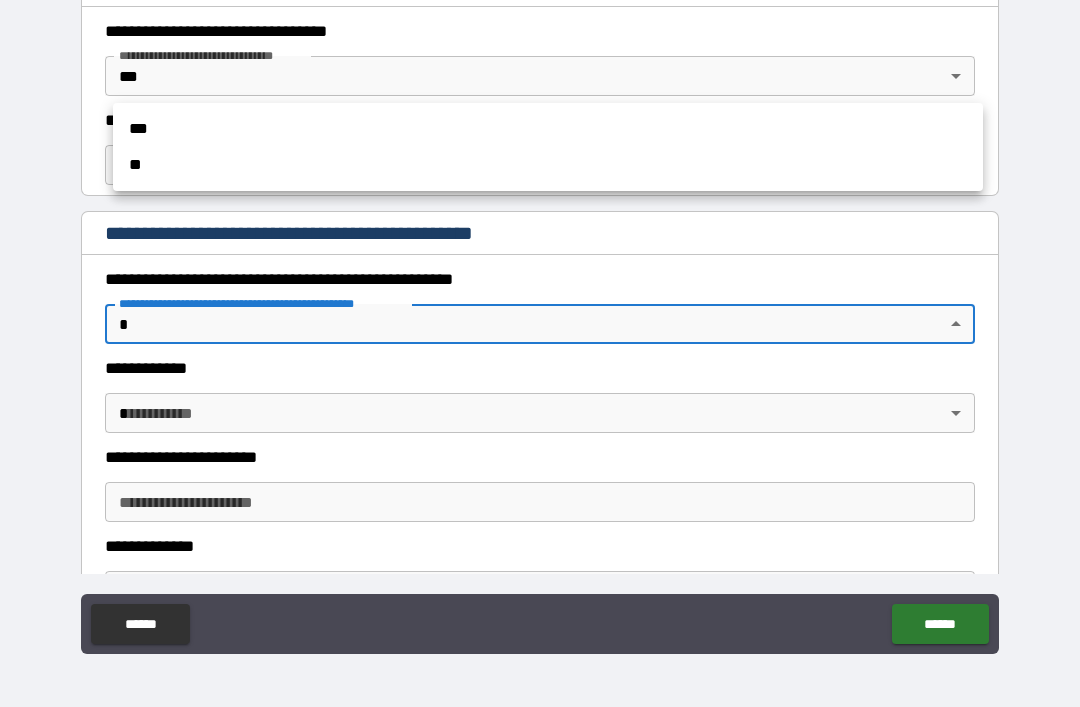 click on "***" at bounding box center [548, 129] 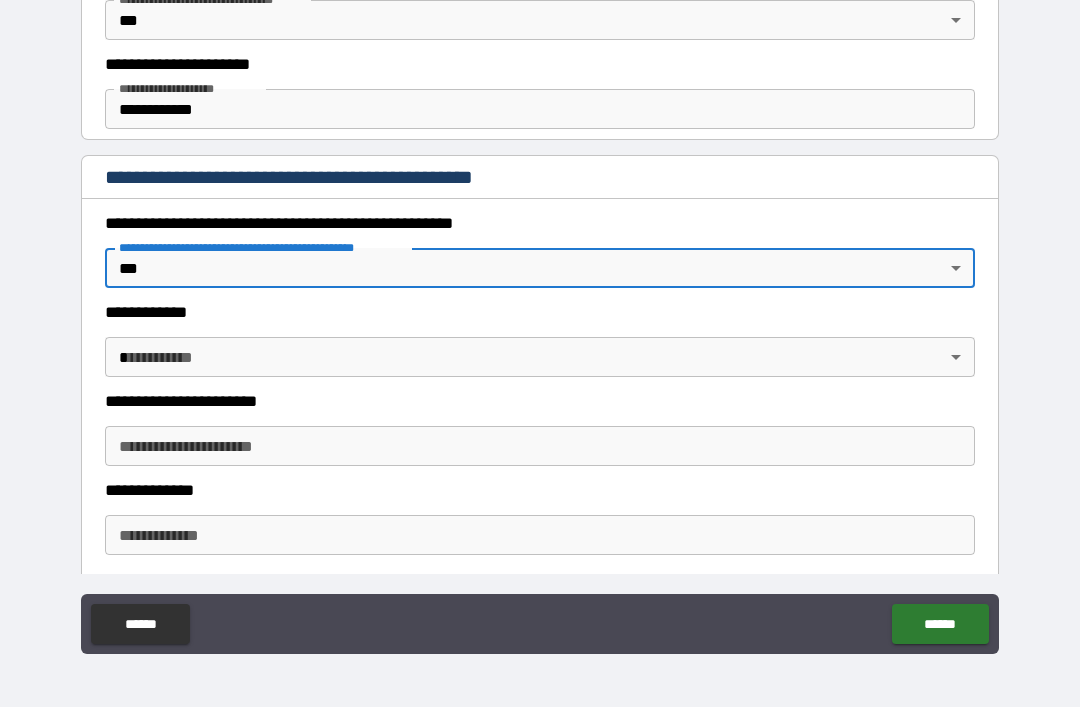 scroll, scrollTop: 1665, scrollLeft: 0, axis: vertical 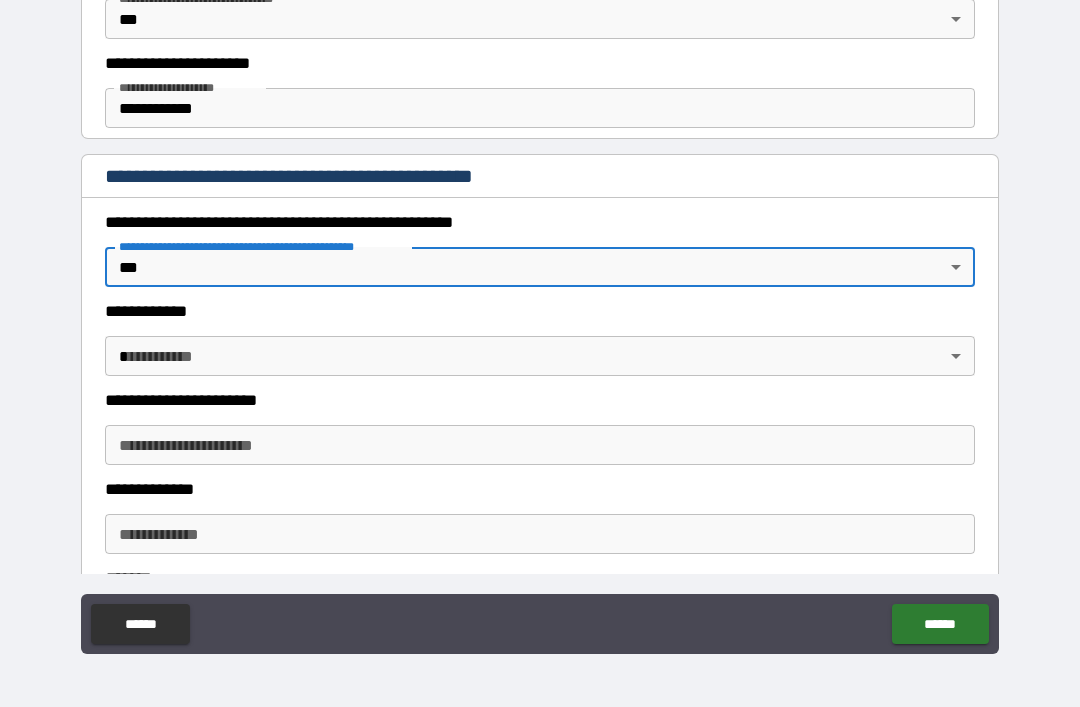 click on "**********" at bounding box center [540, 321] 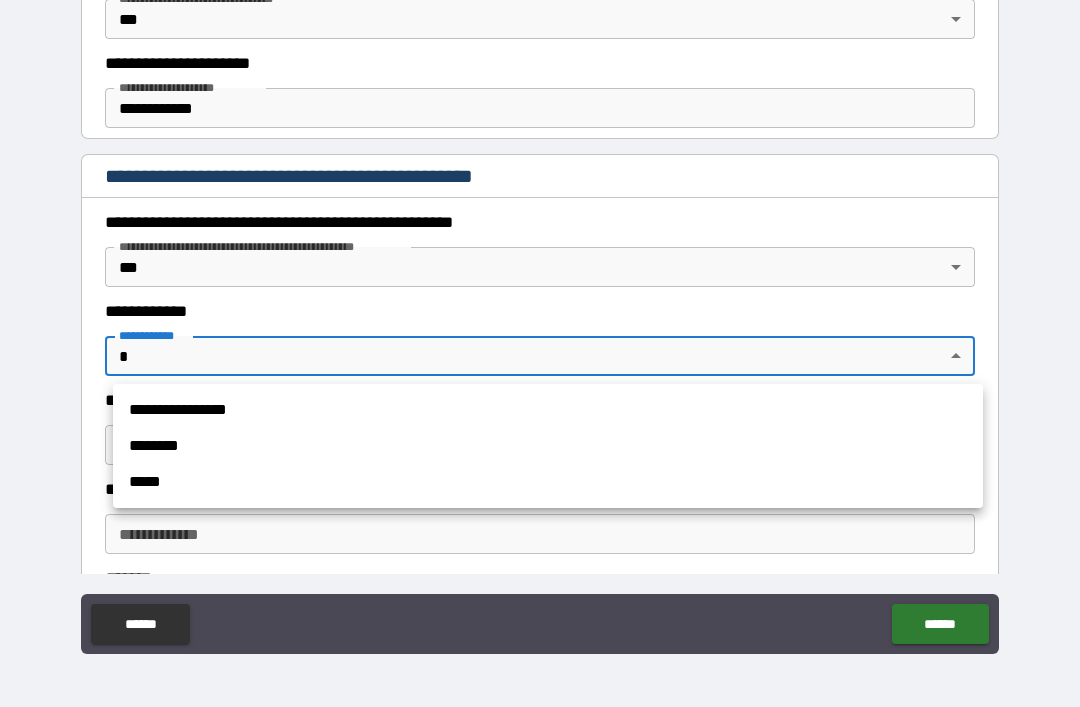 click on "********" at bounding box center [548, 446] 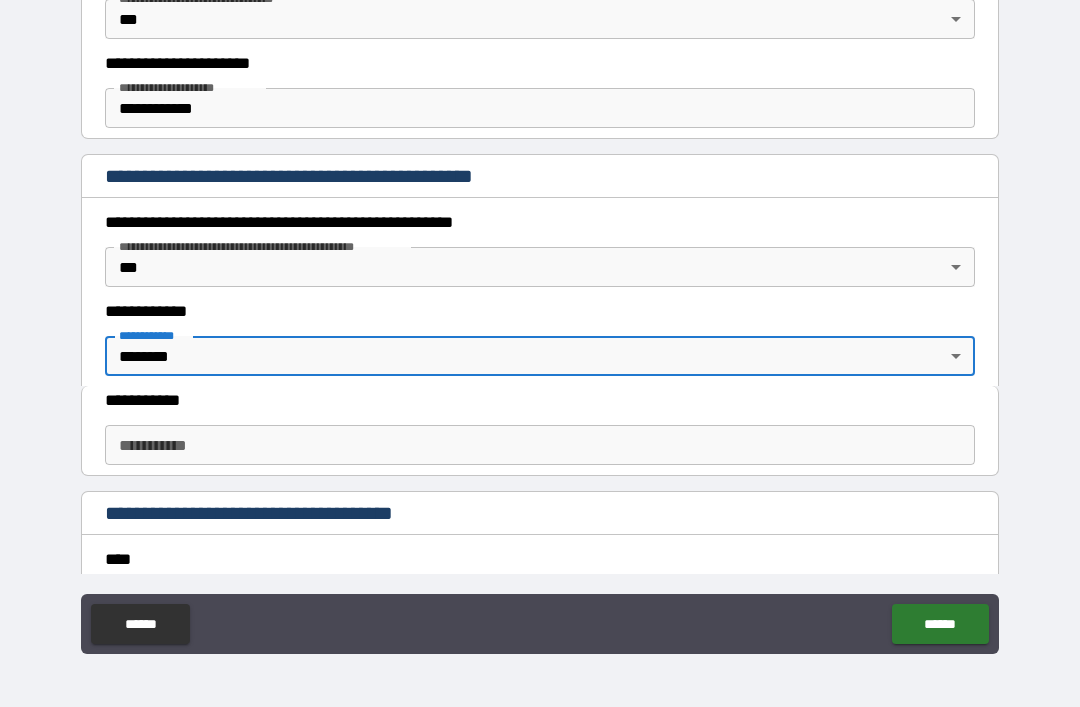 type on "*" 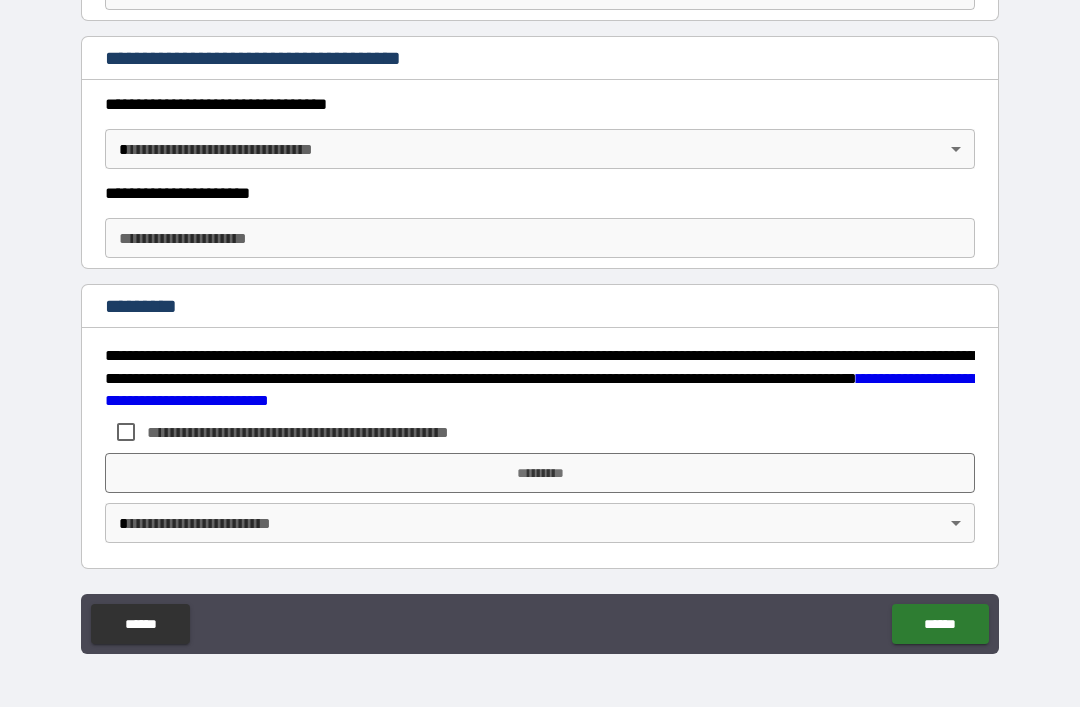 scroll, scrollTop: 2838, scrollLeft: 0, axis: vertical 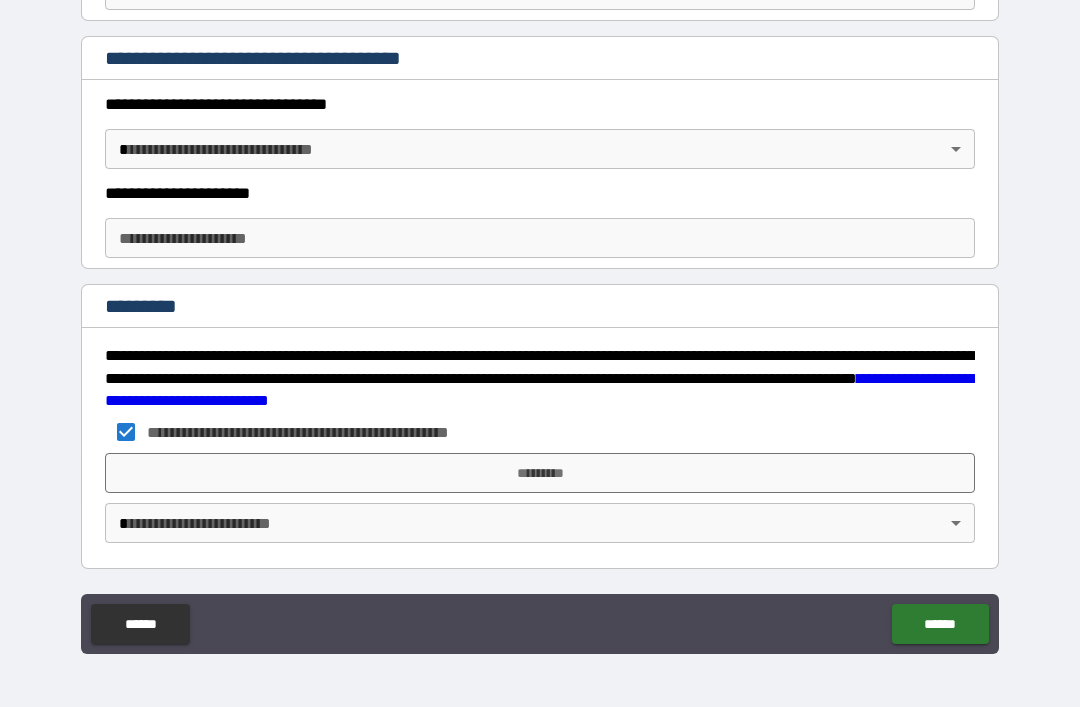 click on "*********" at bounding box center [540, 473] 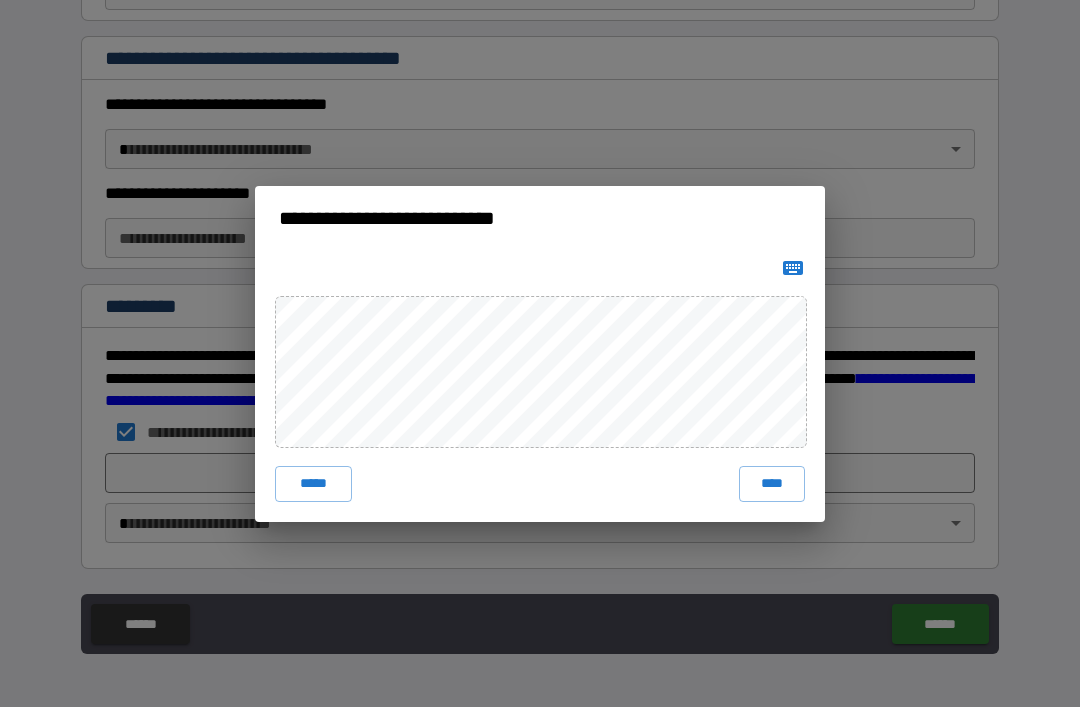 click on "****" at bounding box center (772, 484) 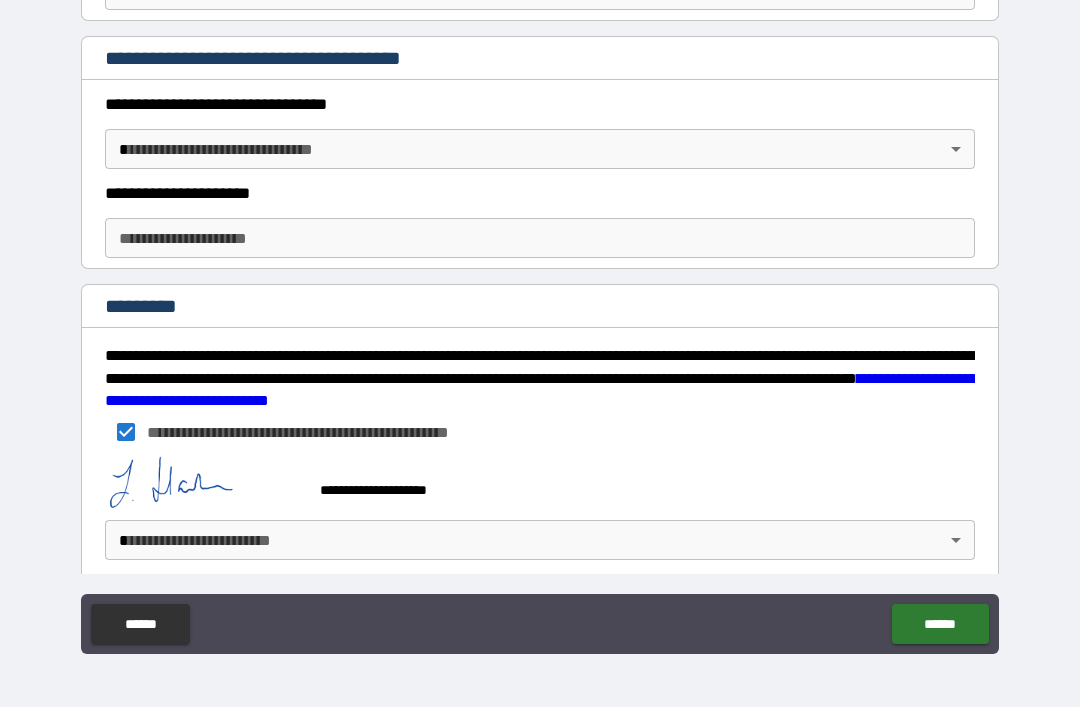 click on "******" at bounding box center [940, 624] 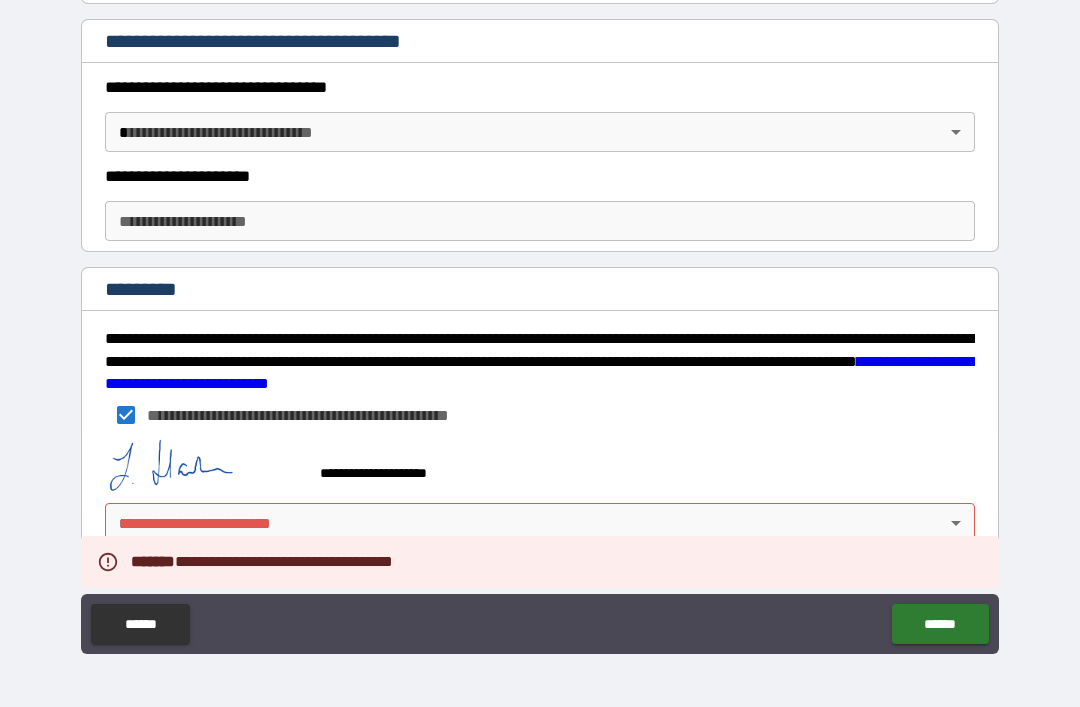 scroll, scrollTop: 2855, scrollLeft: 0, axis: vertical 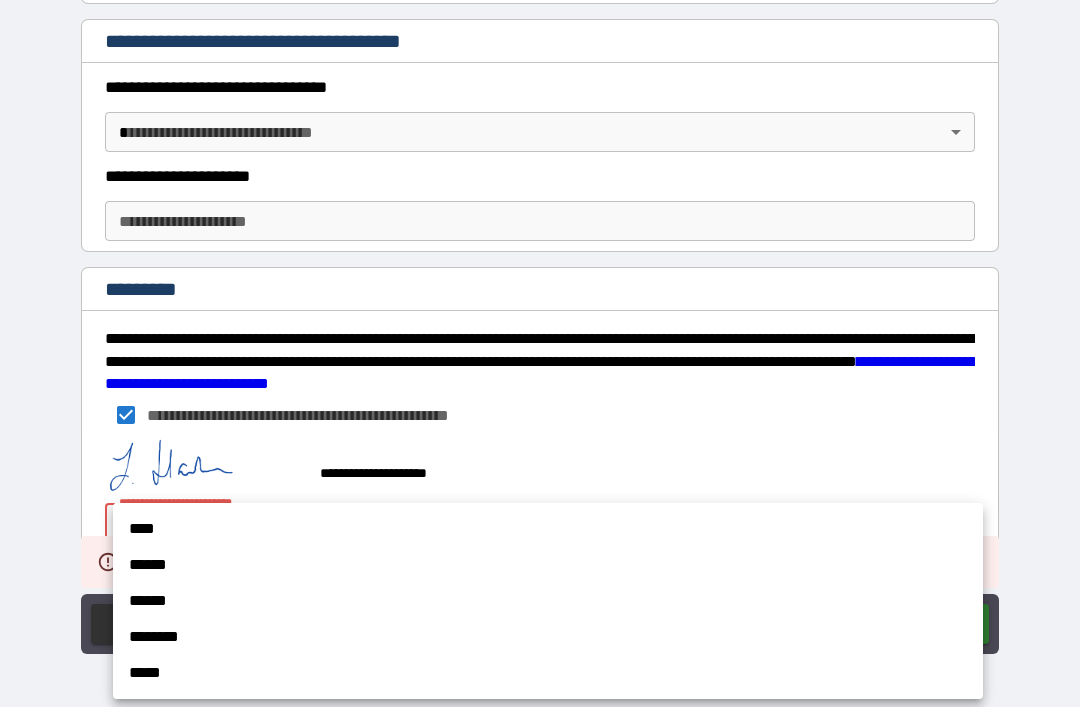 click on "******" at bounding box center (548, 565) 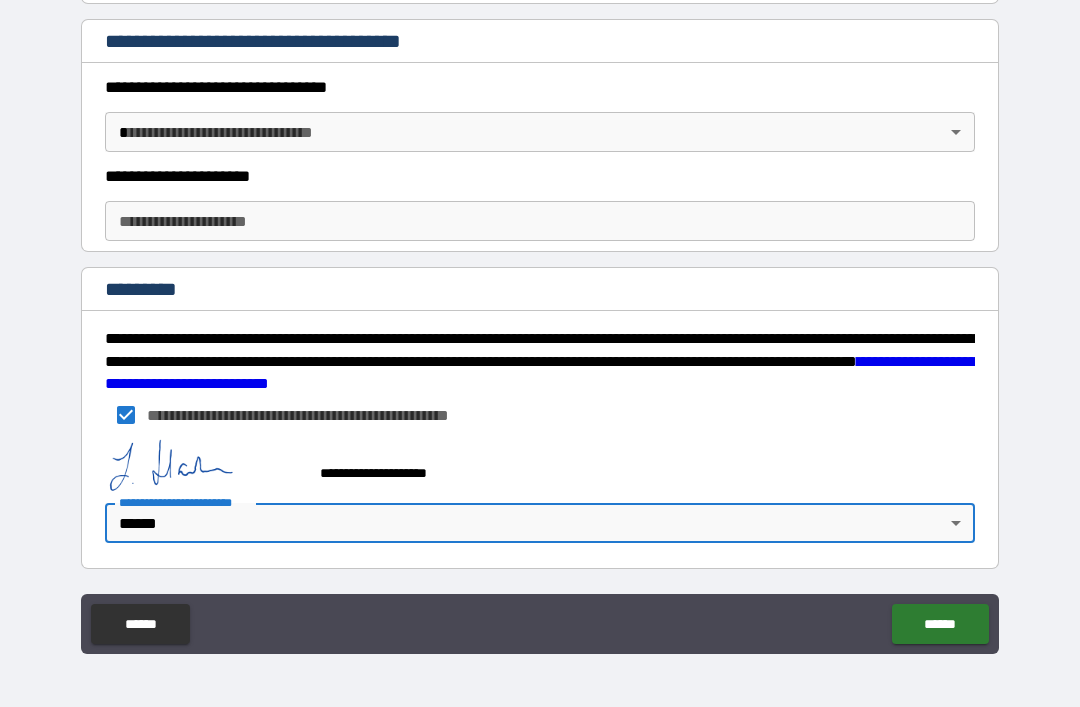 click on "******" at bounding box center (940, 624) 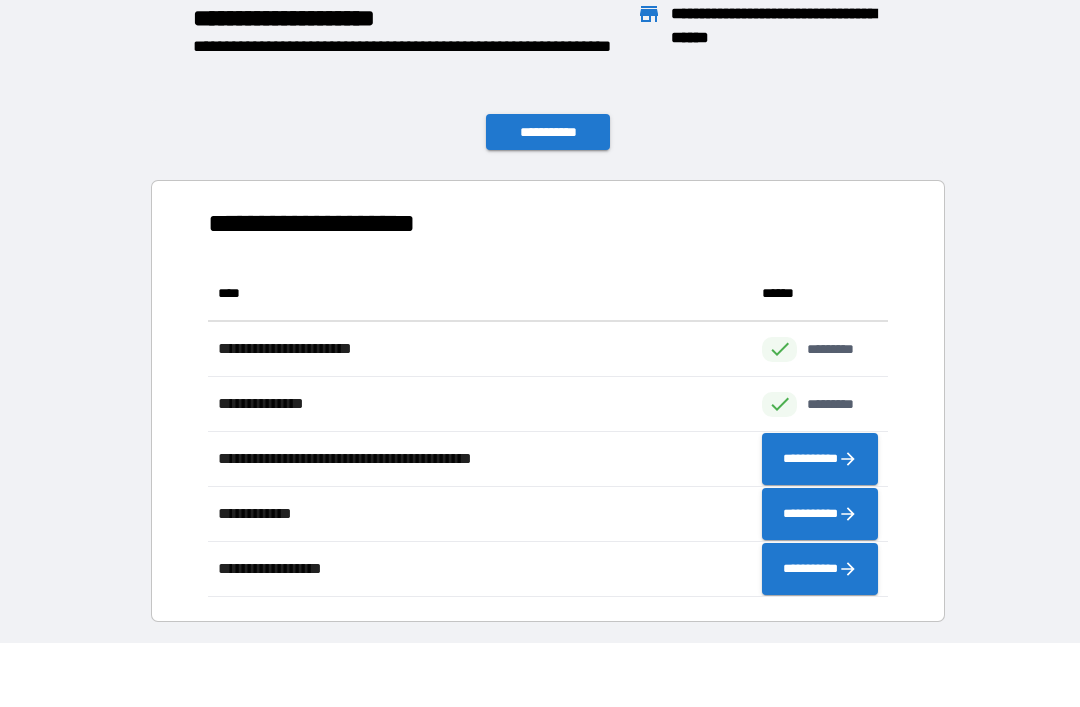 scroll, scrollTop: 1, scrollLeft: 1, axis: both 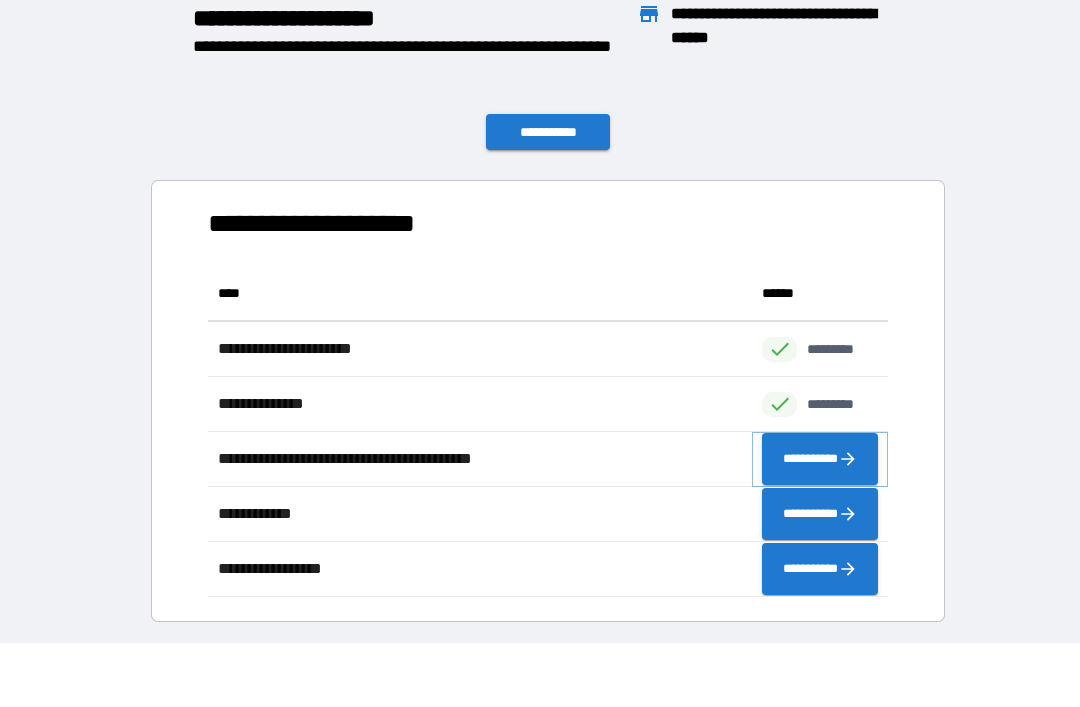 click on "**********" at bounding box center [820, 459] 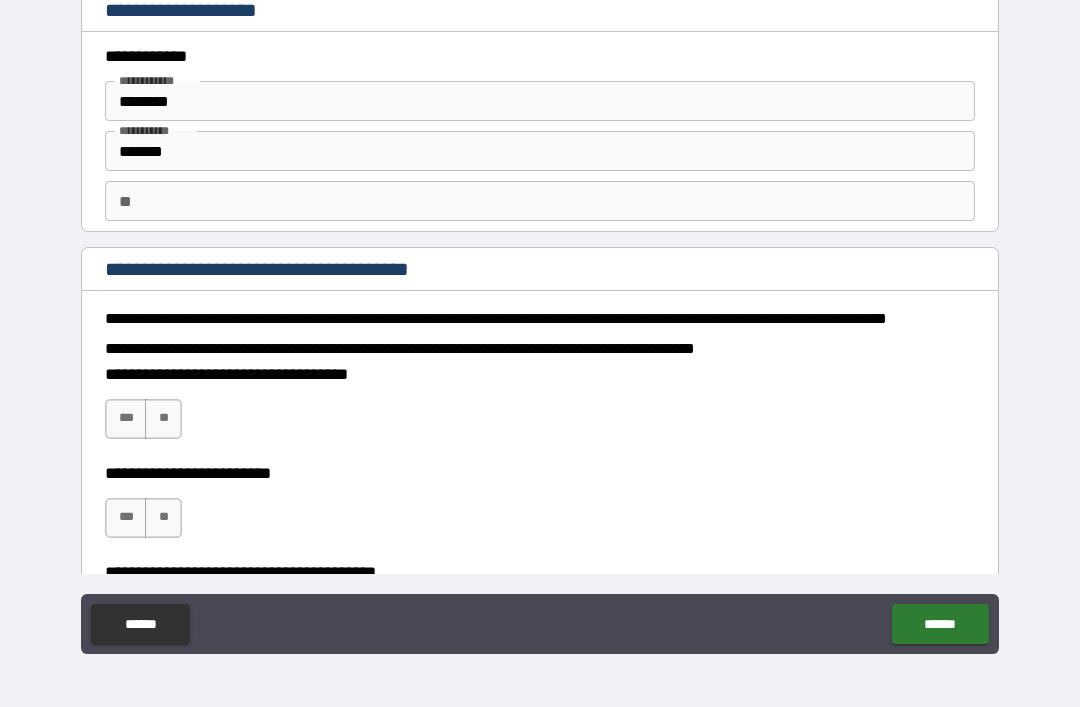 type on "*" 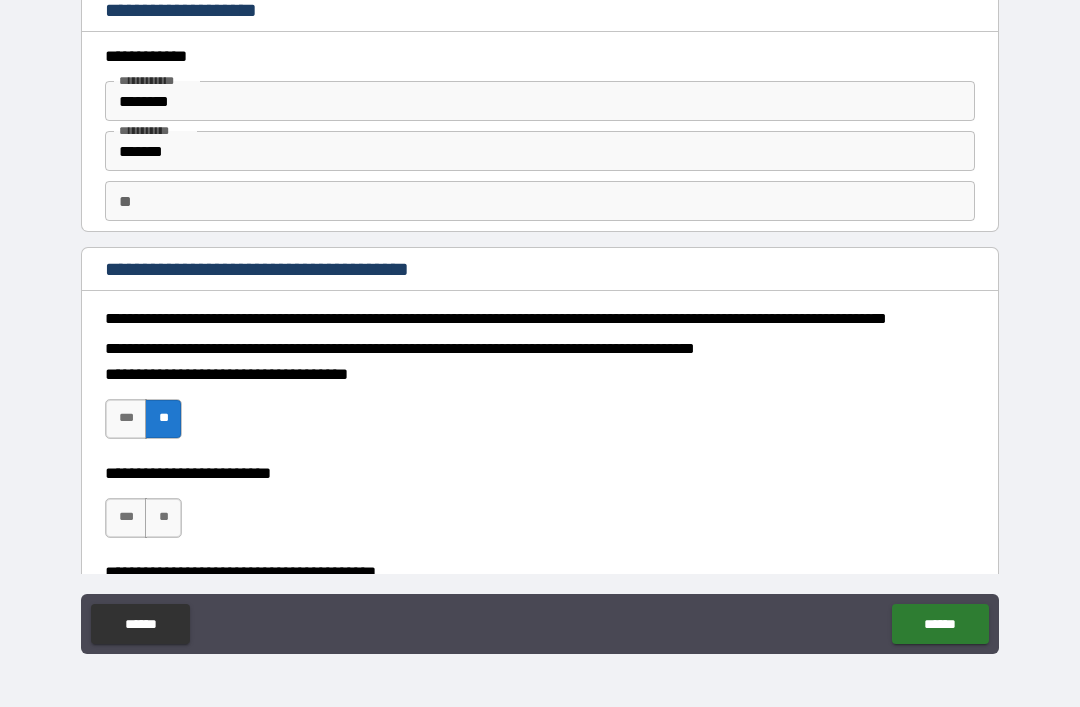type on "*" 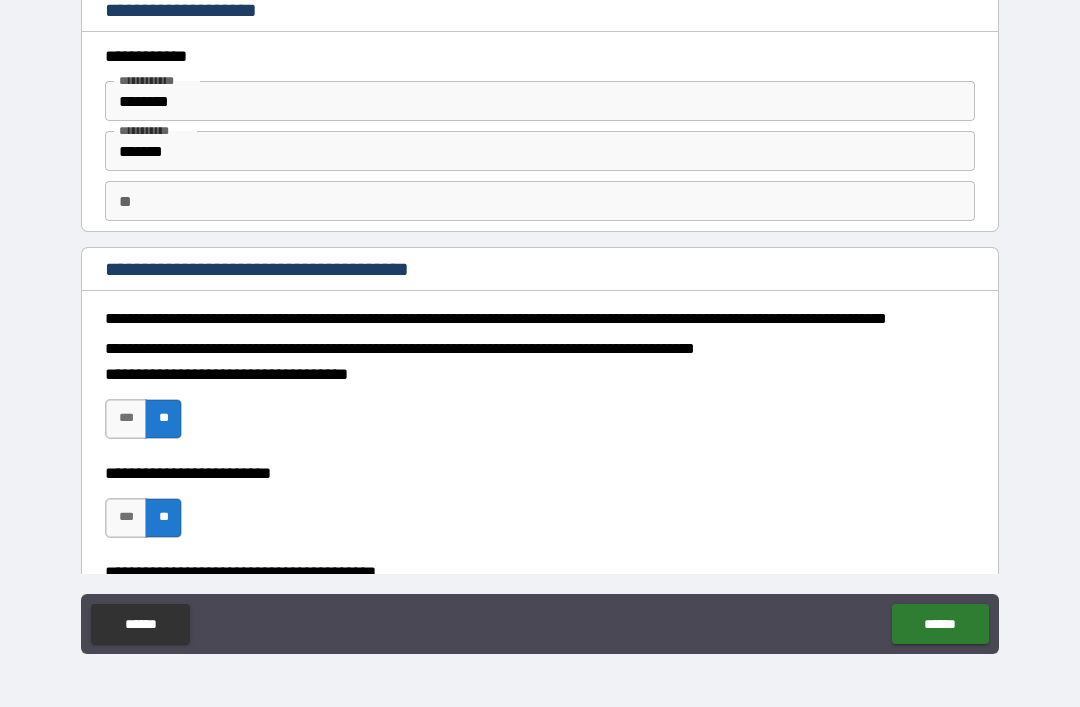 type on "*" 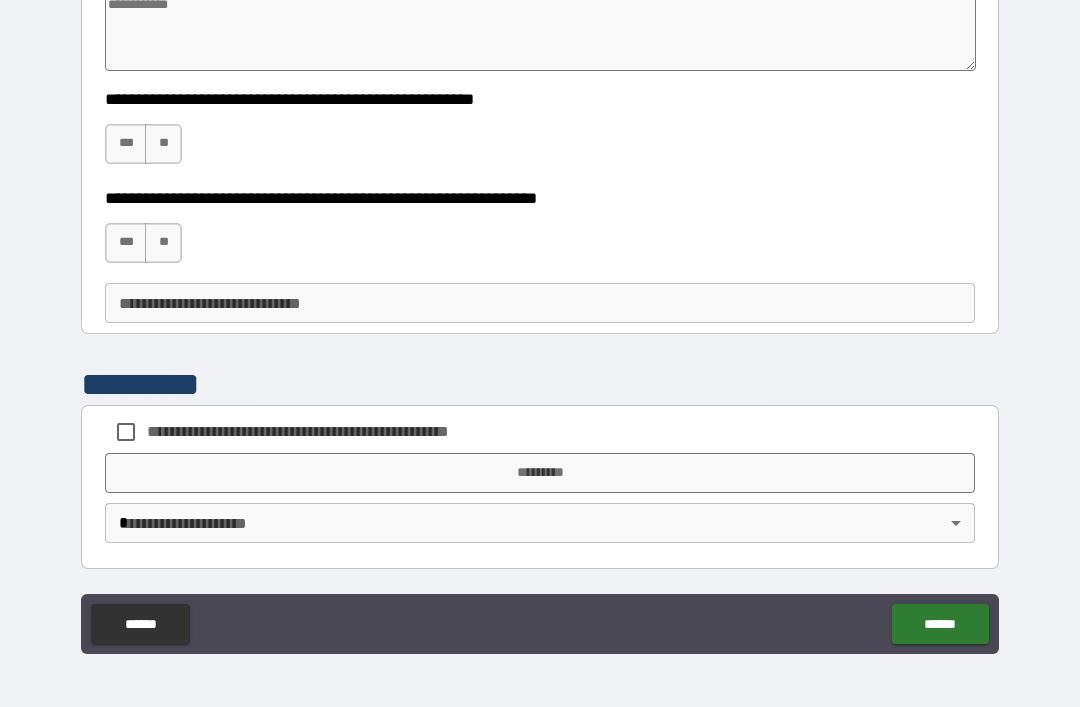 scroll, scrollTop: 1109, scrollLeft: 0, axis: vertical 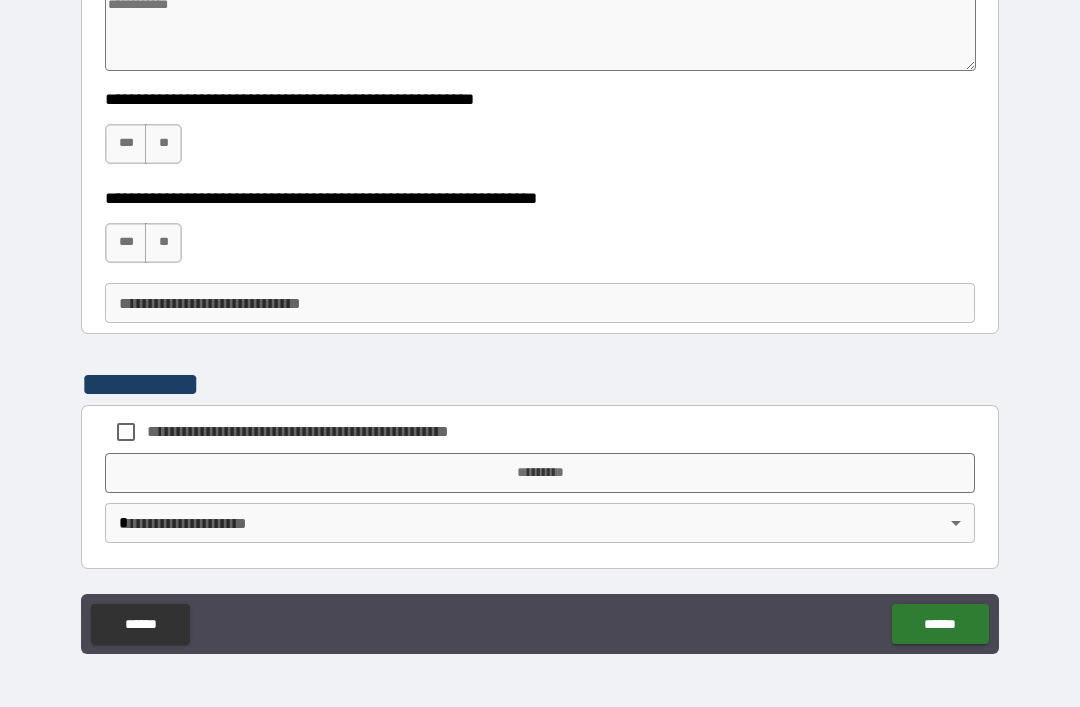 type on "*" 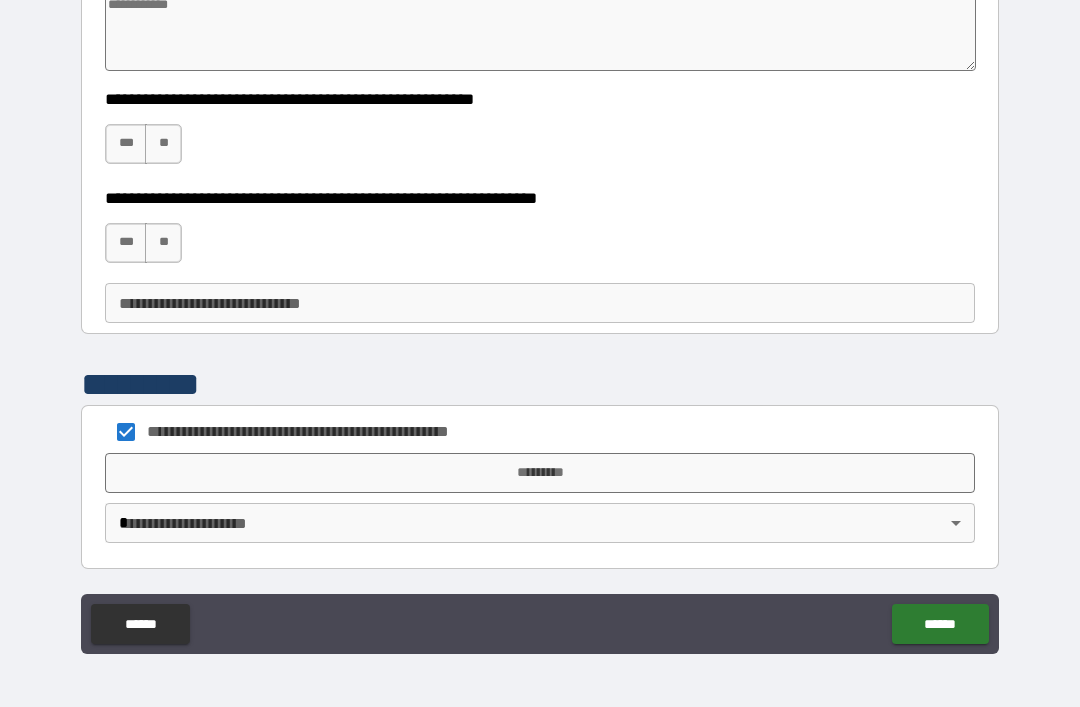click on "**********" at bounding box center [540, 321] 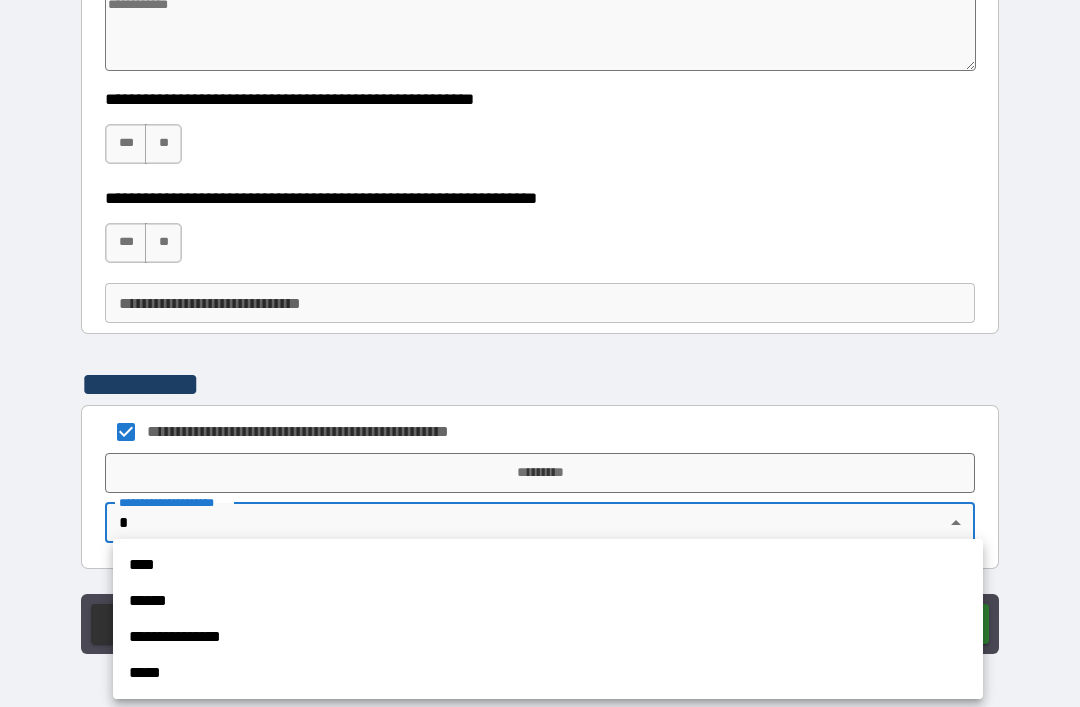 click on "**********" at bounding box center (548, 637) 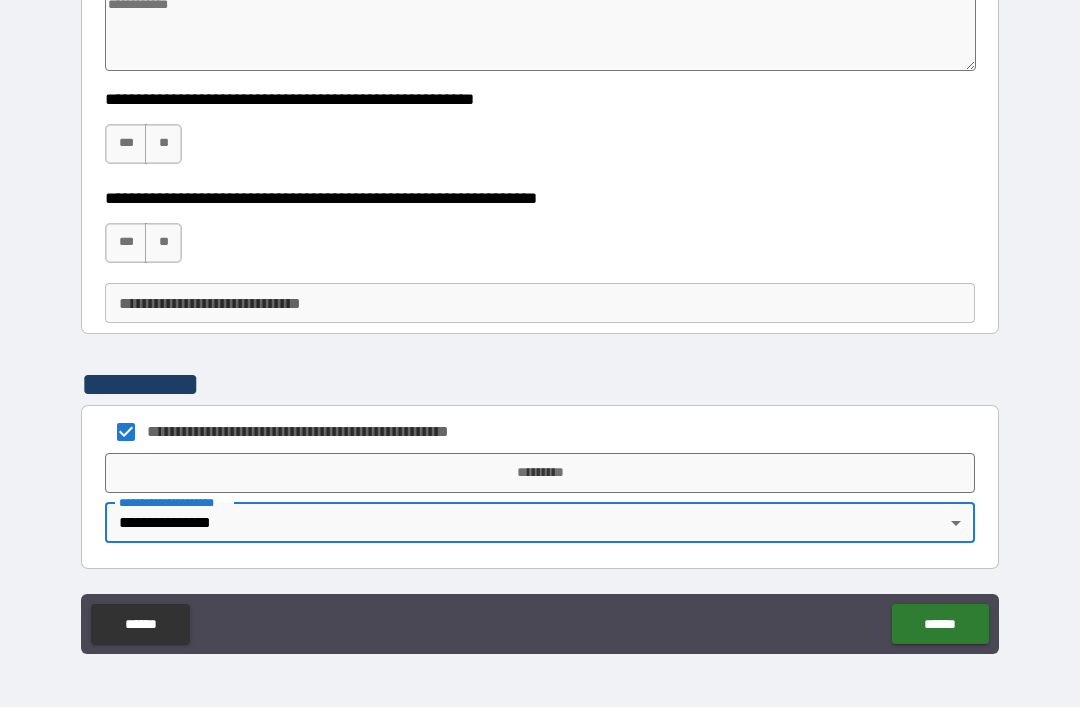 type on "*" 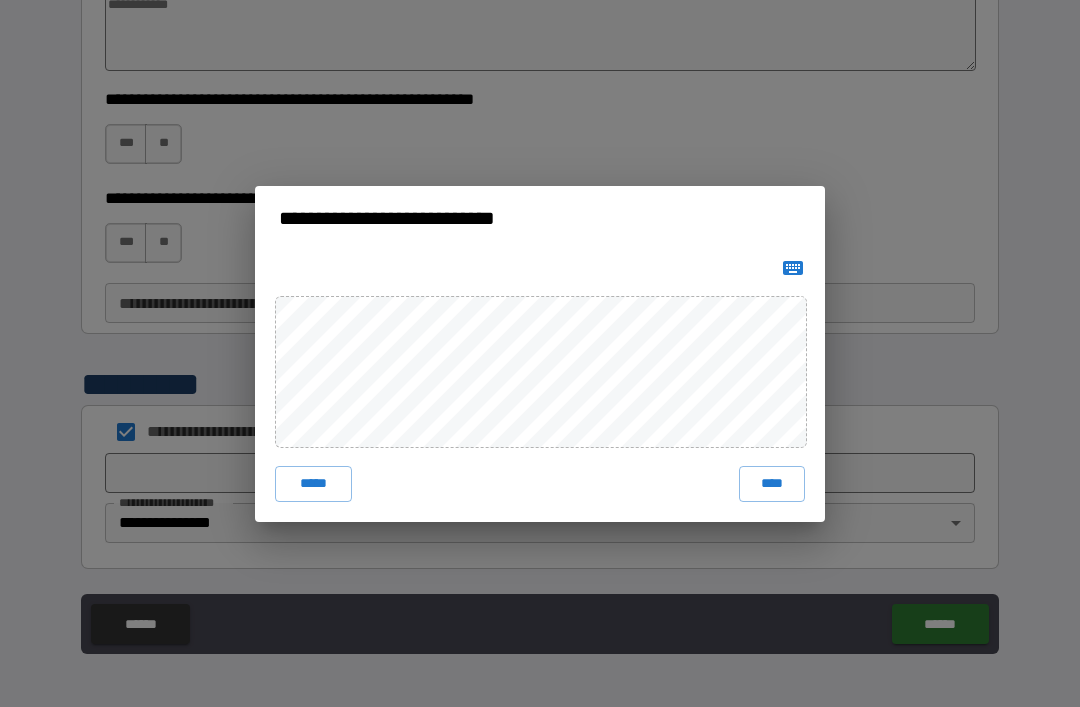click on "****" at bounding box center [772, 484] 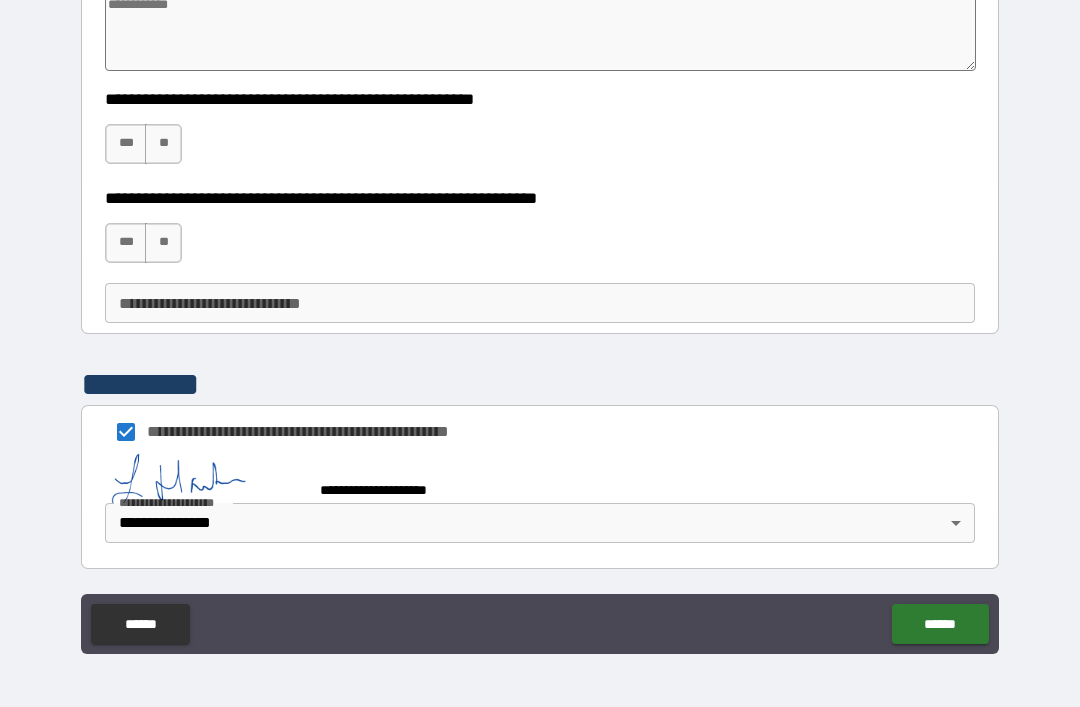 type on "*" 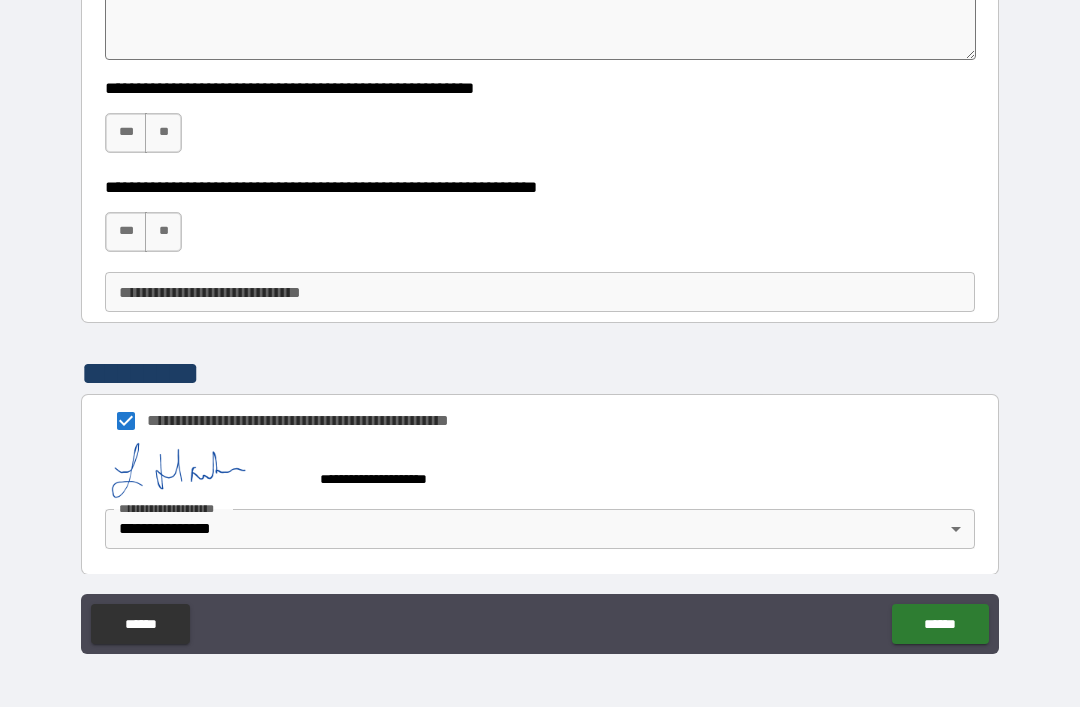 click on "******" at bounding box center [940, 624] 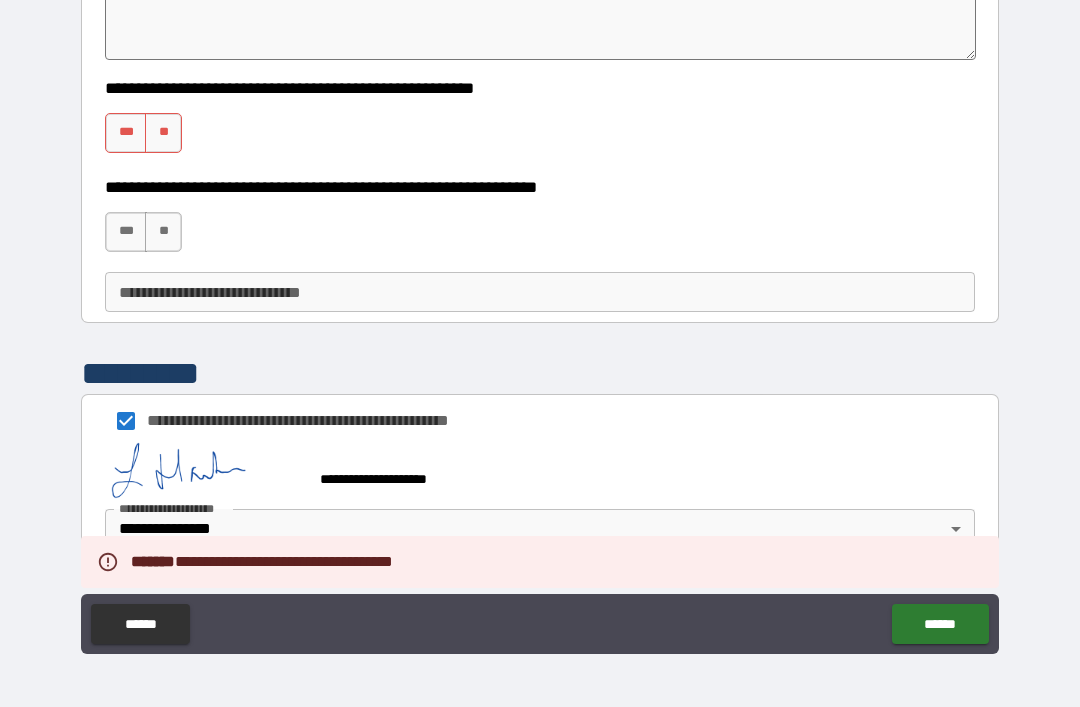type on "*" 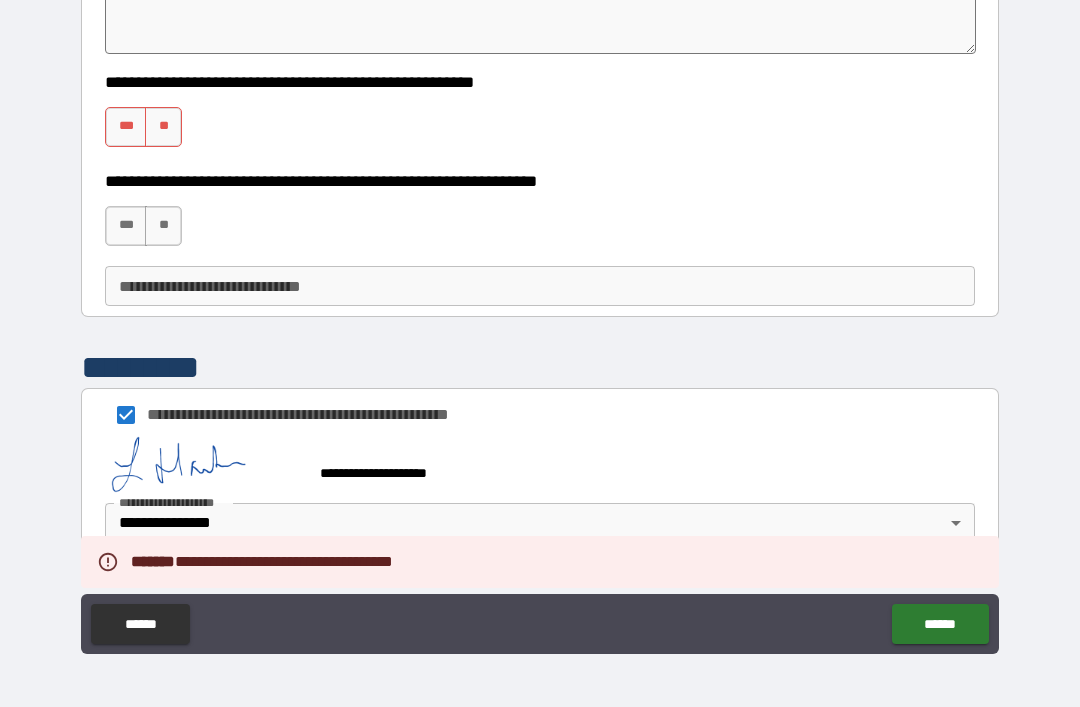 scroll, scrollTop: 1126, scrollLeft: 0, axis: vertical 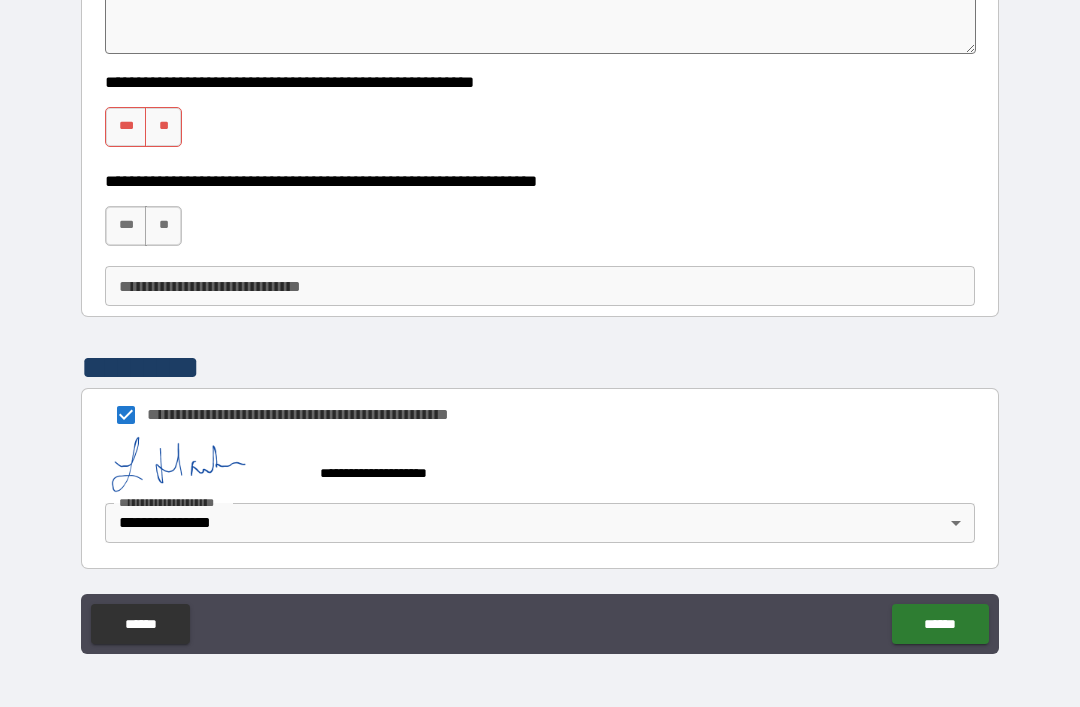 click on "**********" at bounding box center (540, 321) 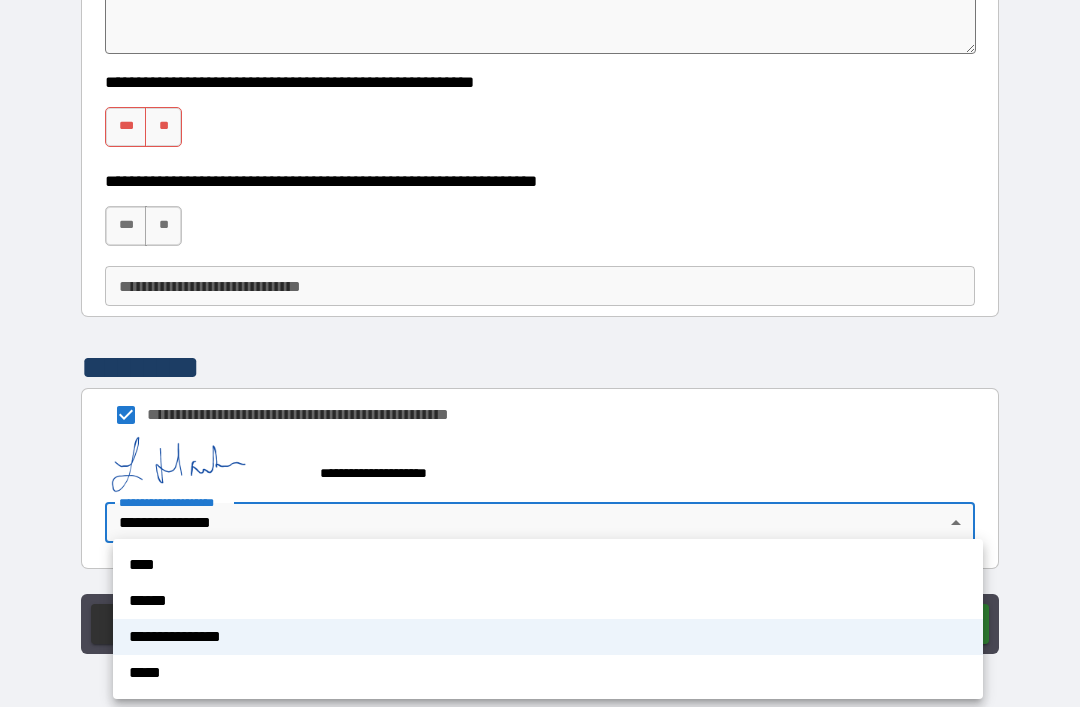 click on "**********" at bounding box center [548, 637] 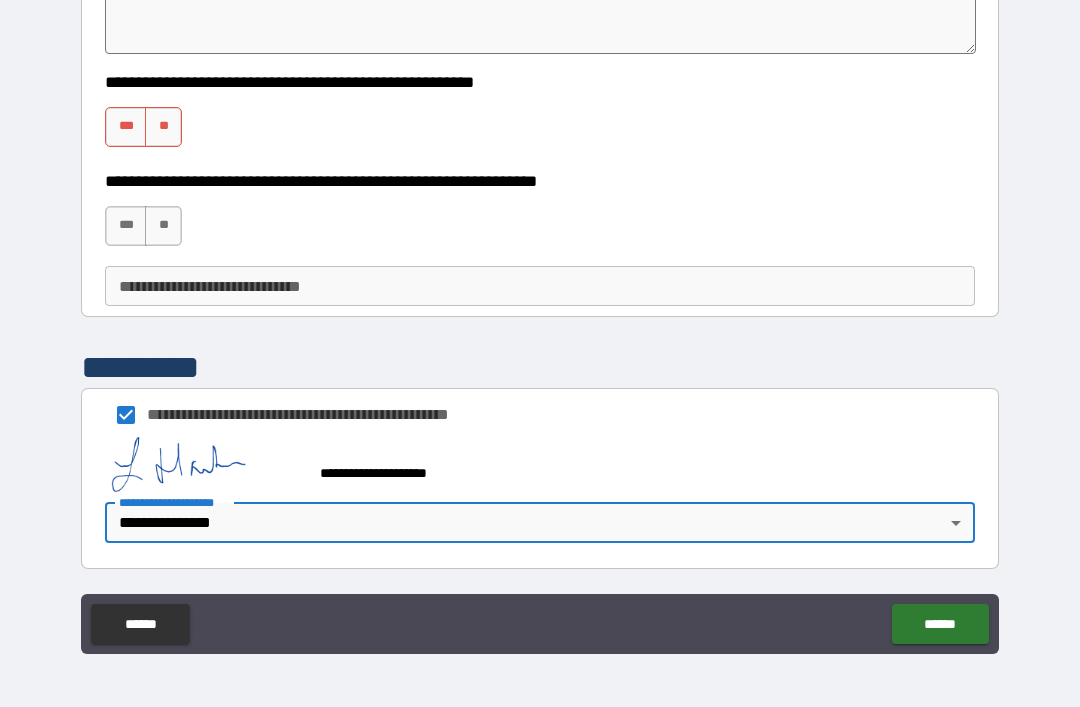 click on "**" at bounding box center [163, 127] 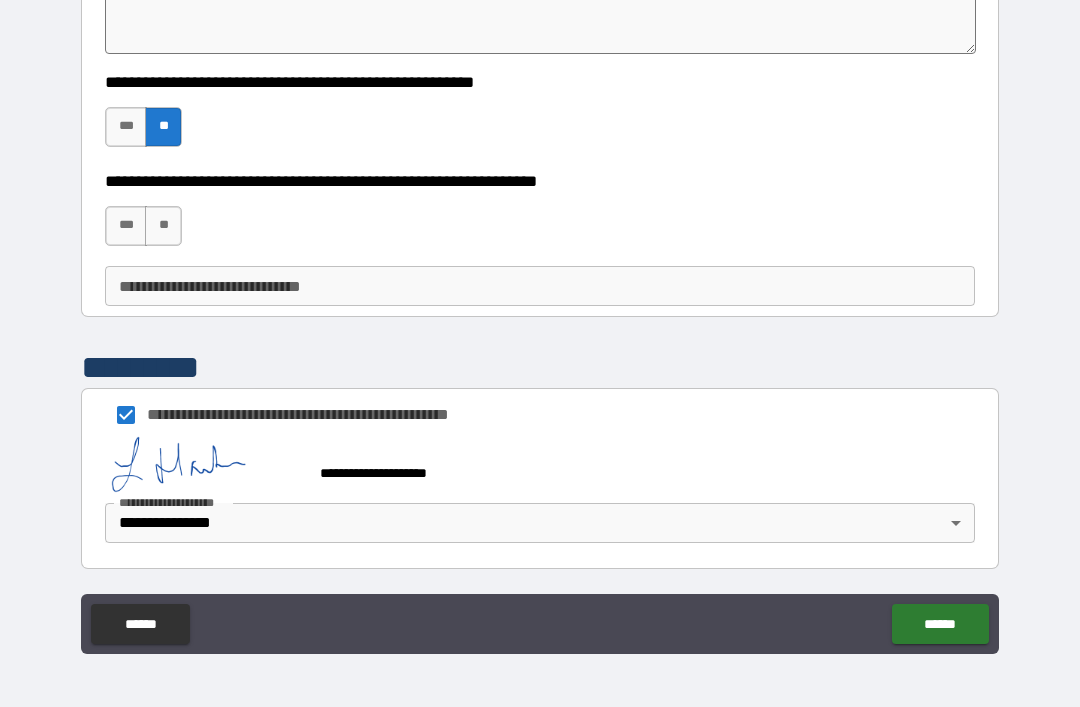 type on "*" 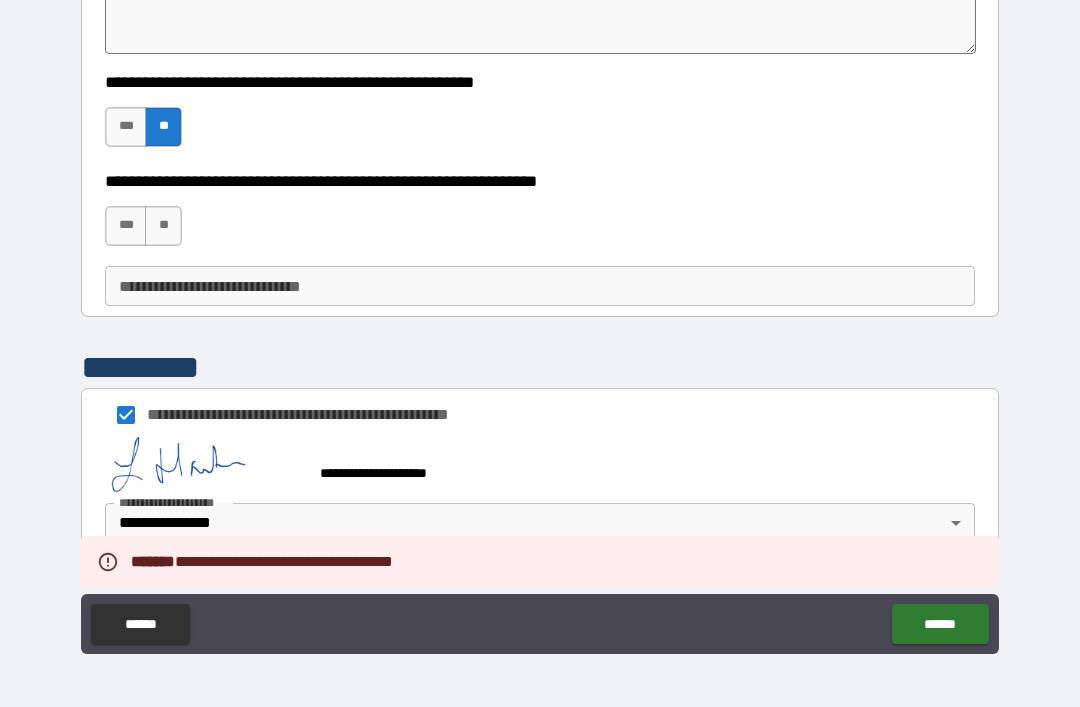 type on "*" 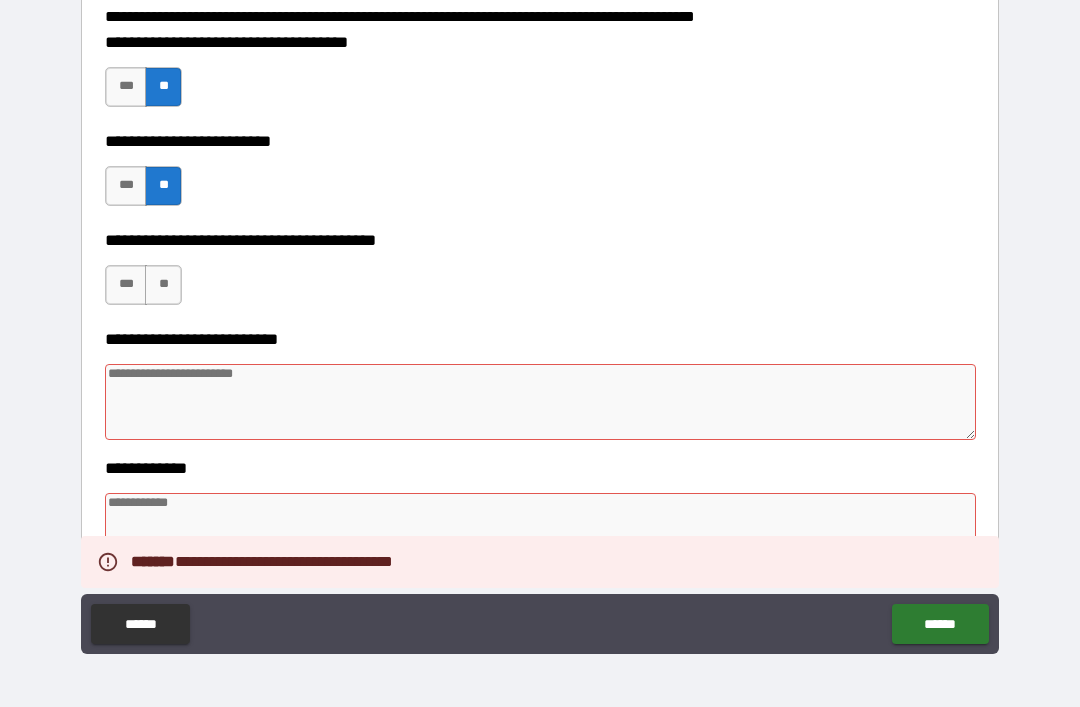 click on "**********" at bounding box center [540, 176] 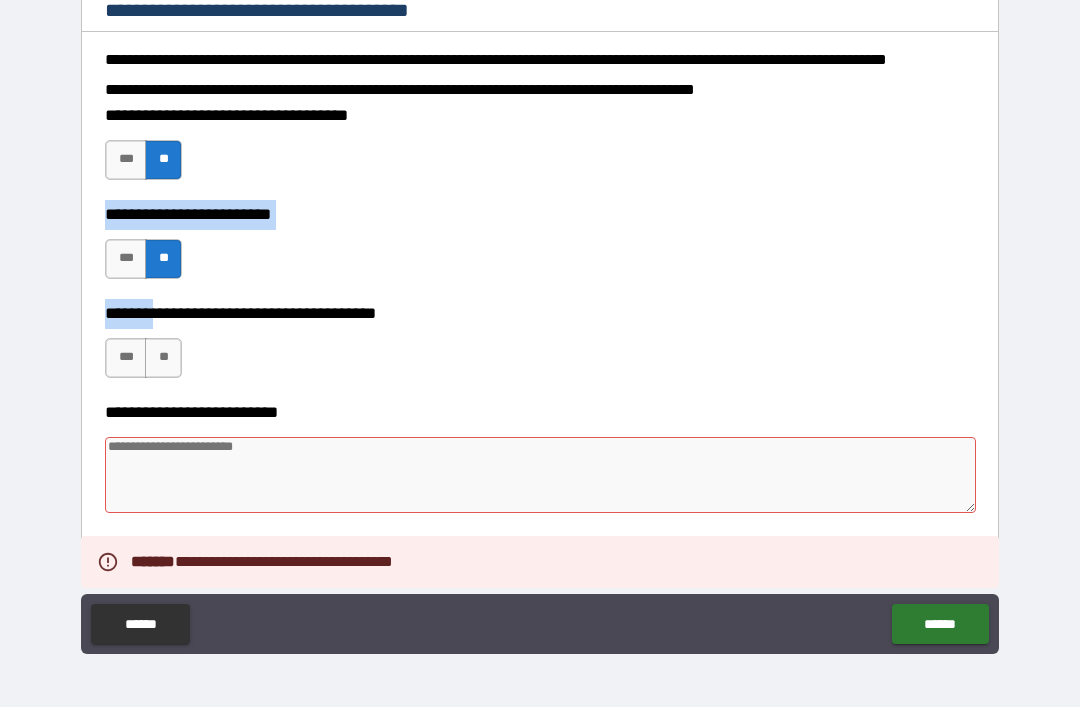 scroll, scrollTop: 258, scrollLeft: 0, axis: vertical 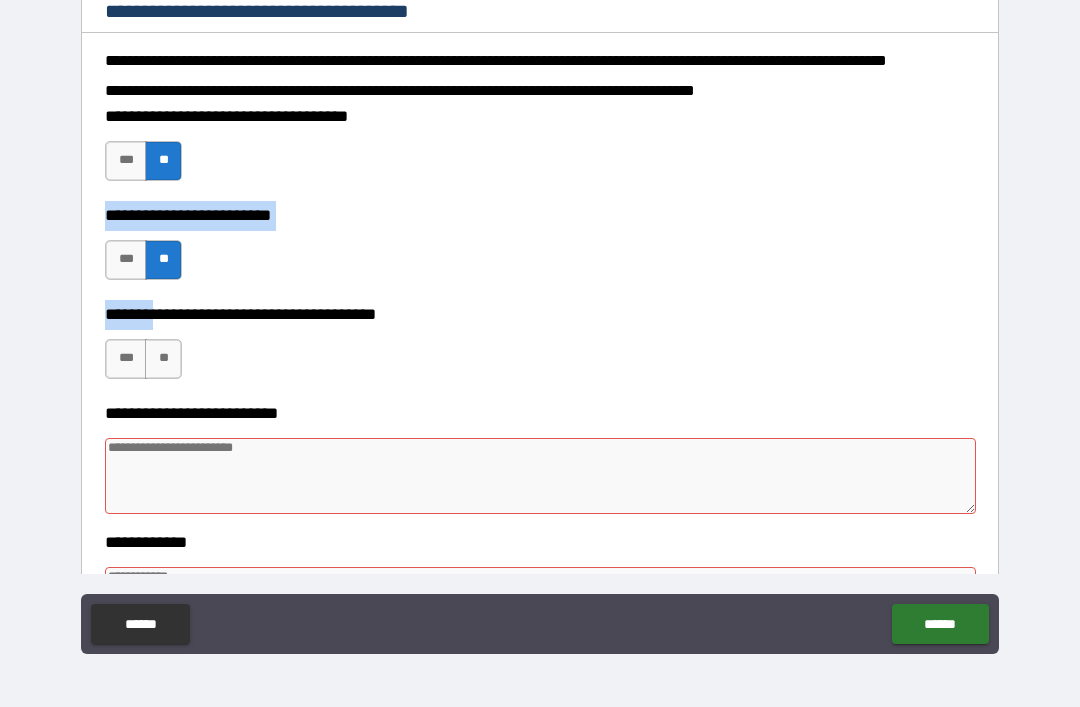 click on "**" at bounding box center (163, 359) 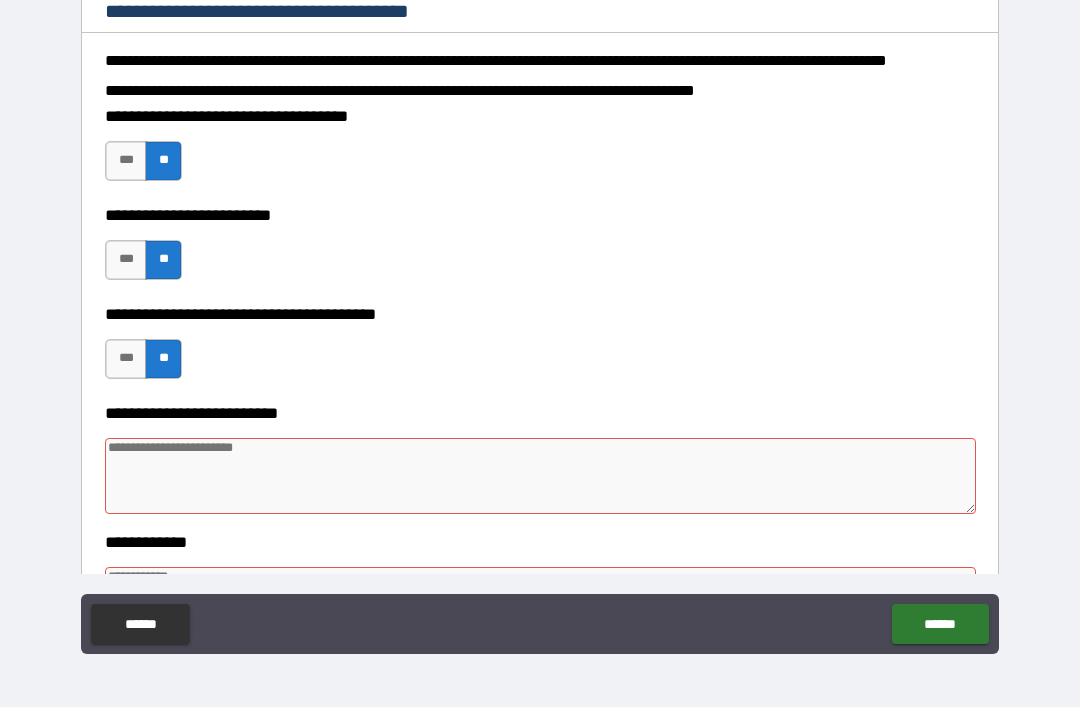 type on "*" 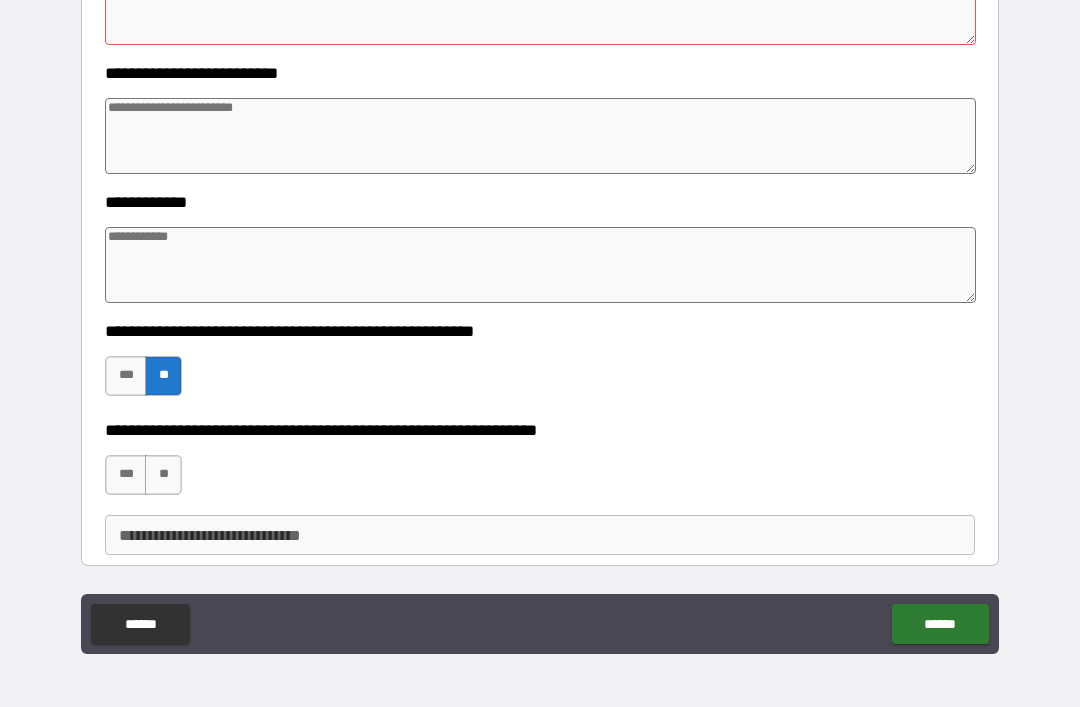 click on "******" at bounding box center (940, 624) 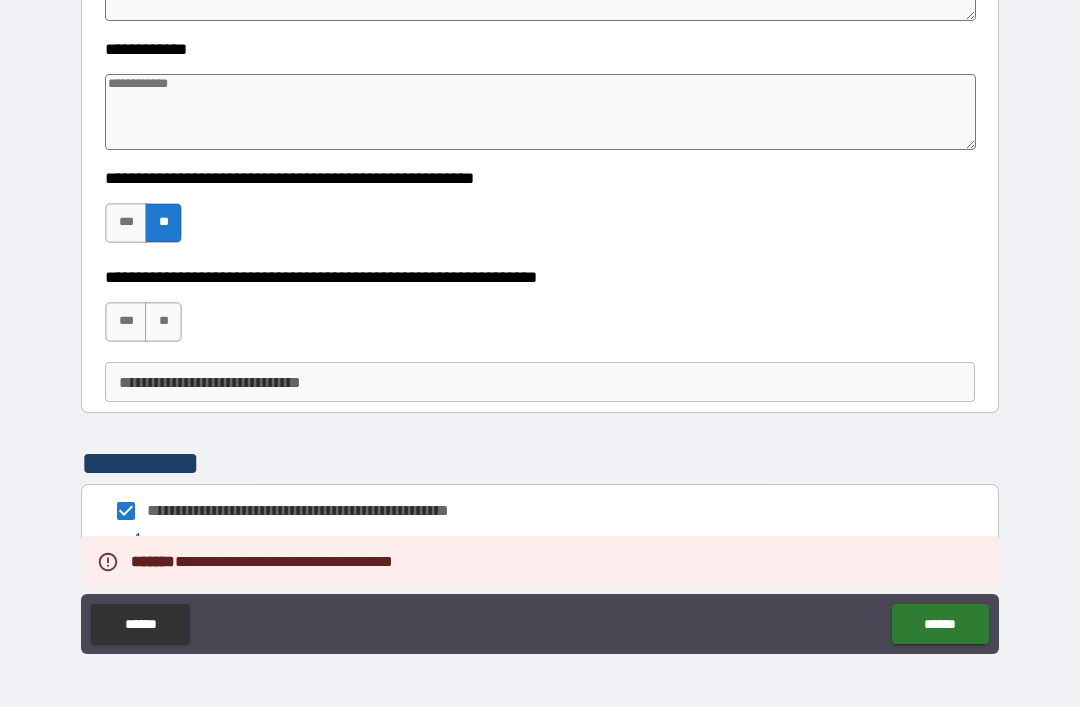 type on "*" 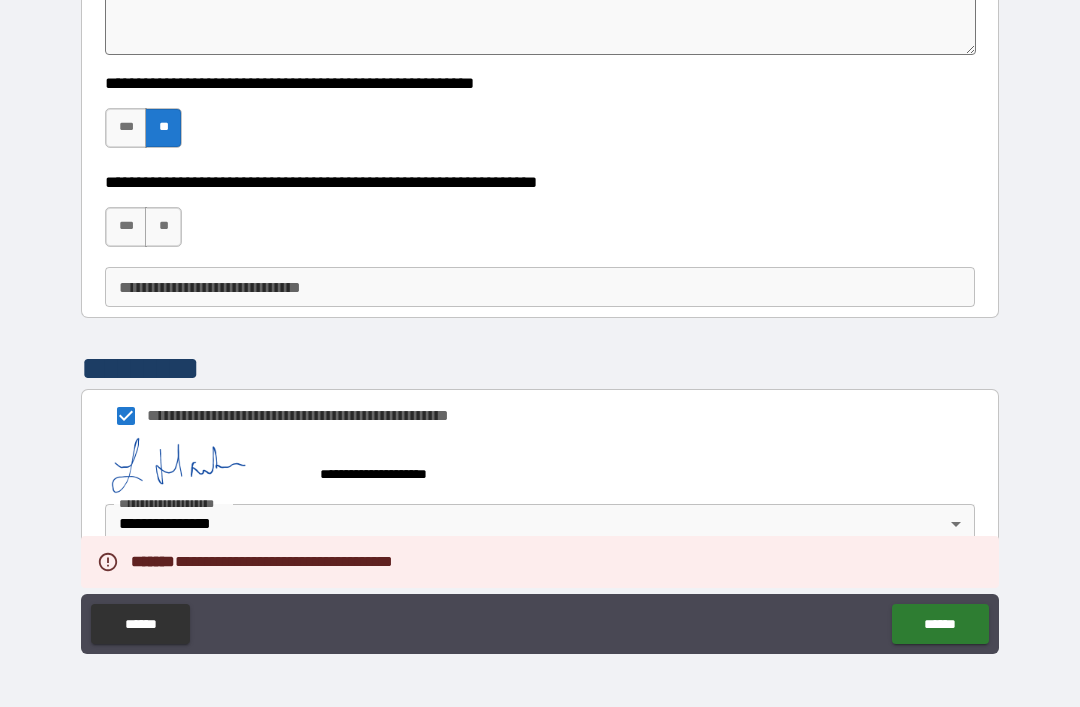 type on "*" 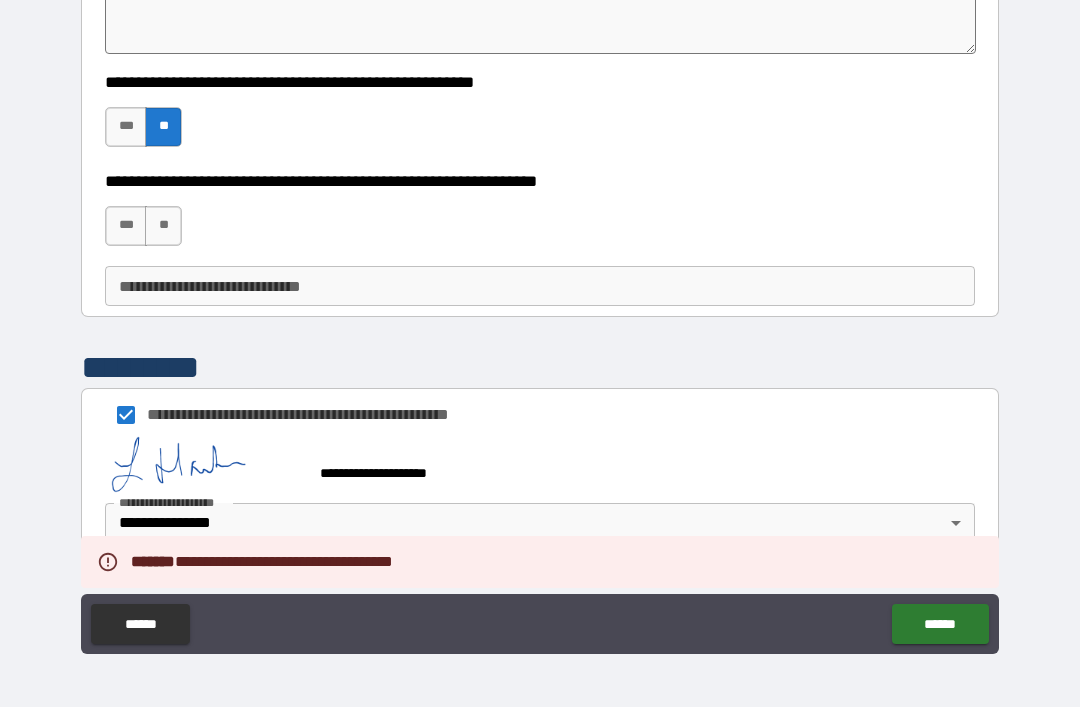 scroll, scrollTop: 1126, scrollLeft: 0, axis: vertical 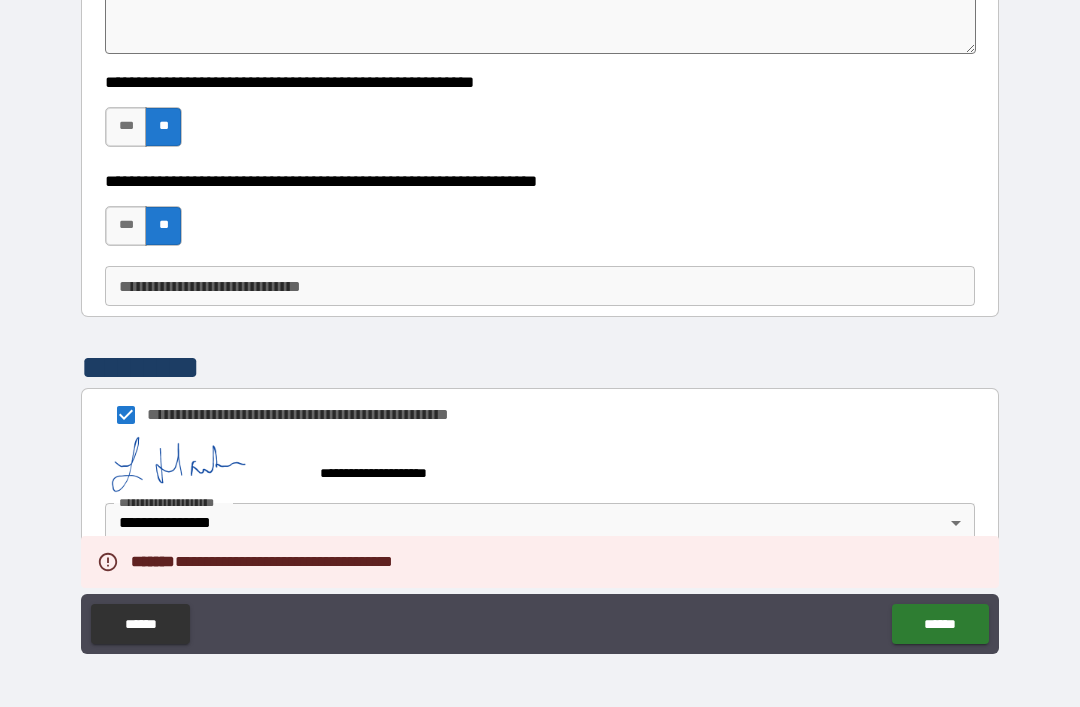 type on "*" 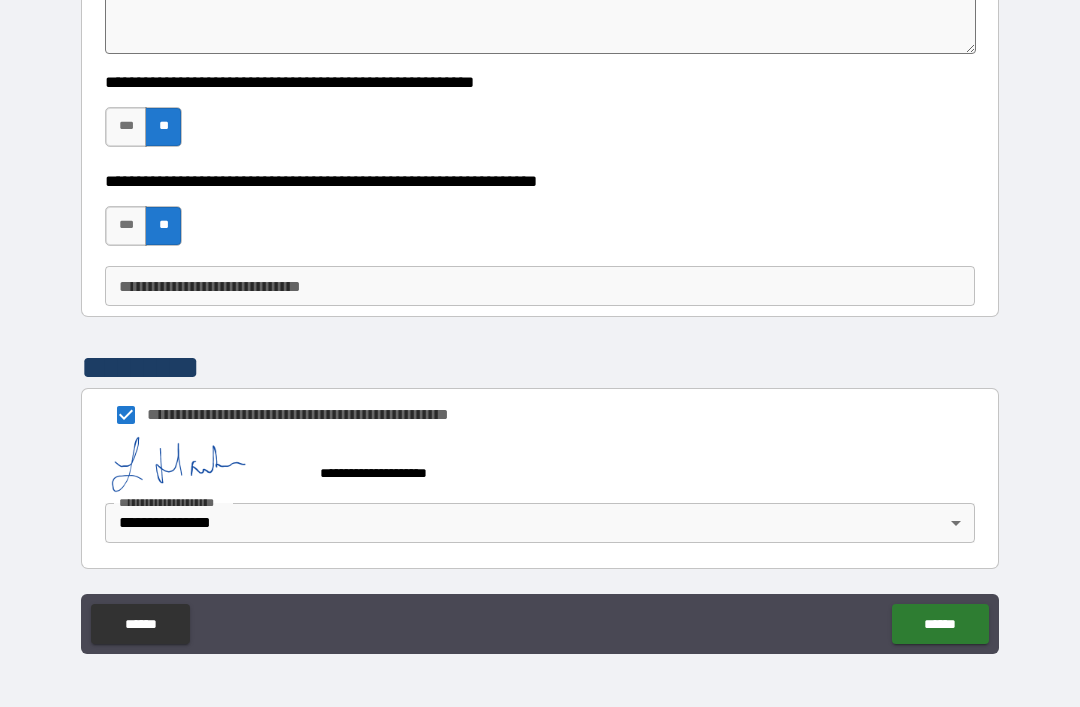 click on "******" at bounding box center (940, 624) 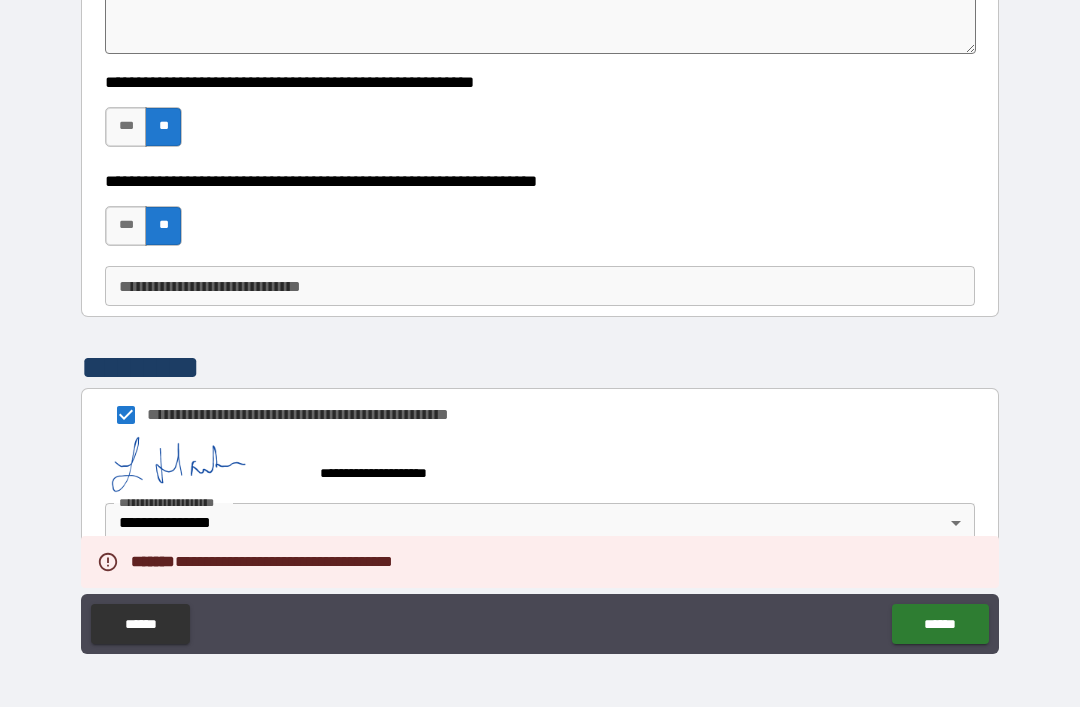 type on "*" 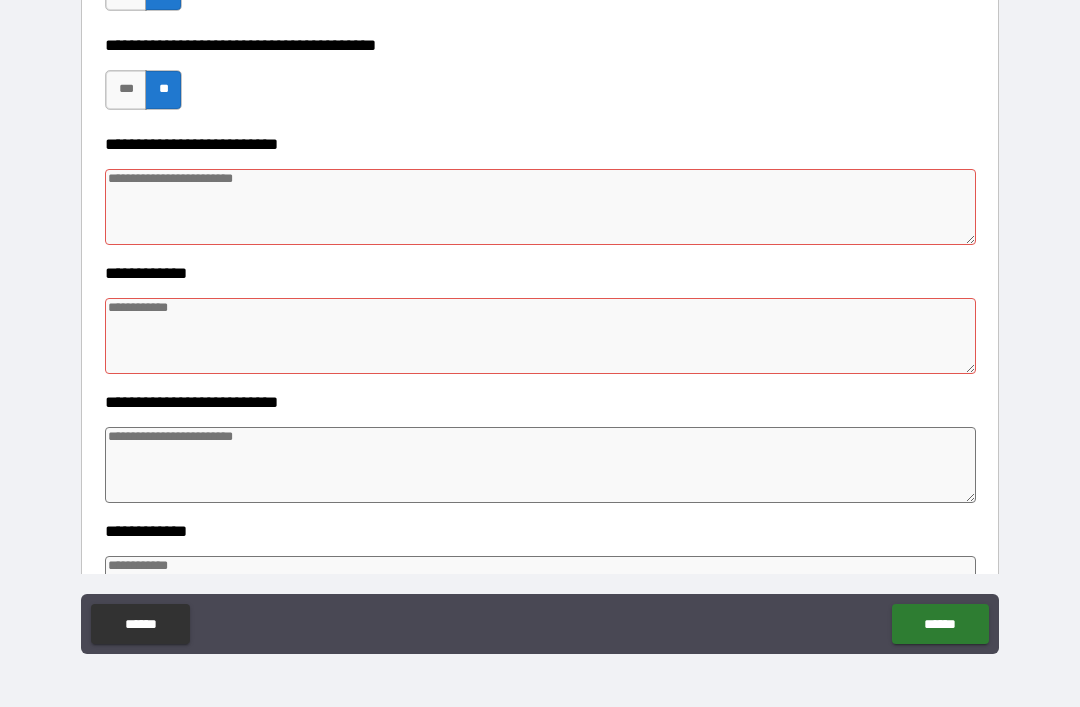 scroll, scrollTop: 541, scrollLeft: 0, axis: vertical 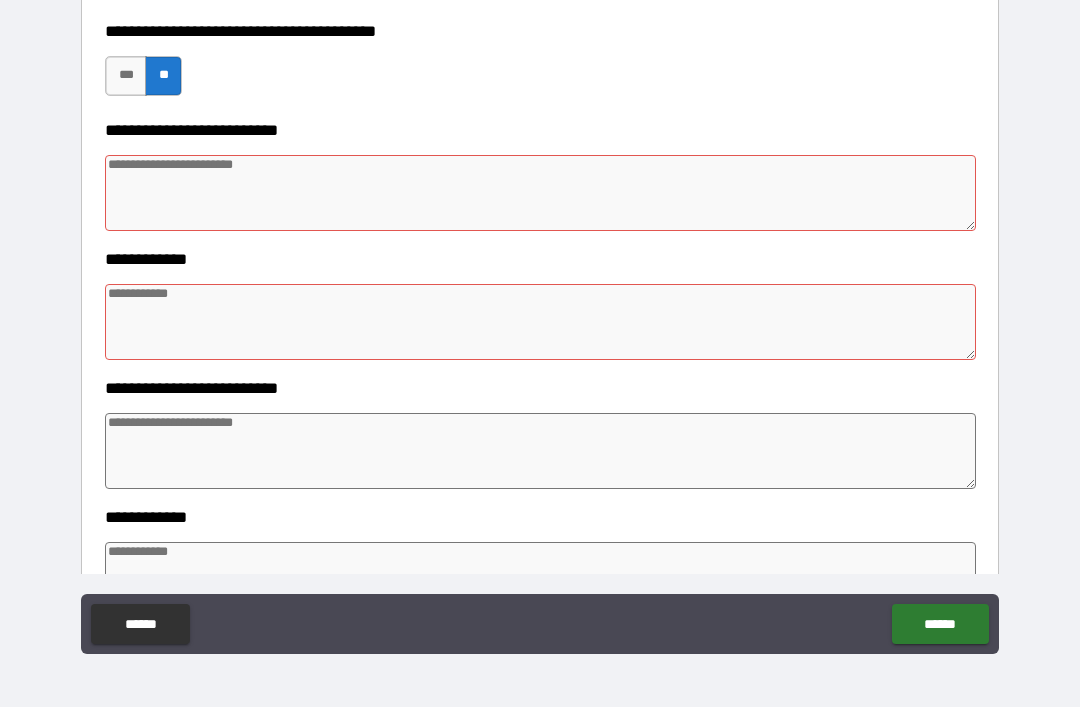 click at bounding box center [540, 193] 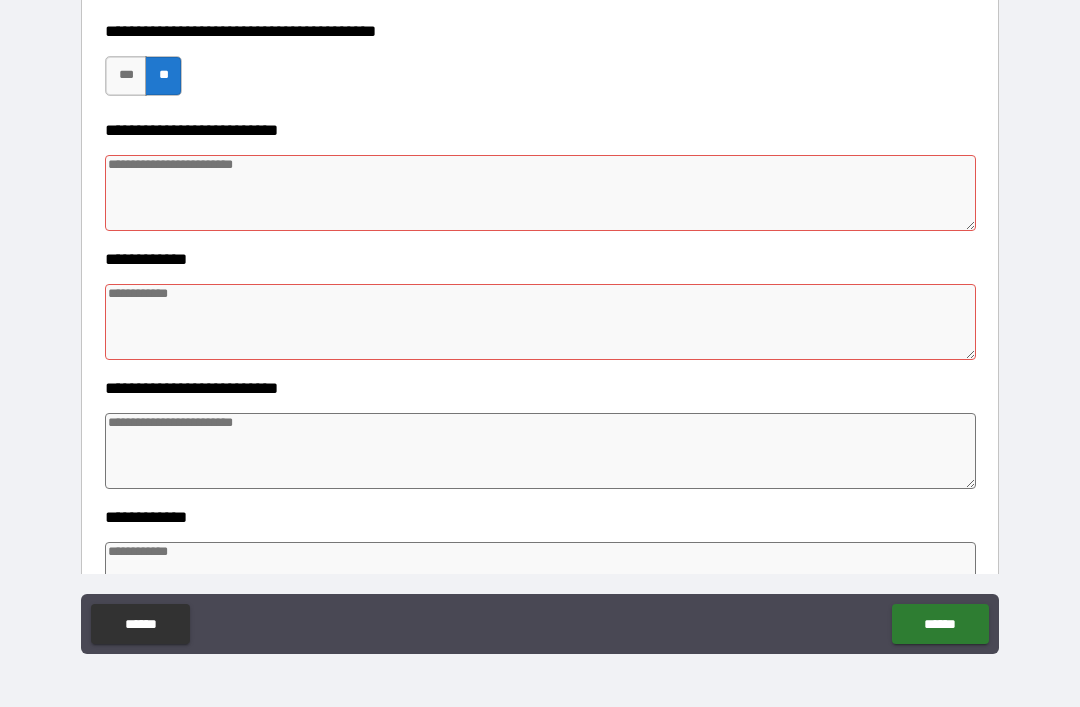 type on "*" 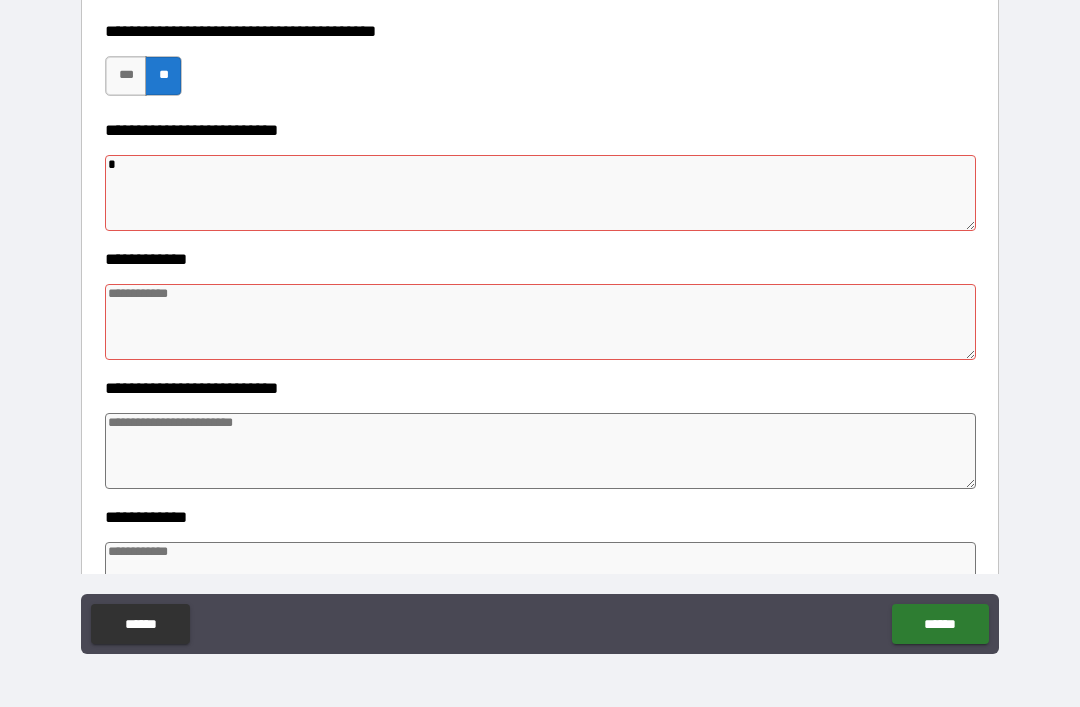 type on "*" 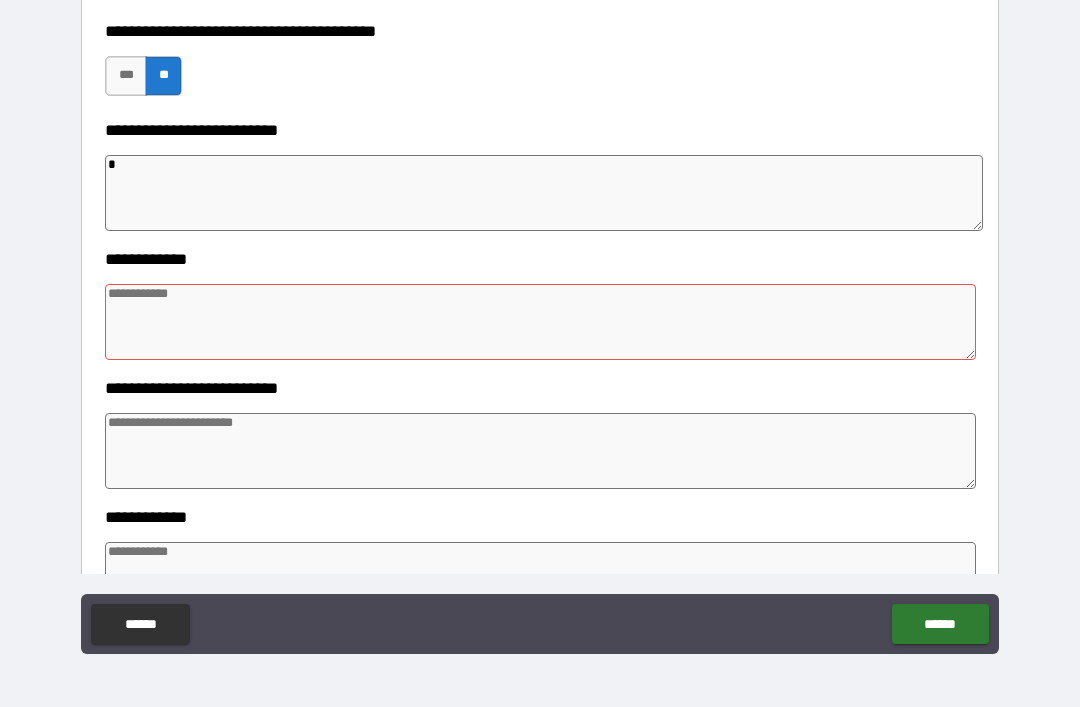 type on "*" 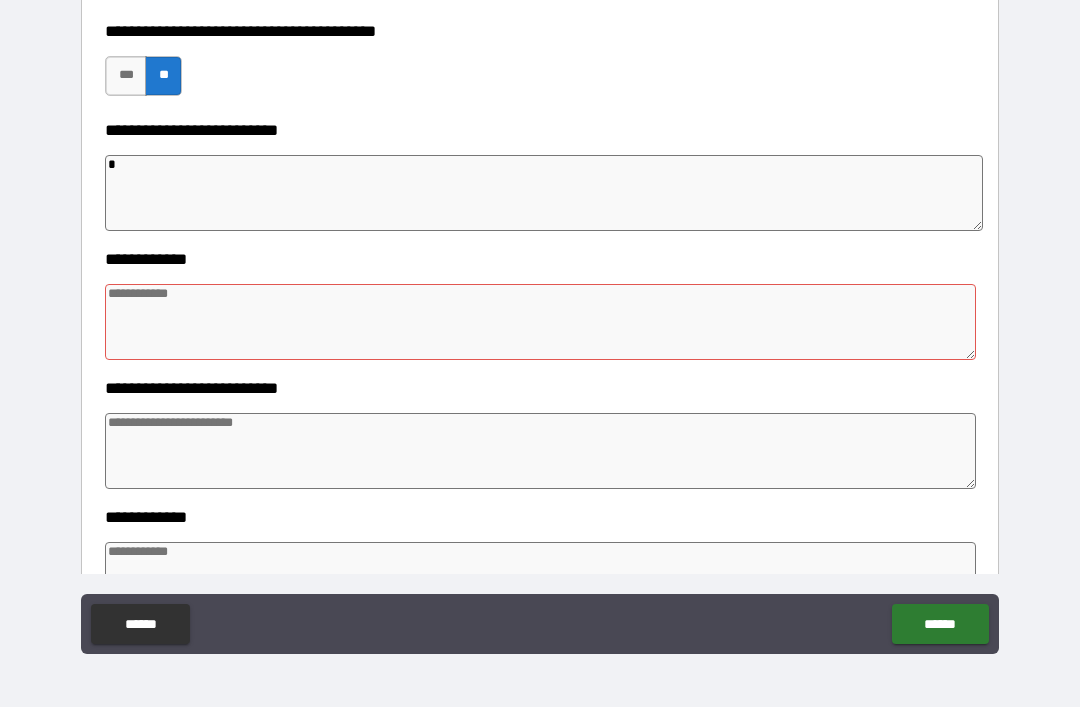 type on "*" 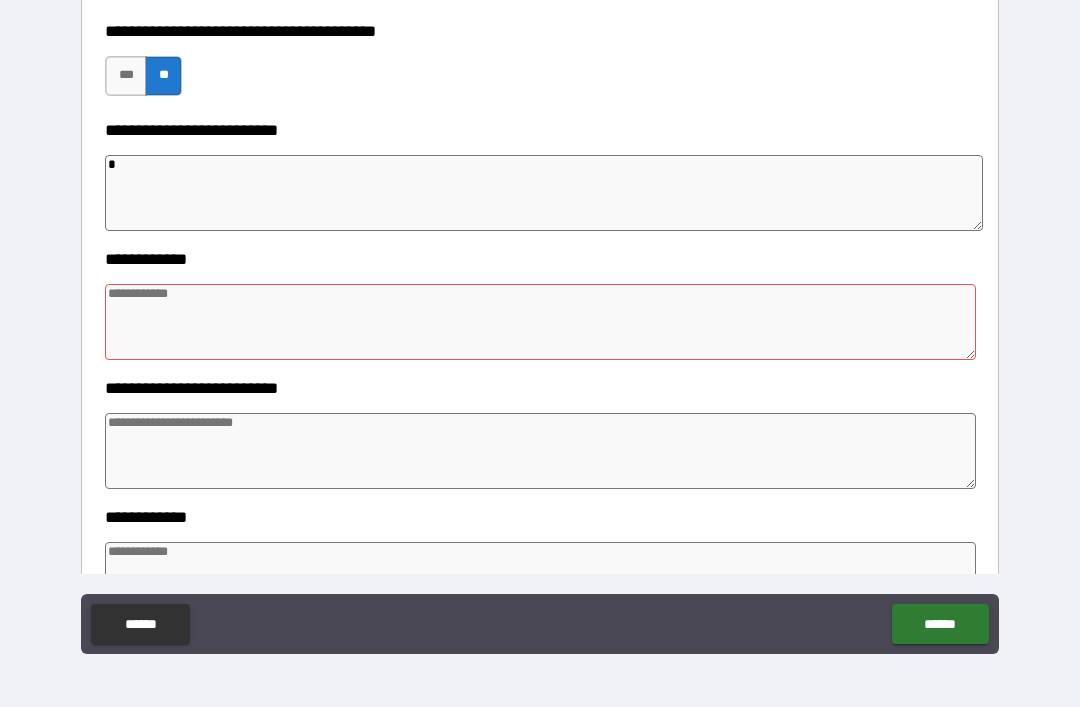 type on "**" 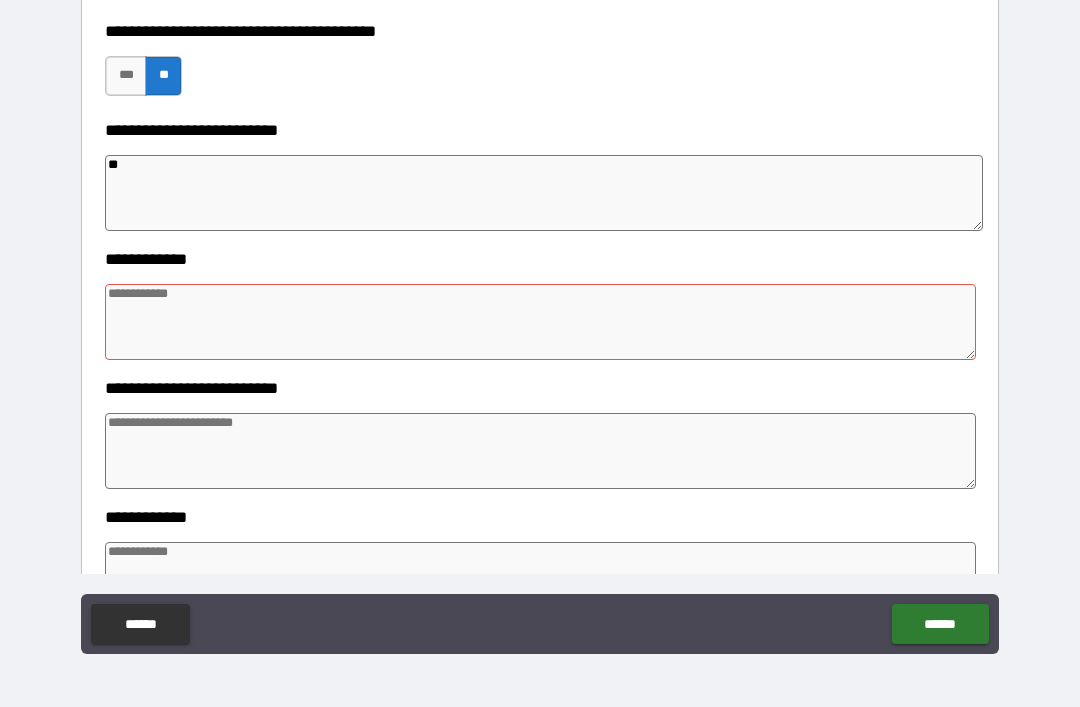 type on "*" 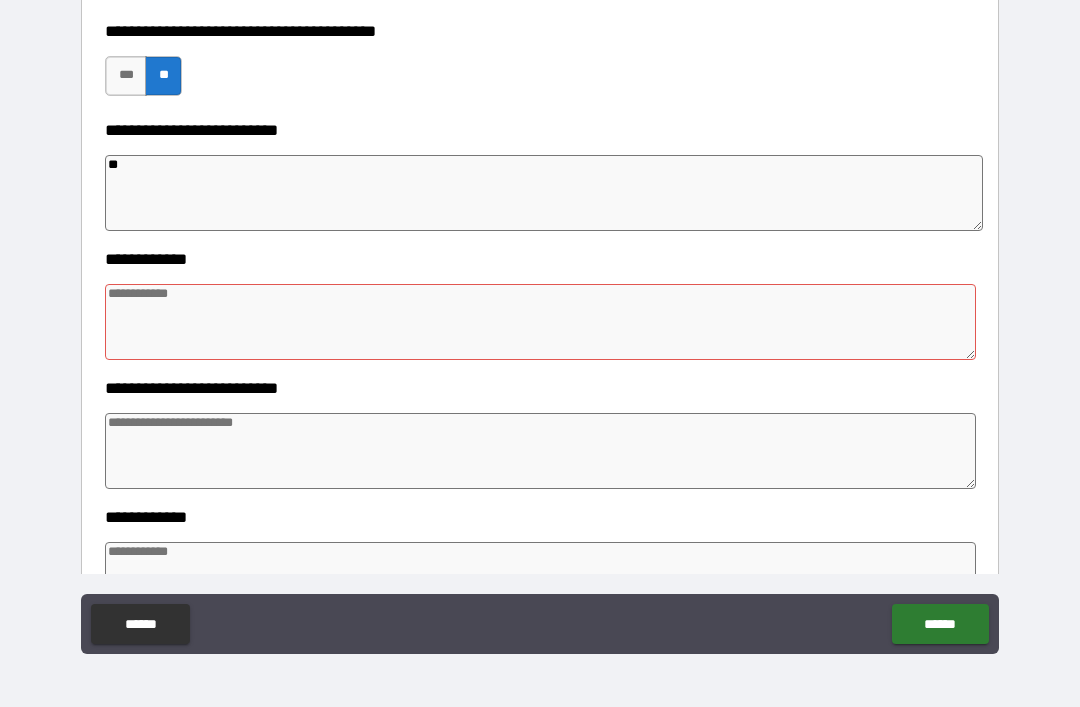 type on "*" 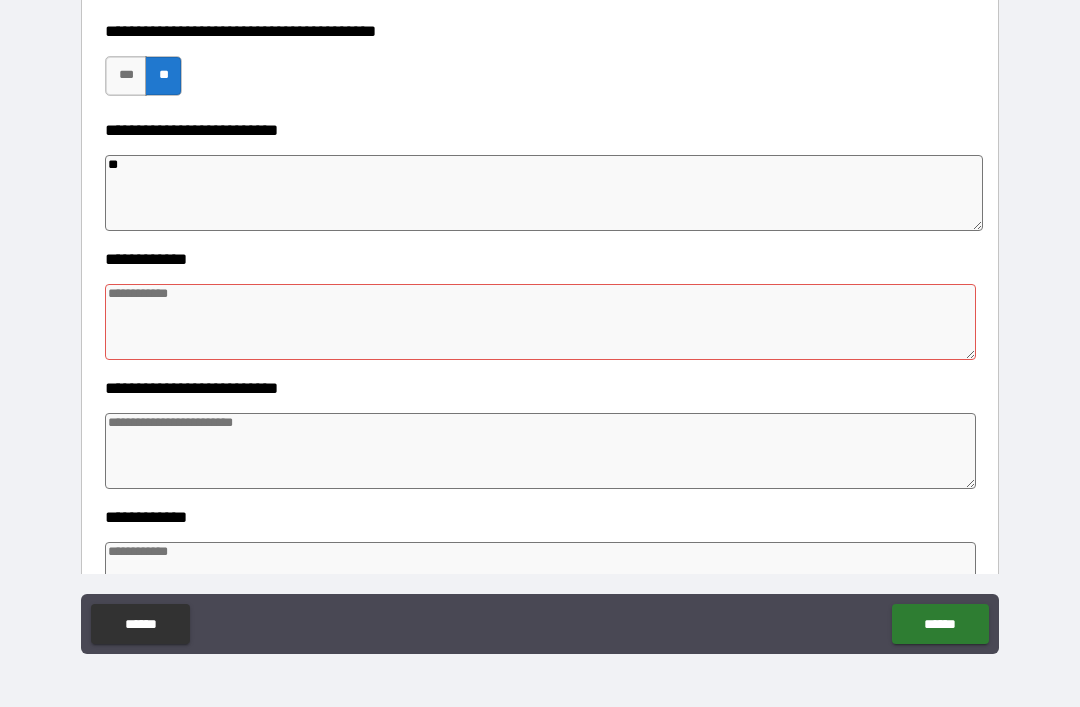 type on "*" 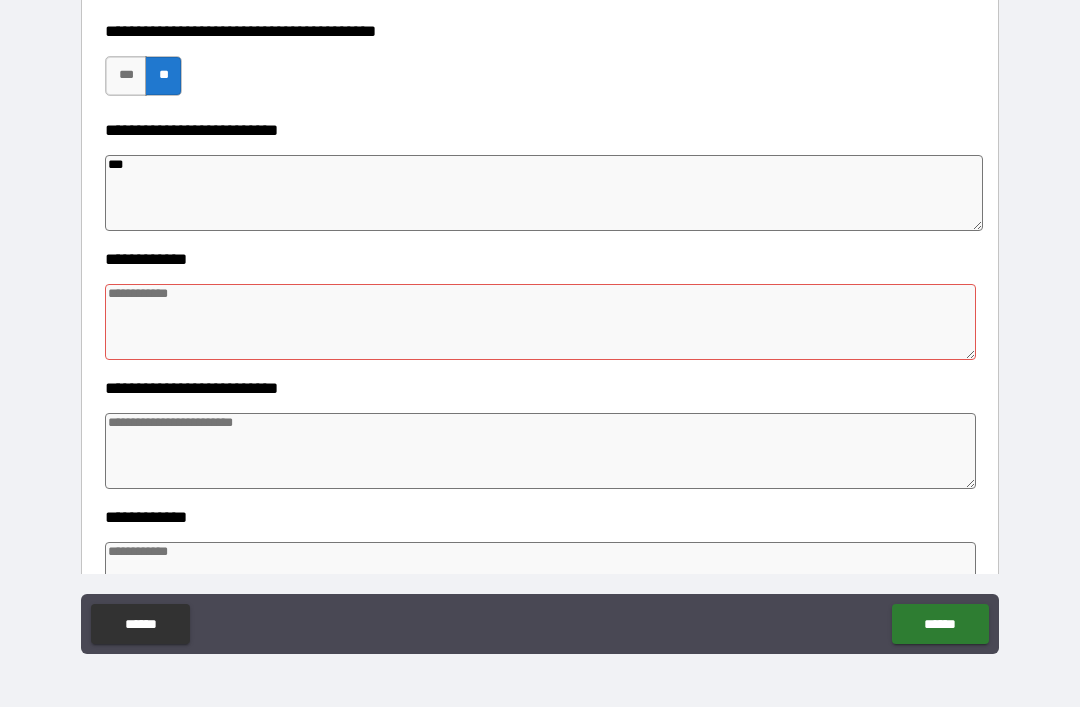 type on "*" 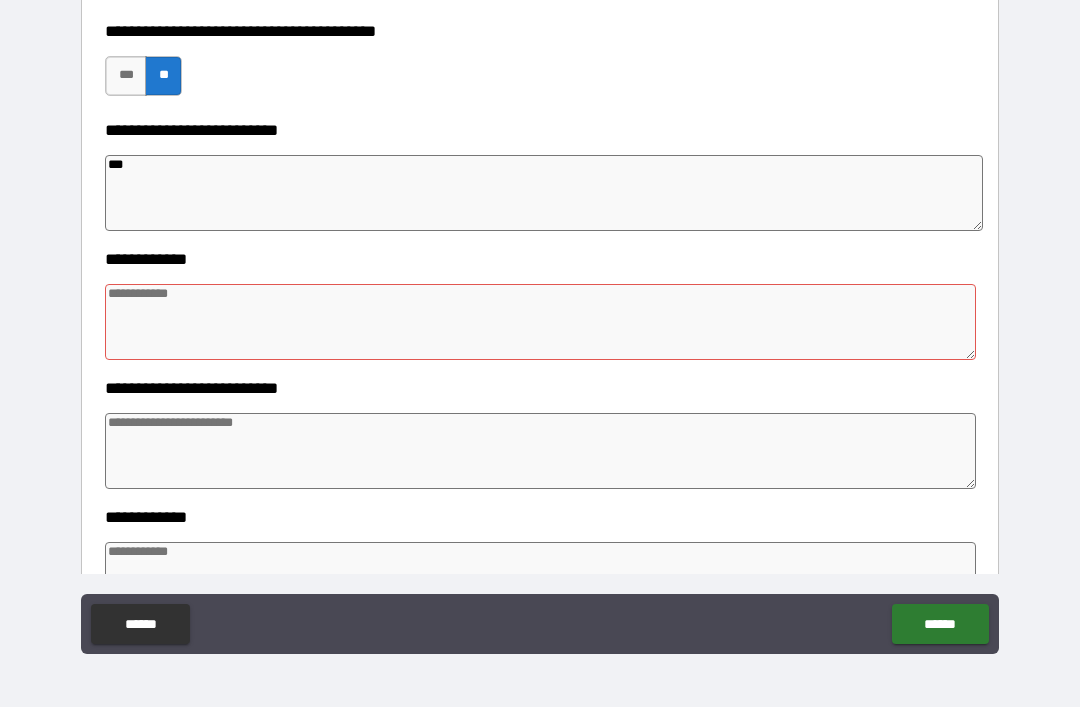 type on "*" 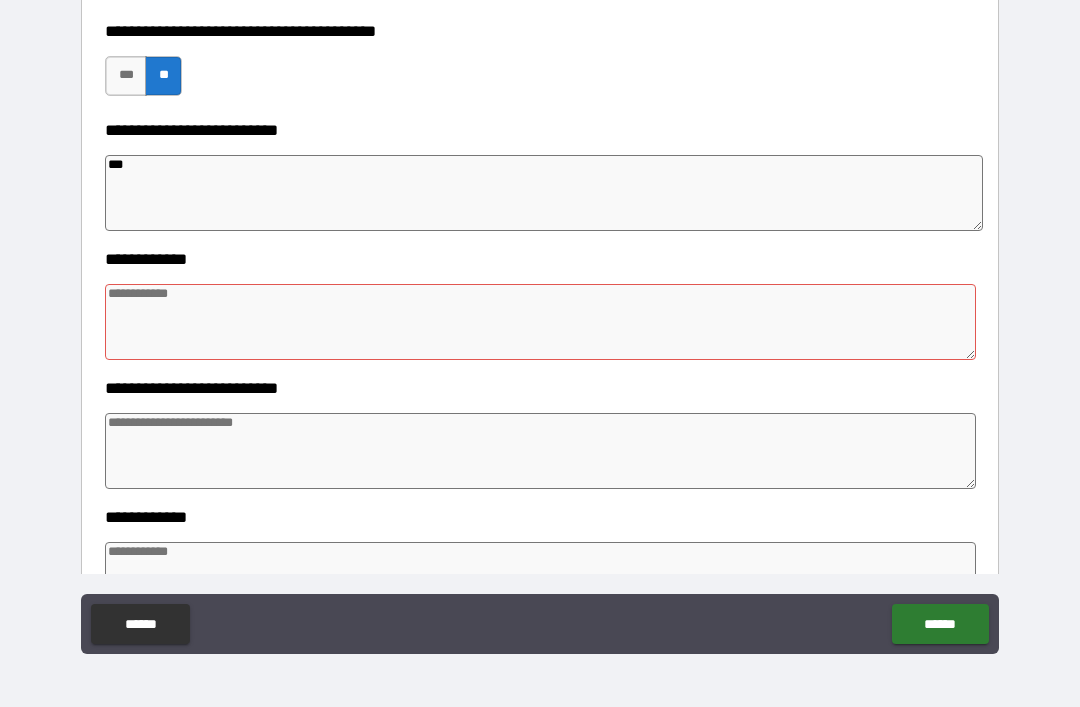 type on "*" 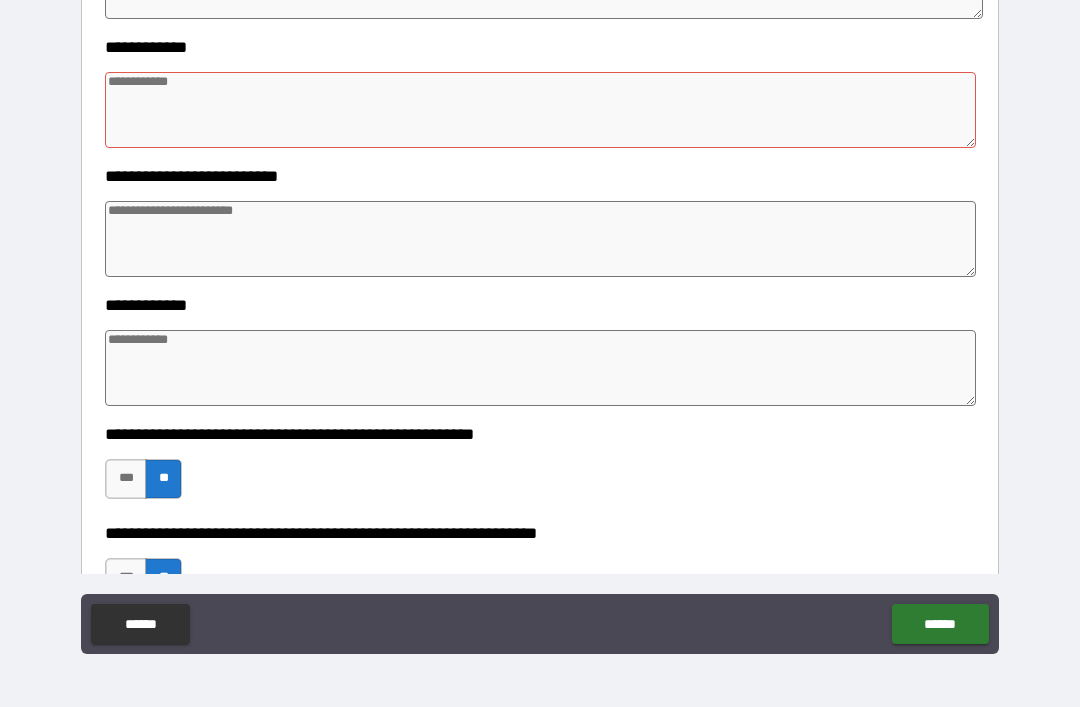 scroll, scrollTop: 758, scrollLeft: 0, axis: vertical 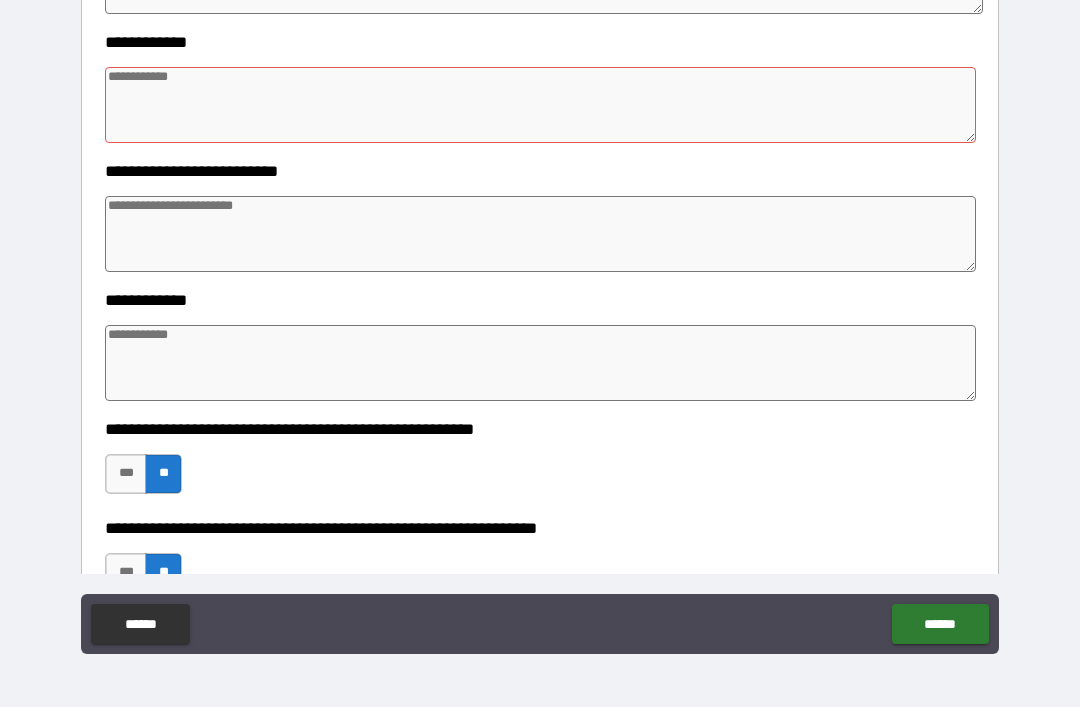 type on "***" 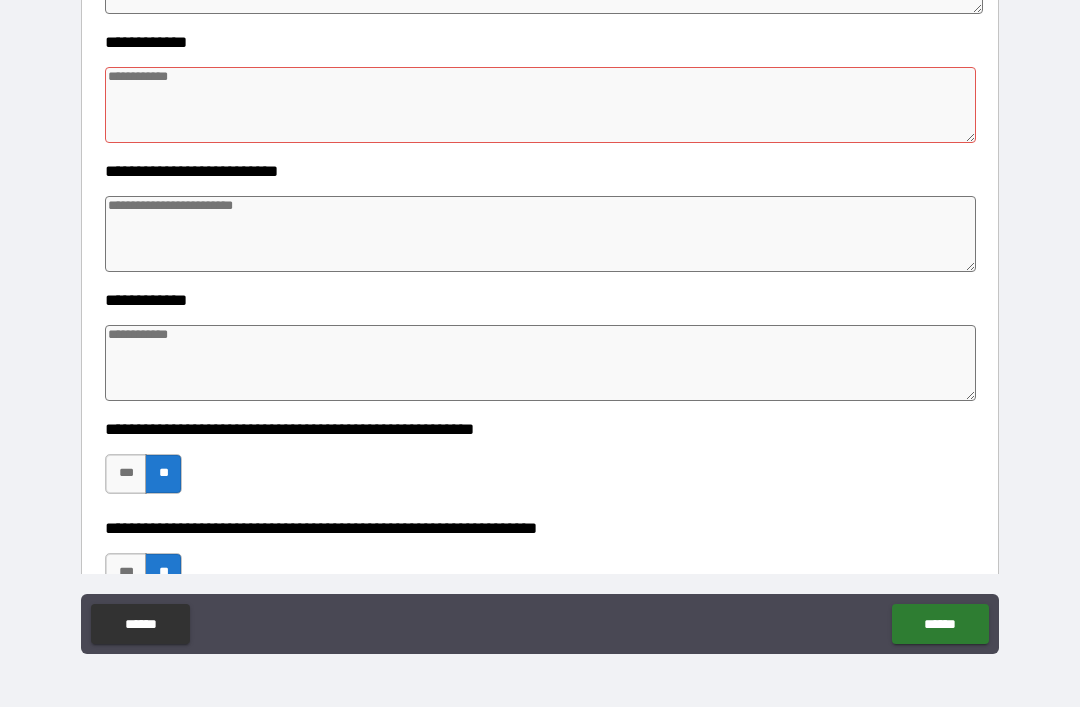 click at bounding box center [540, 105] 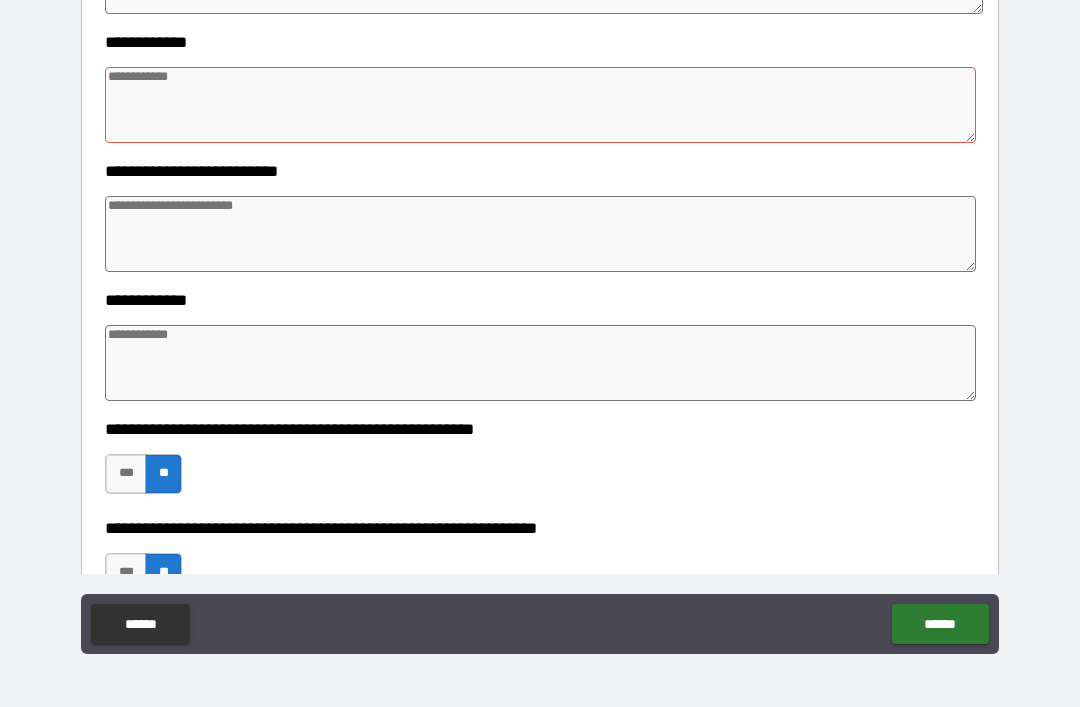 type on "*" 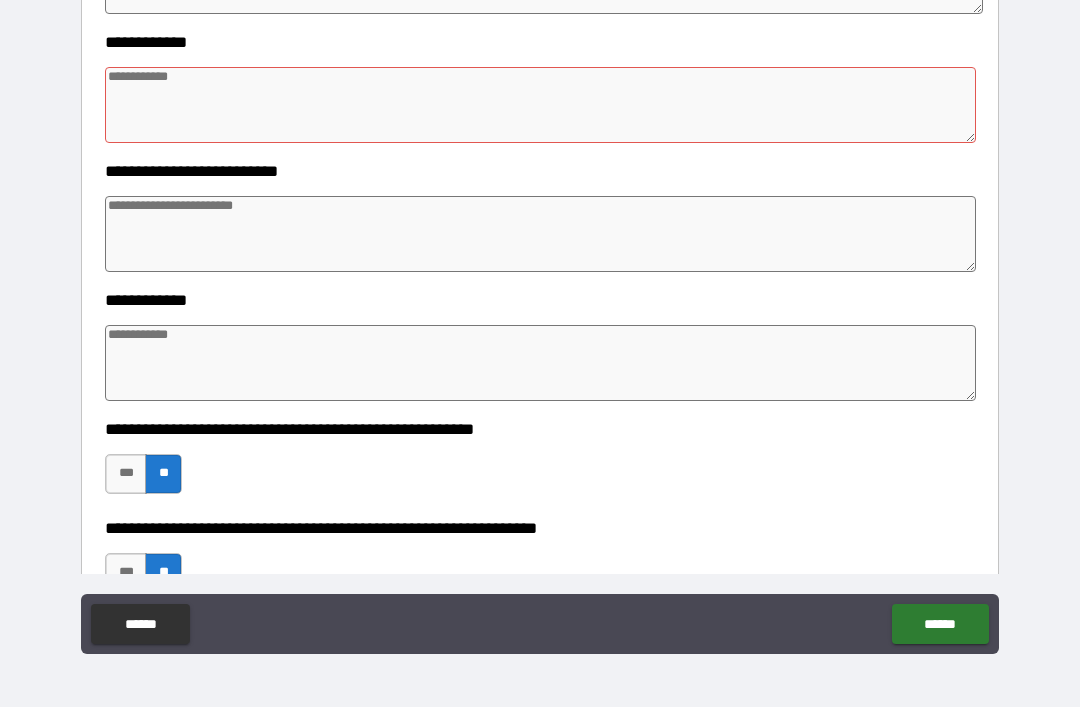 type on "*" 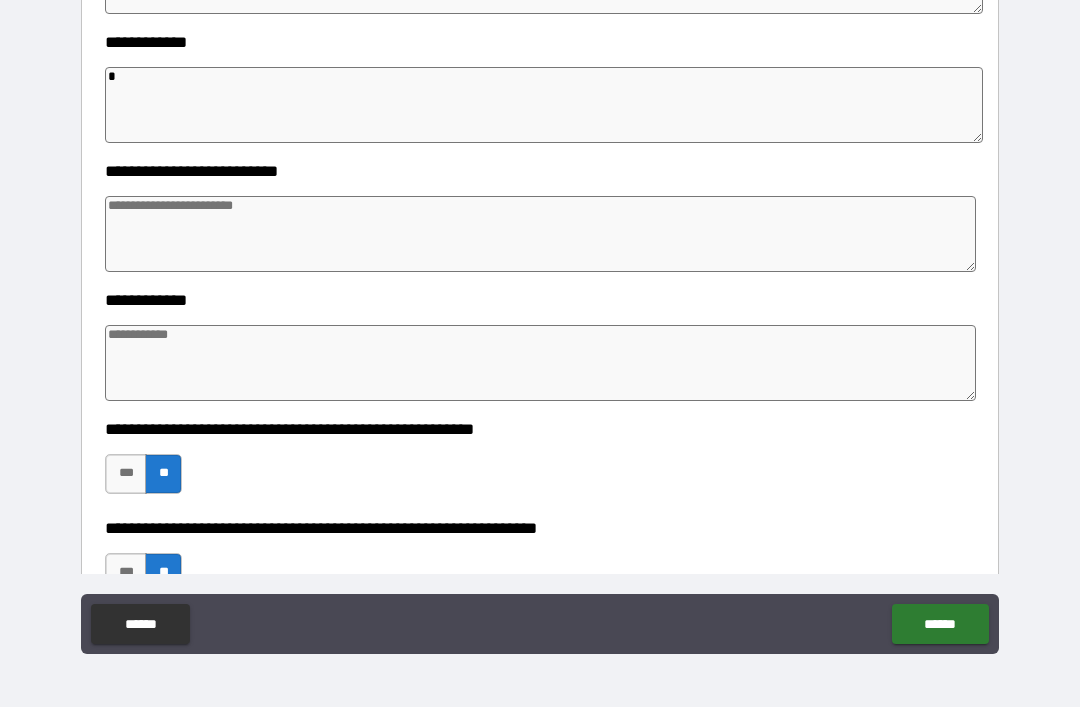 type on "*" 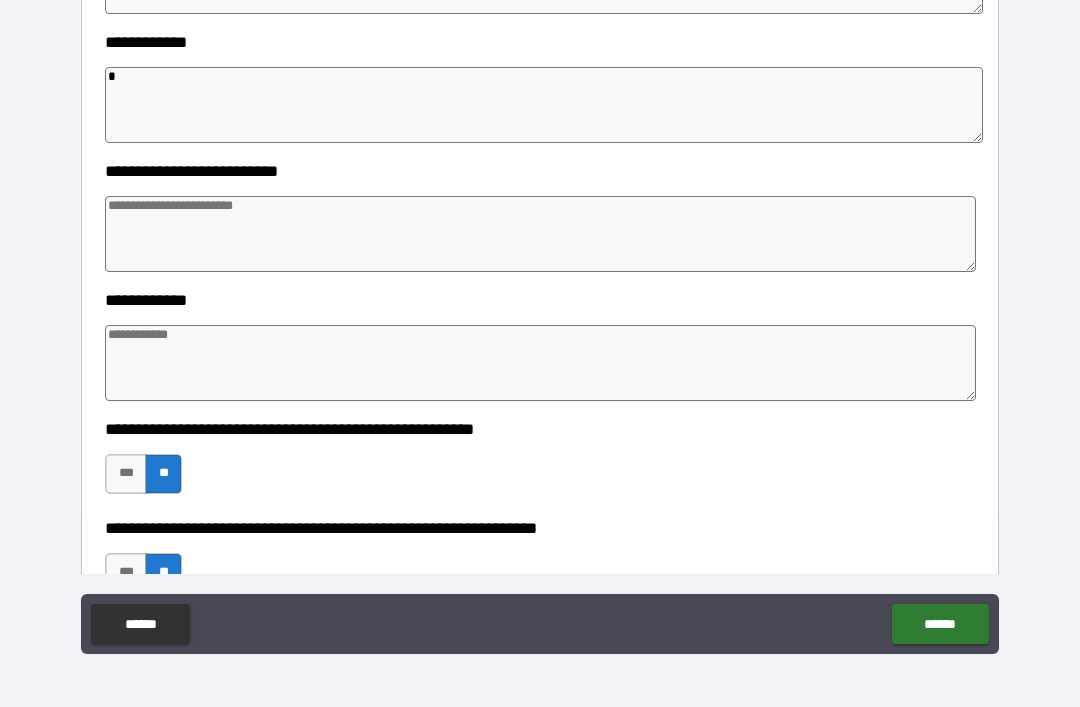 type on "*" 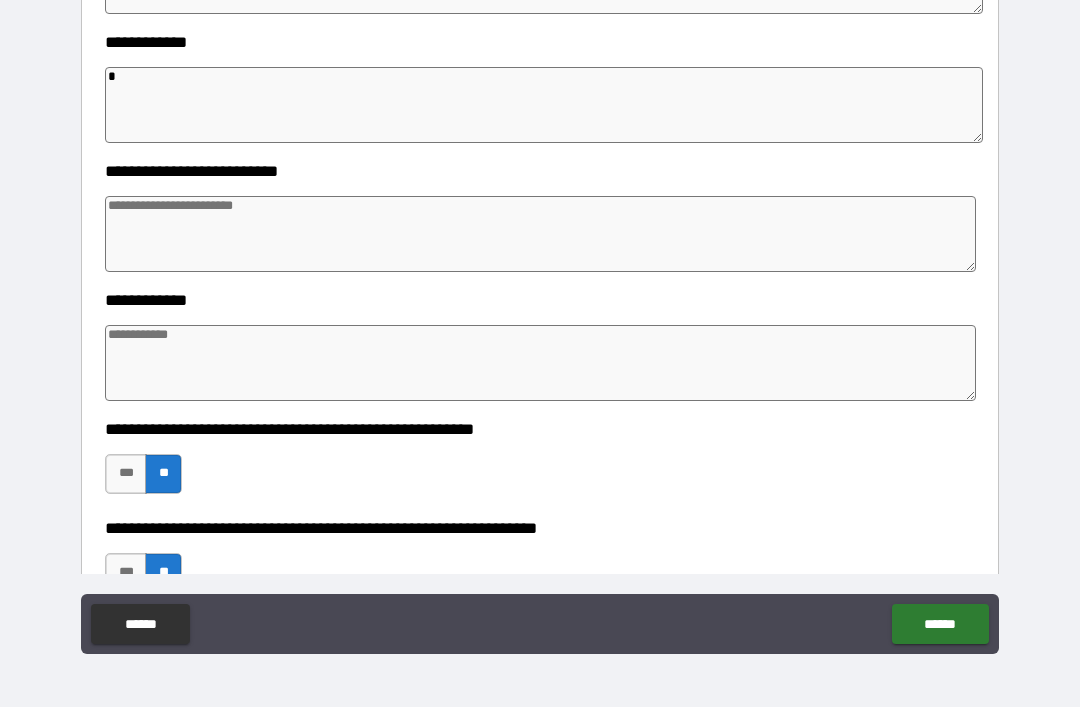 type on "**" 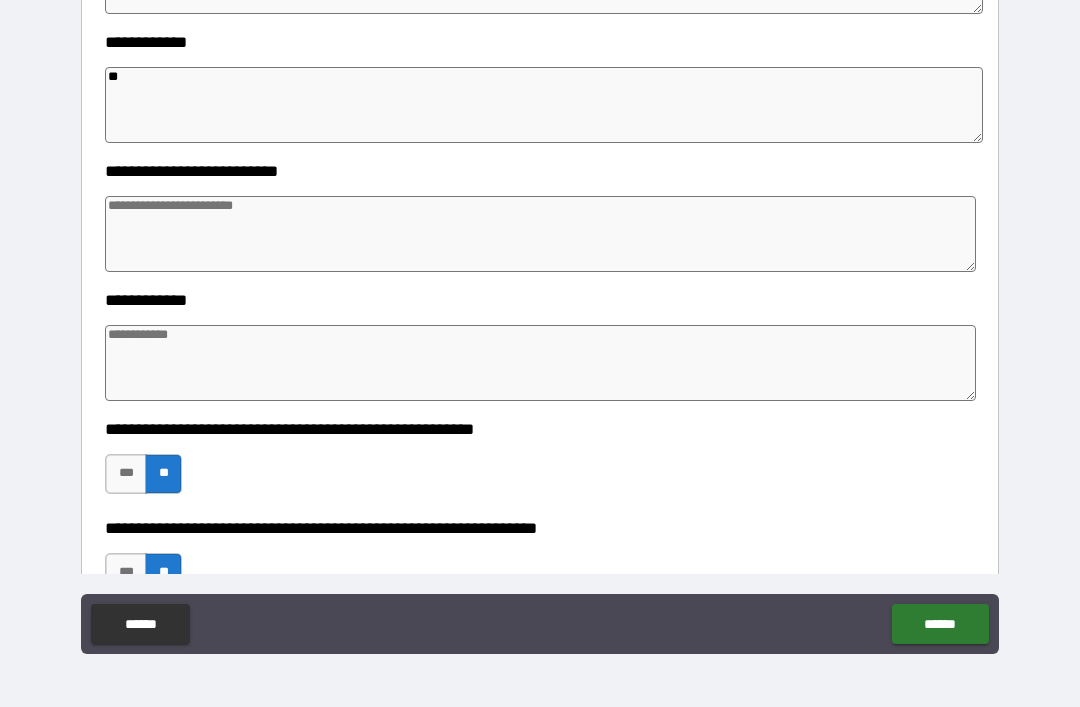 type on "*" 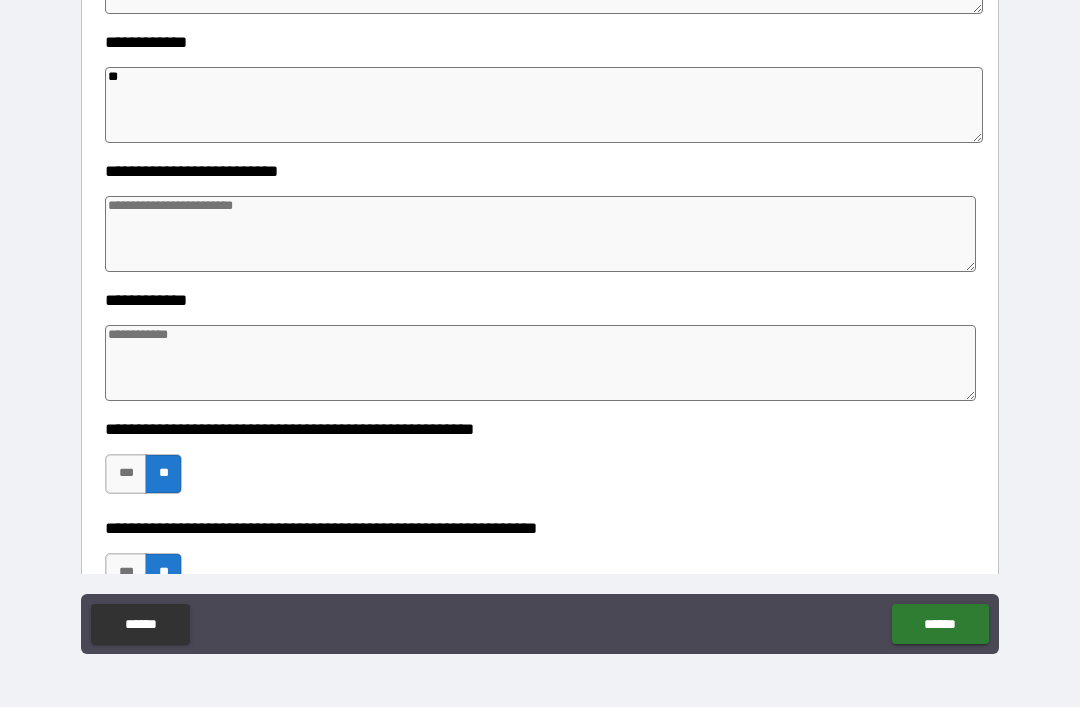 type on "*" 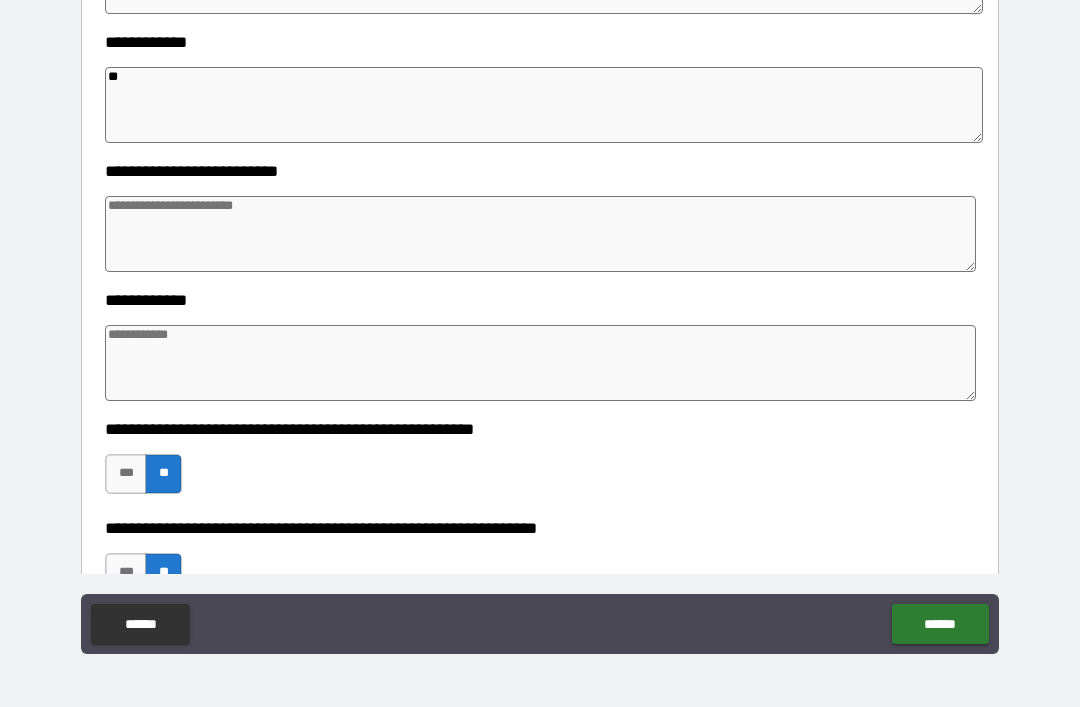 type on "*" 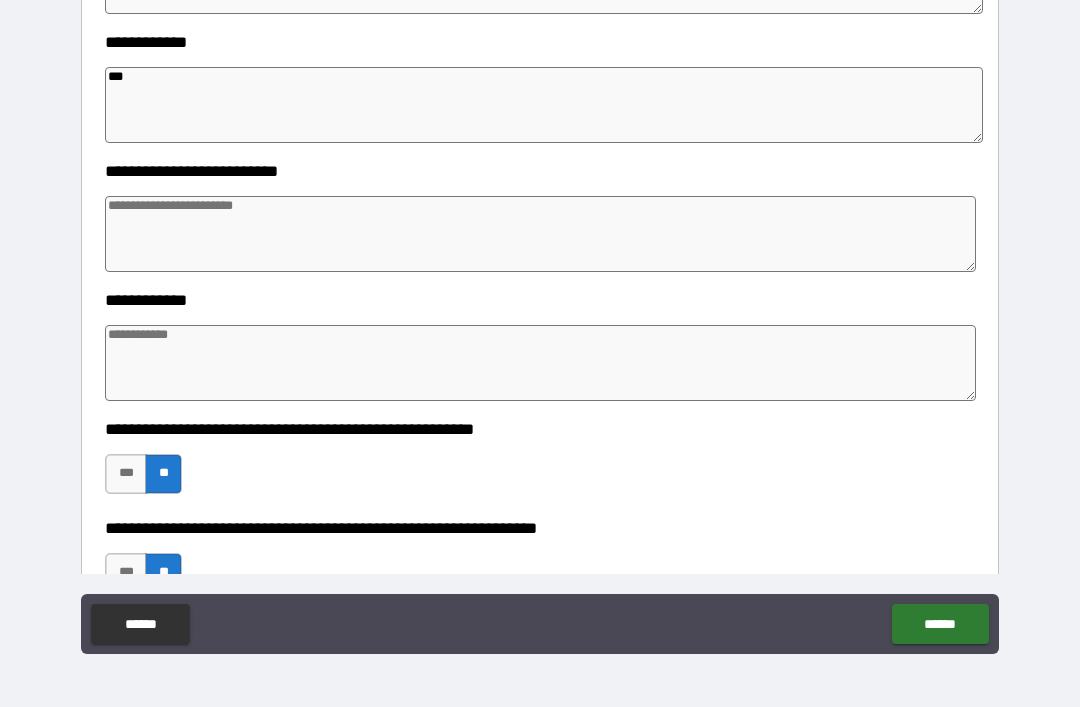 type on "*" 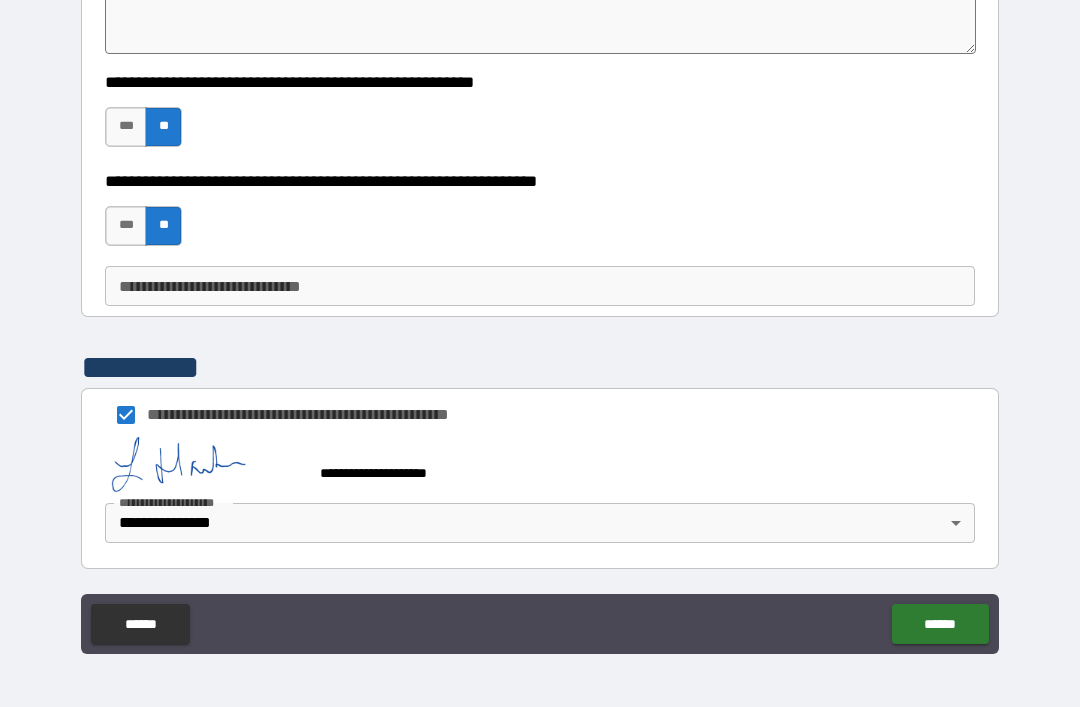 scroll, scrollTop: 875, scrollLeft: 0, axis: vertical 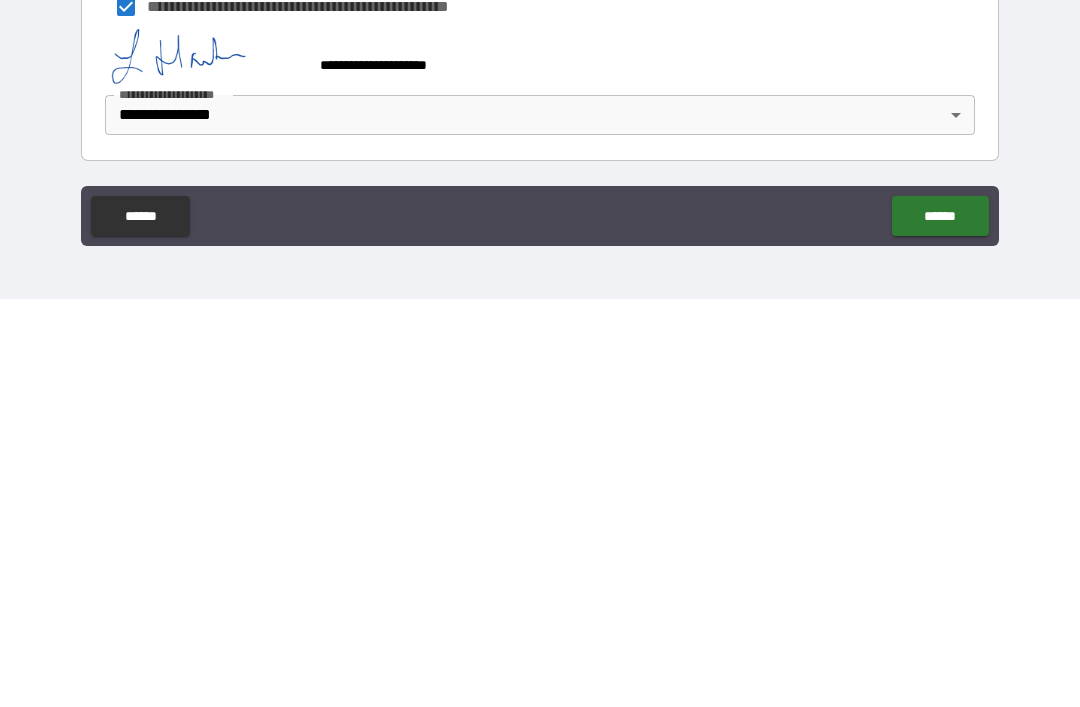 click on "******" at bounding box center (940, 624) 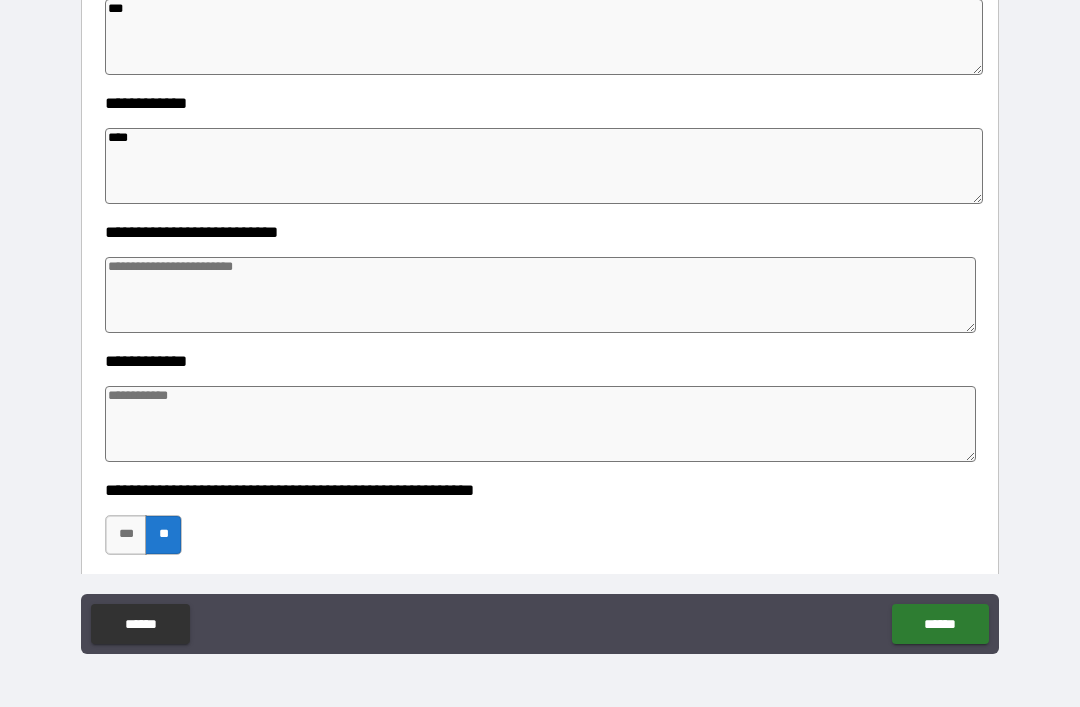 scroll, scrollTop: 698, scrollLeft: 0, axis: vertical 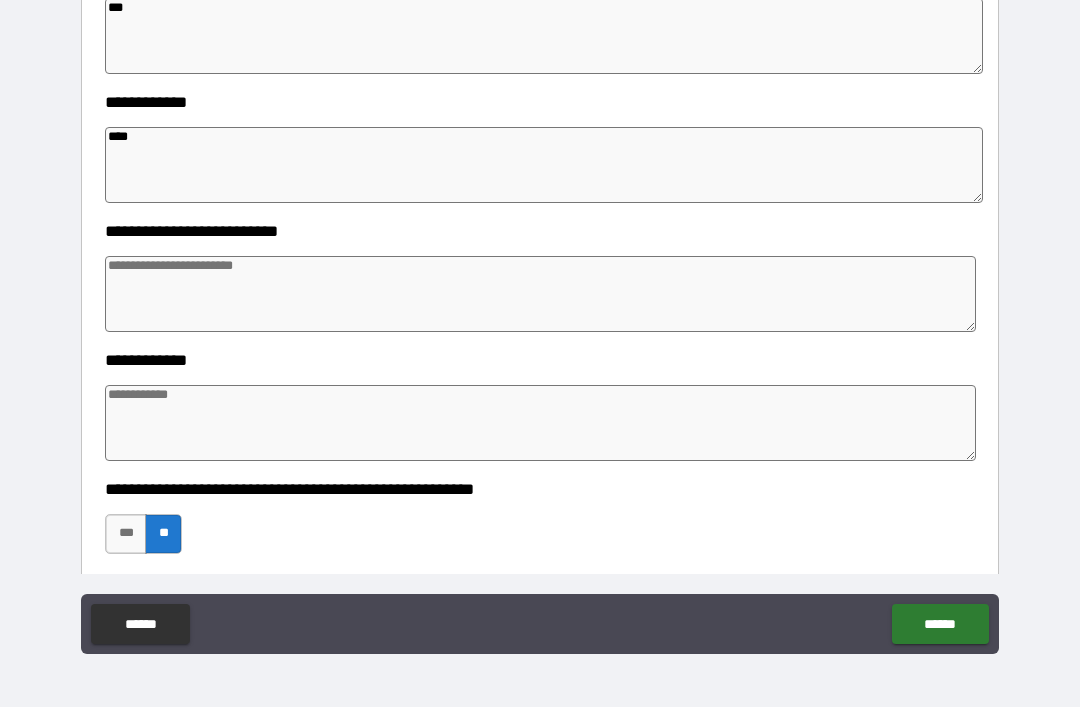 click at bounding box center (540, 294) 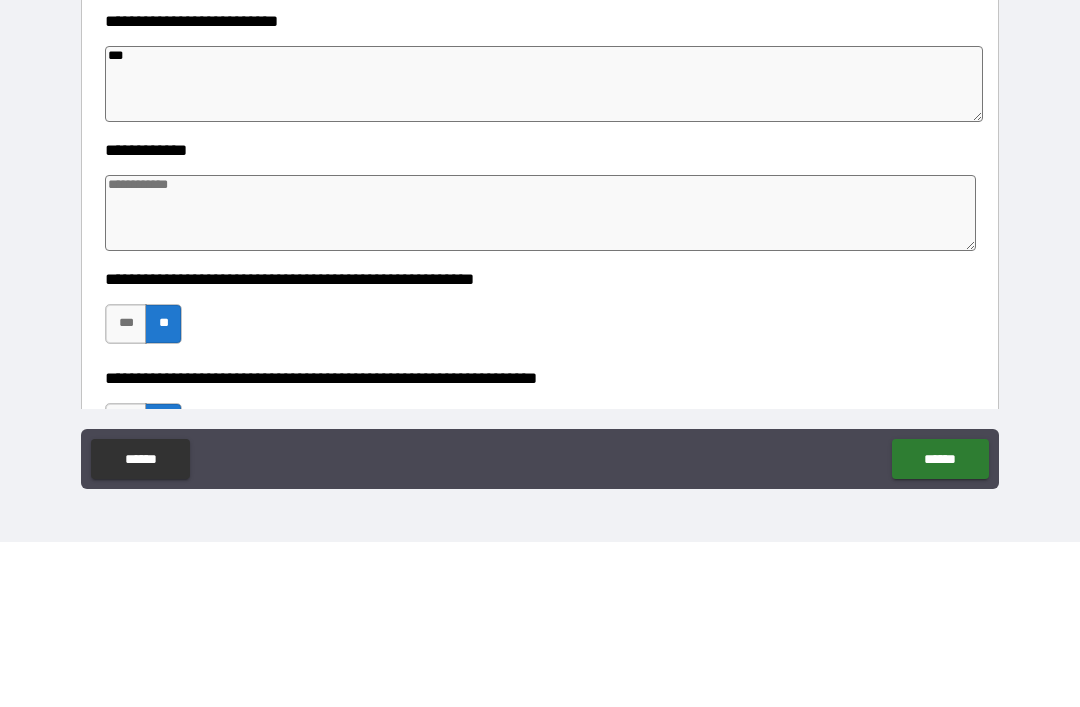 scroll, scrollTop: 753, scrollLeft: 0, axis: vertical 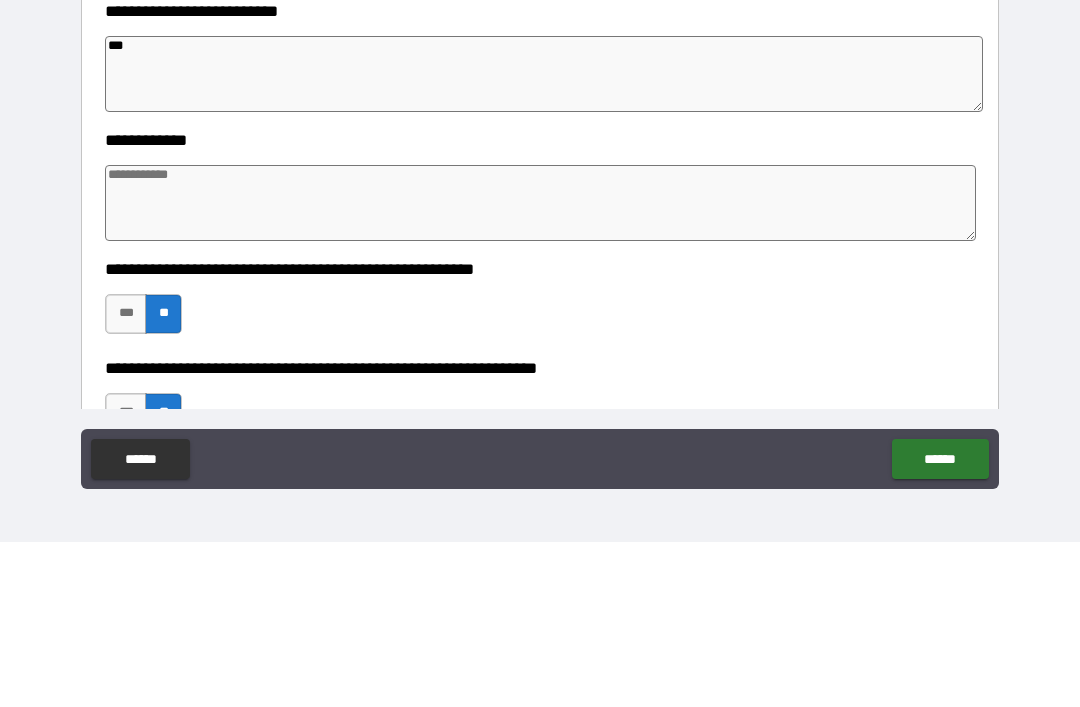 click at bounding box center (540, 368) 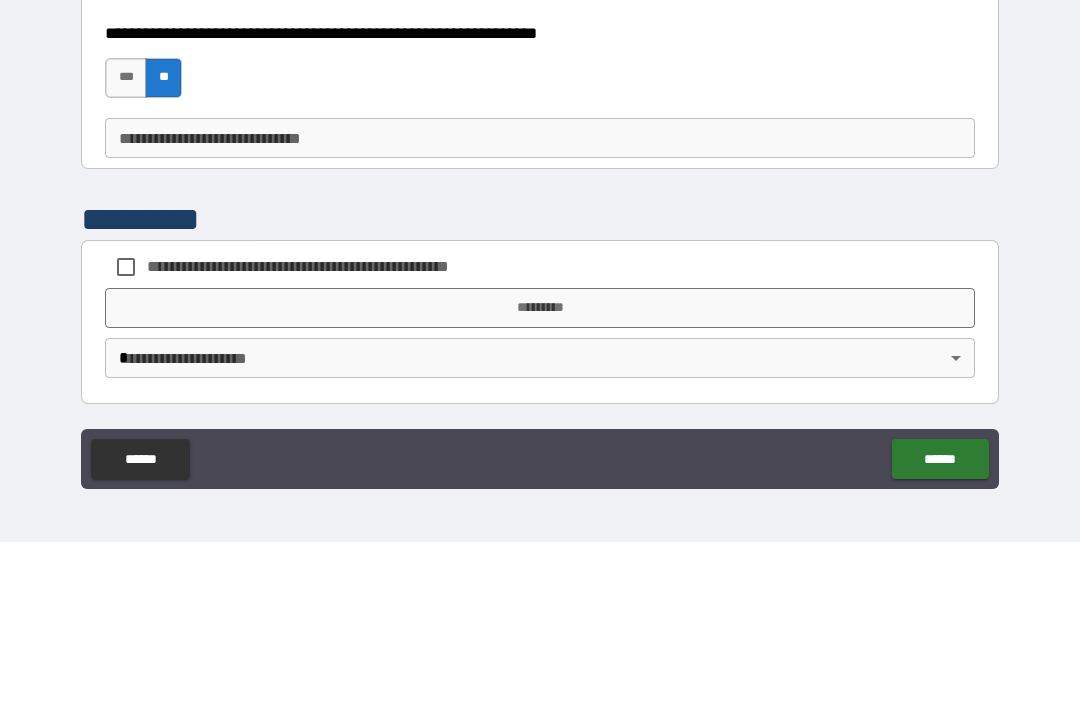 scroll, scrollTop: 1109, scrollLeft: 0, axis: vertical 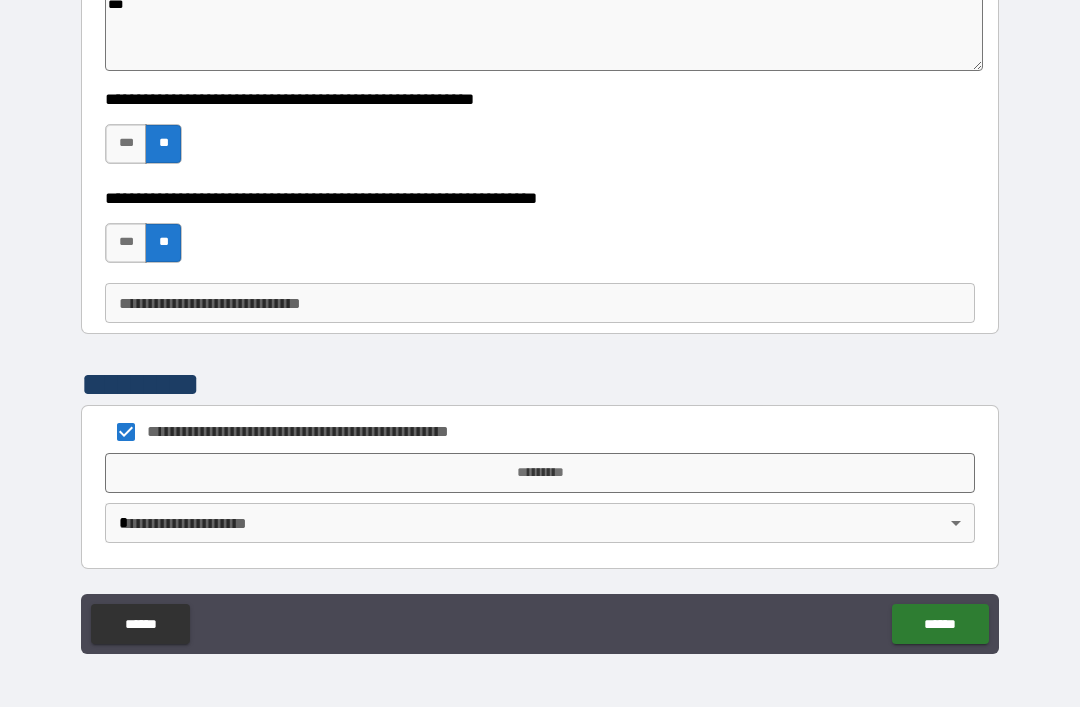 click on "*********" at bounding box center [540, 473] 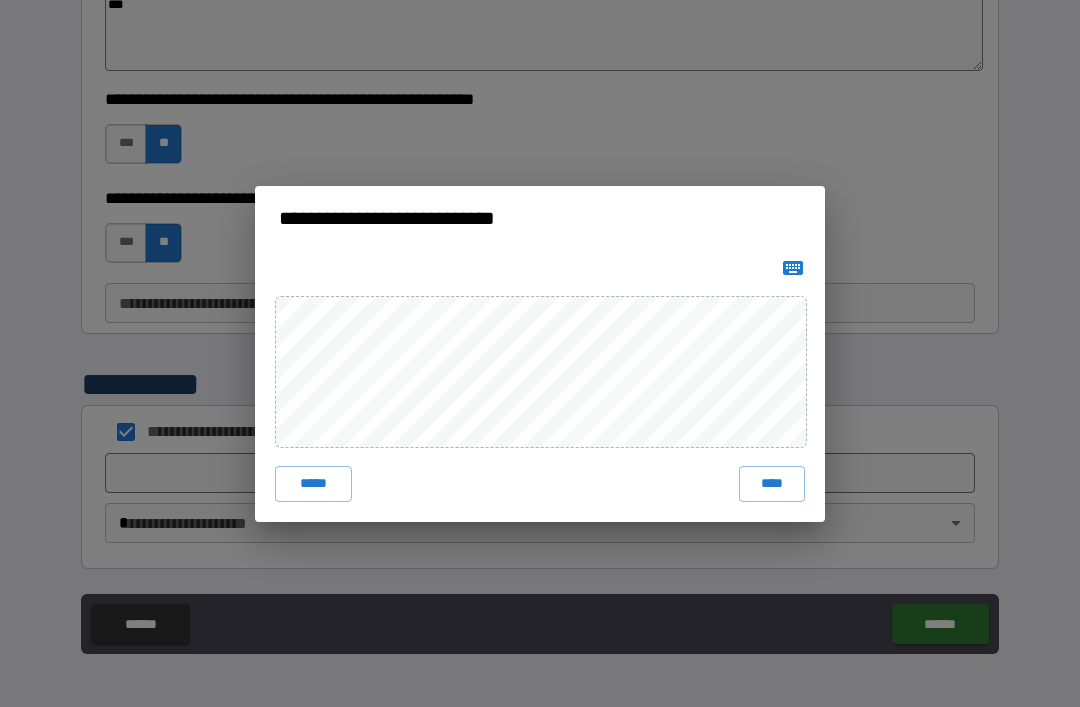 click on "****" at bounding box center [772, 484] 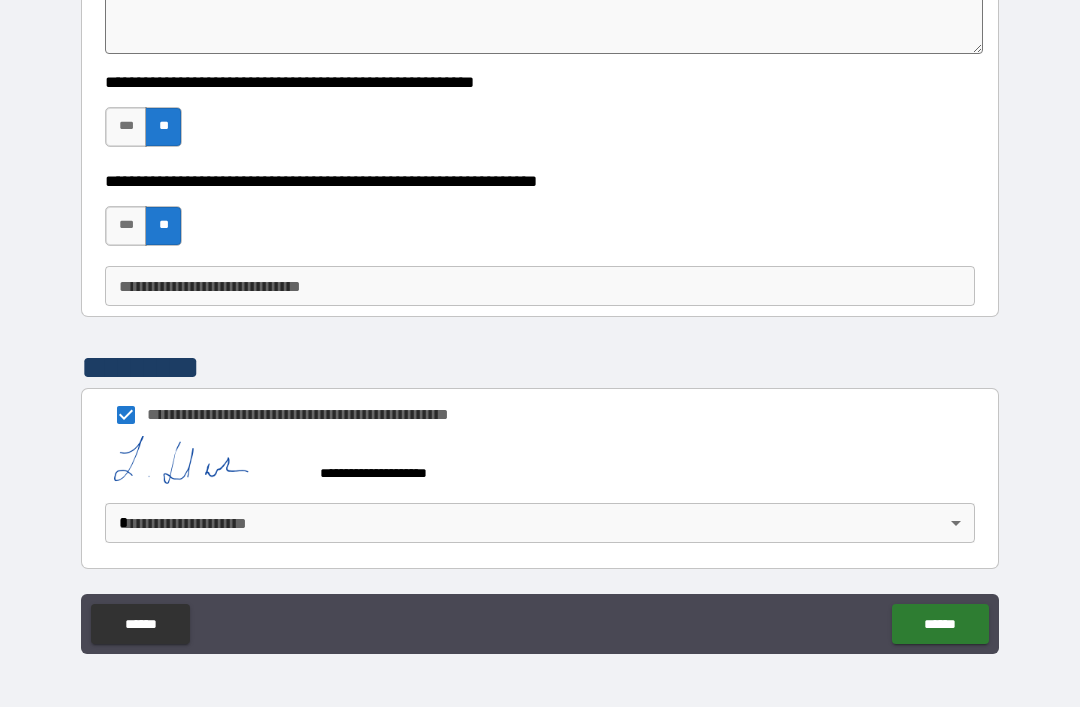 scroll, scrollTop: 1099, scrollLeft: 0, axis: vertical 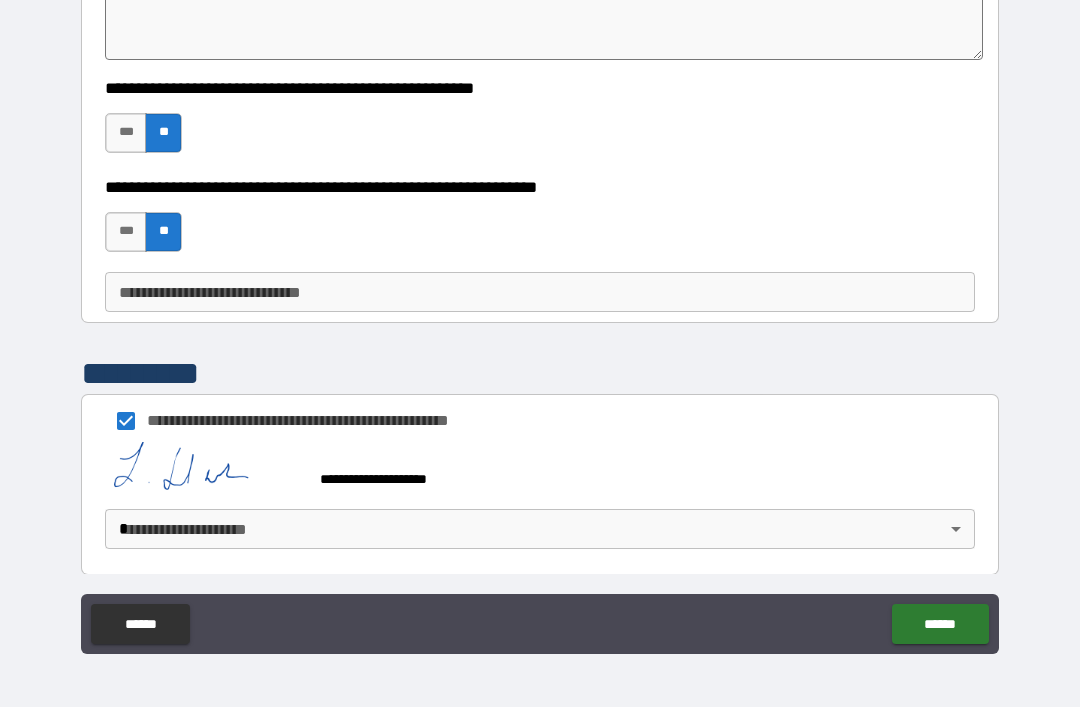 click on "**********" at bounding box center (540, 321) 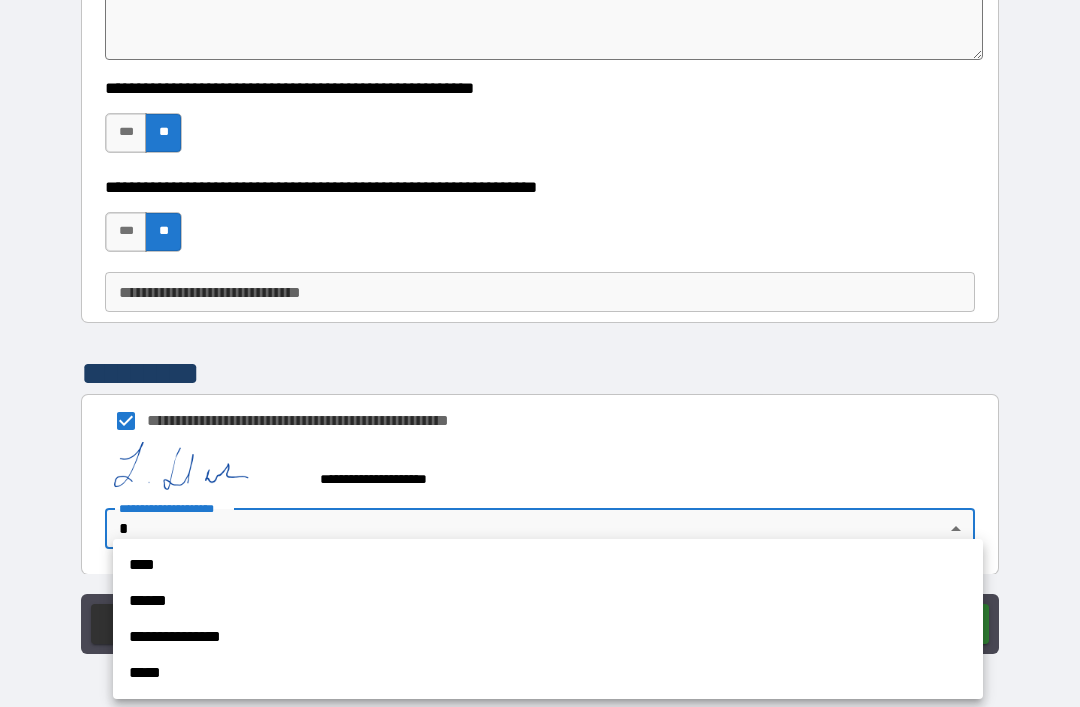 click on "**********" at bounding box center (548, 637) 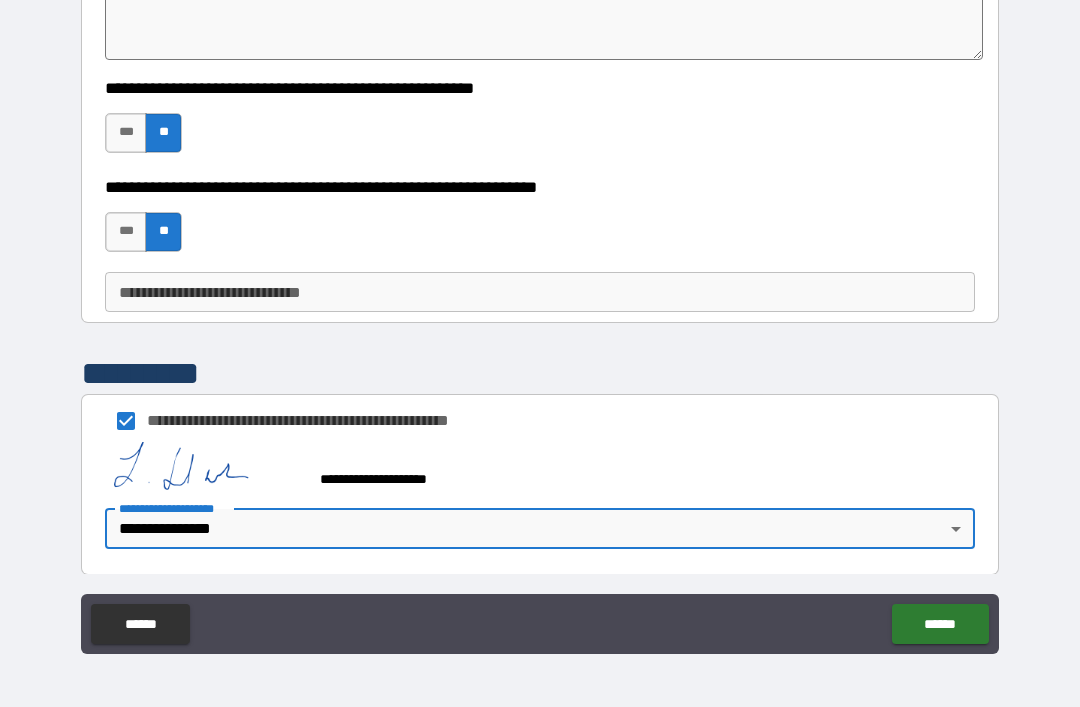 click on "******" at bounding box center (940, 624) 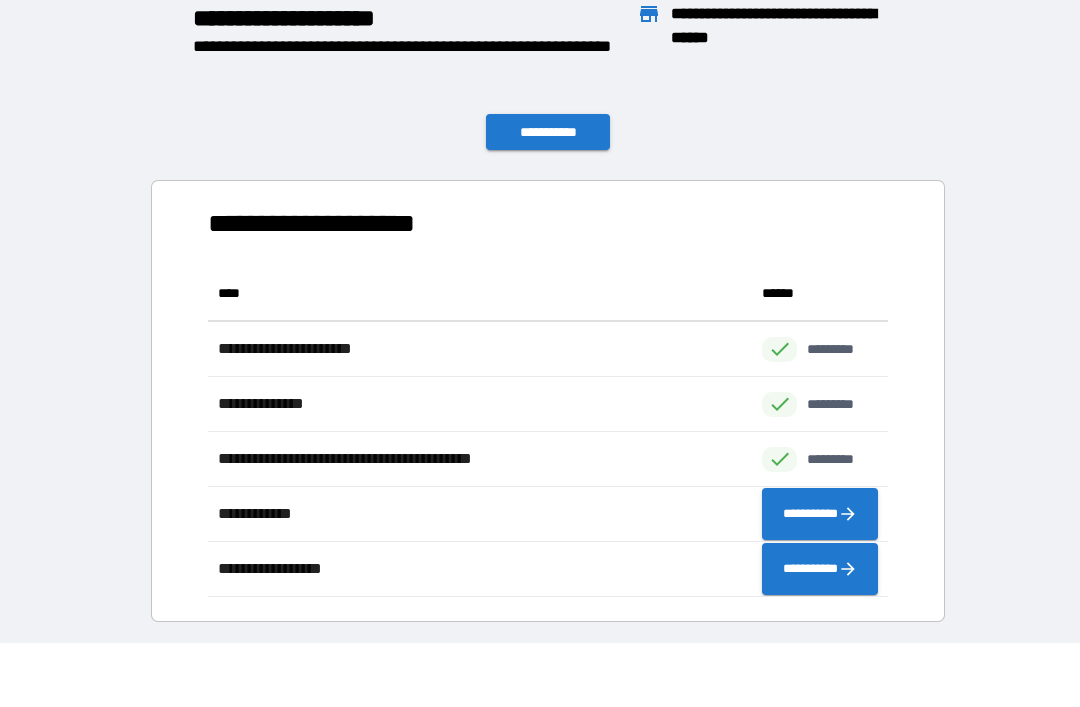 scroll, scrollTop: 1, scrollLeft: 1, axis: both 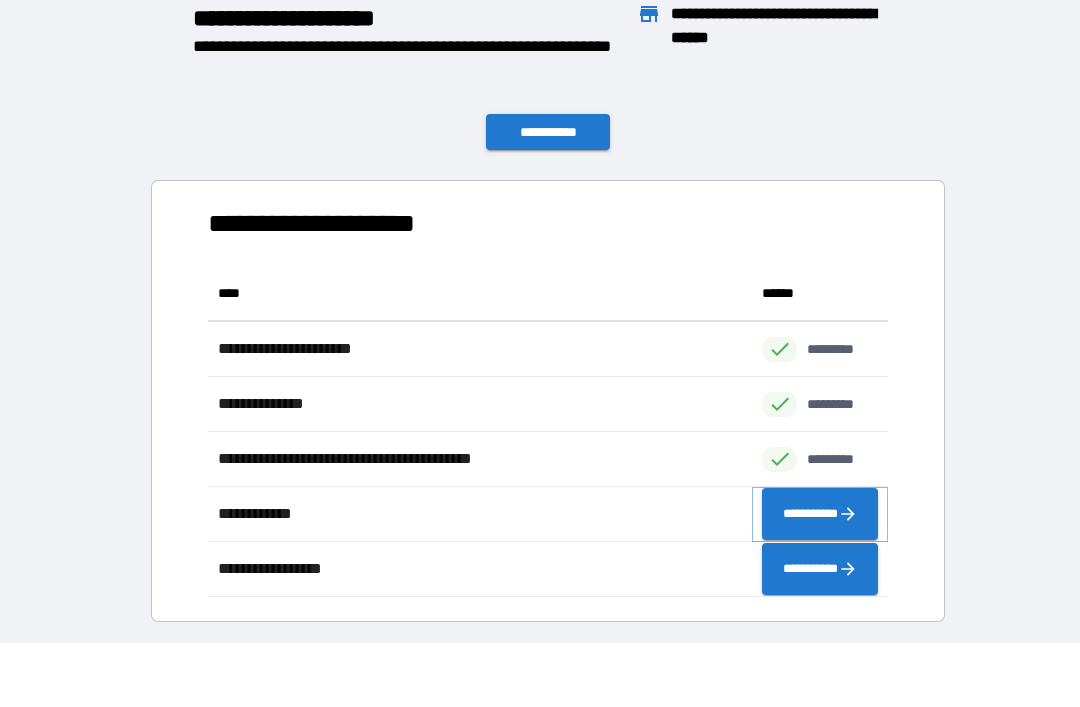 click on "**********" at bounding box center [820, 514] 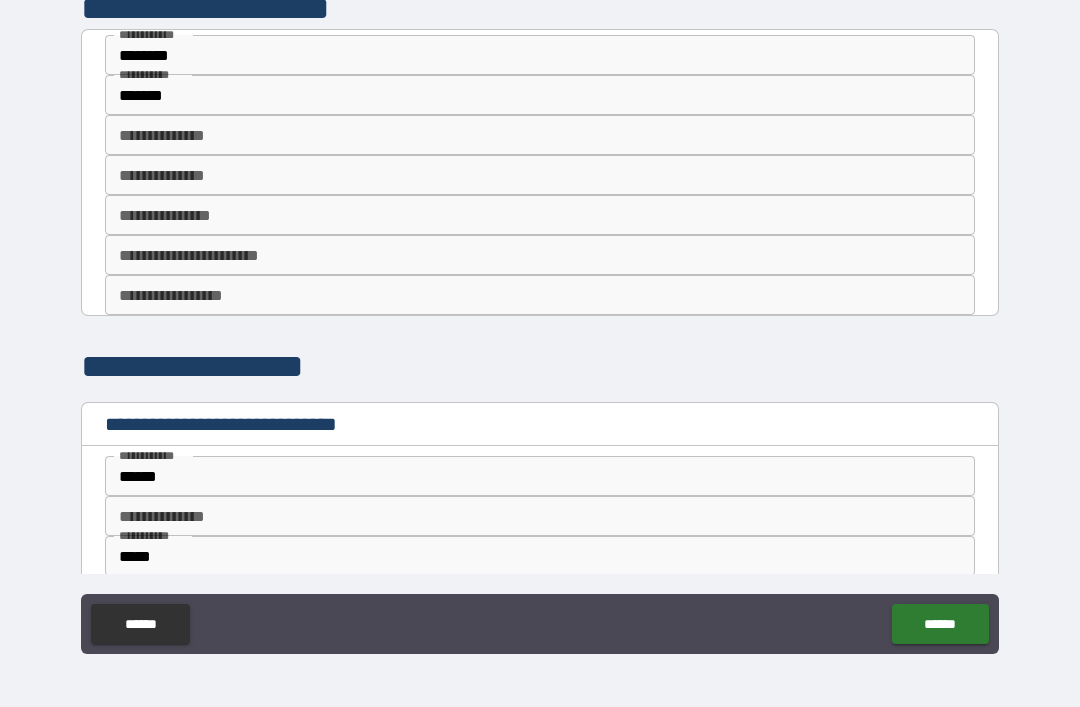 scroll, scrollTop: 0, scrollLeft: 0, axis: both 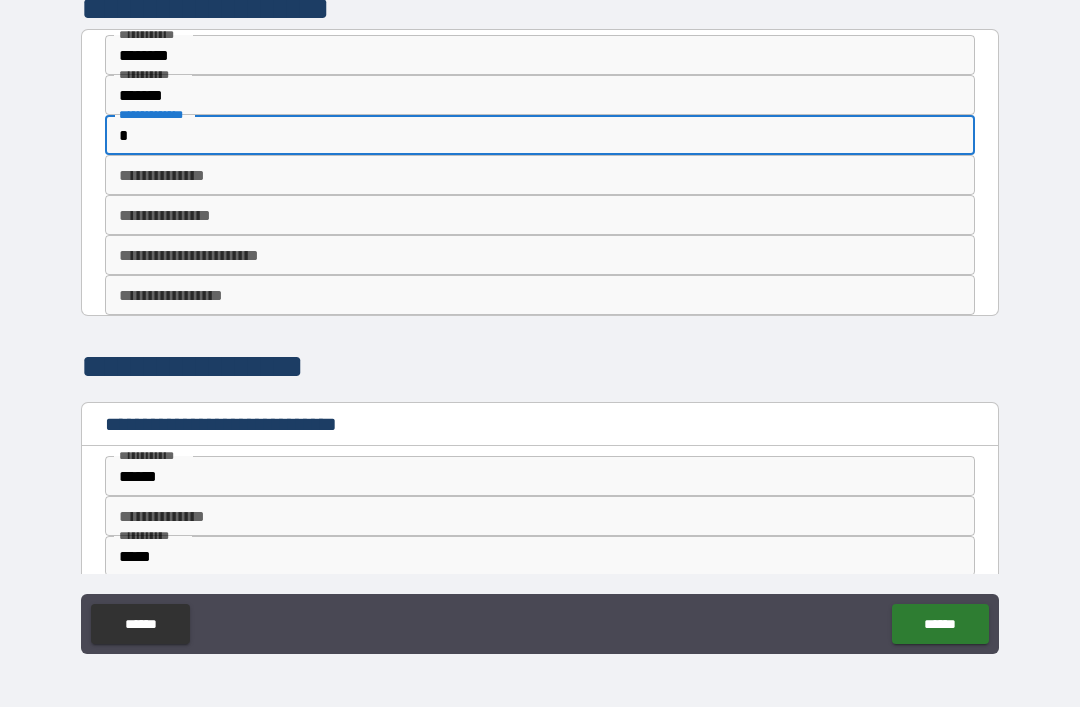 click on "**********" at bounding box center (540, 215) 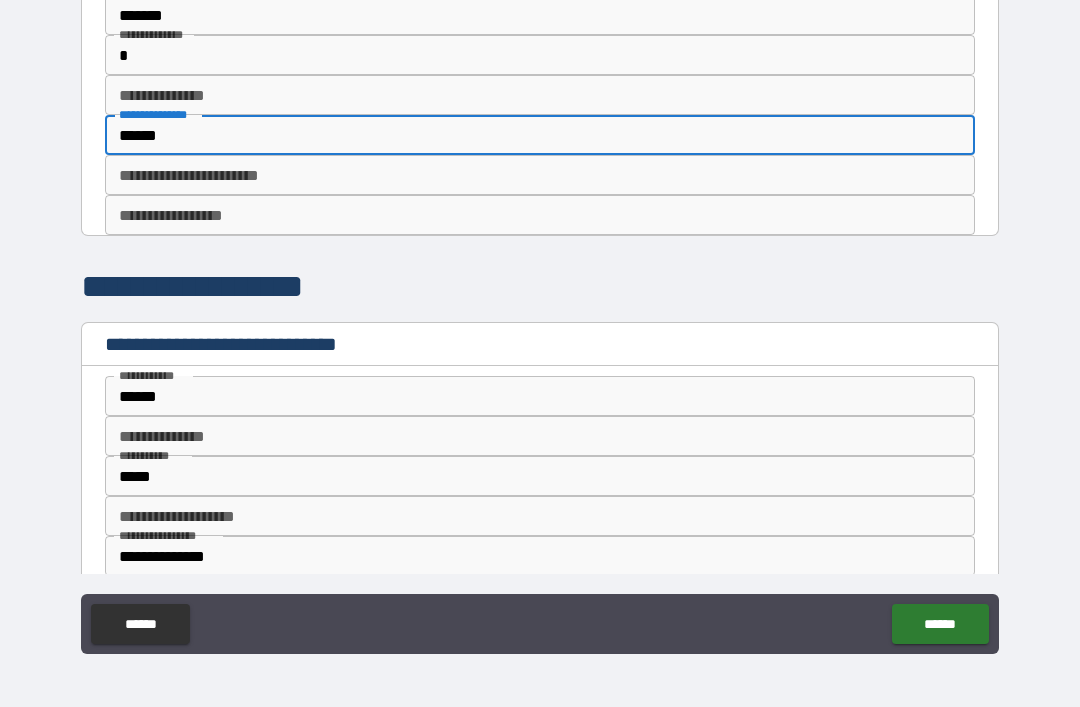 scroll, scrollTop: 85, scrollLeft: 0, axis: vertical 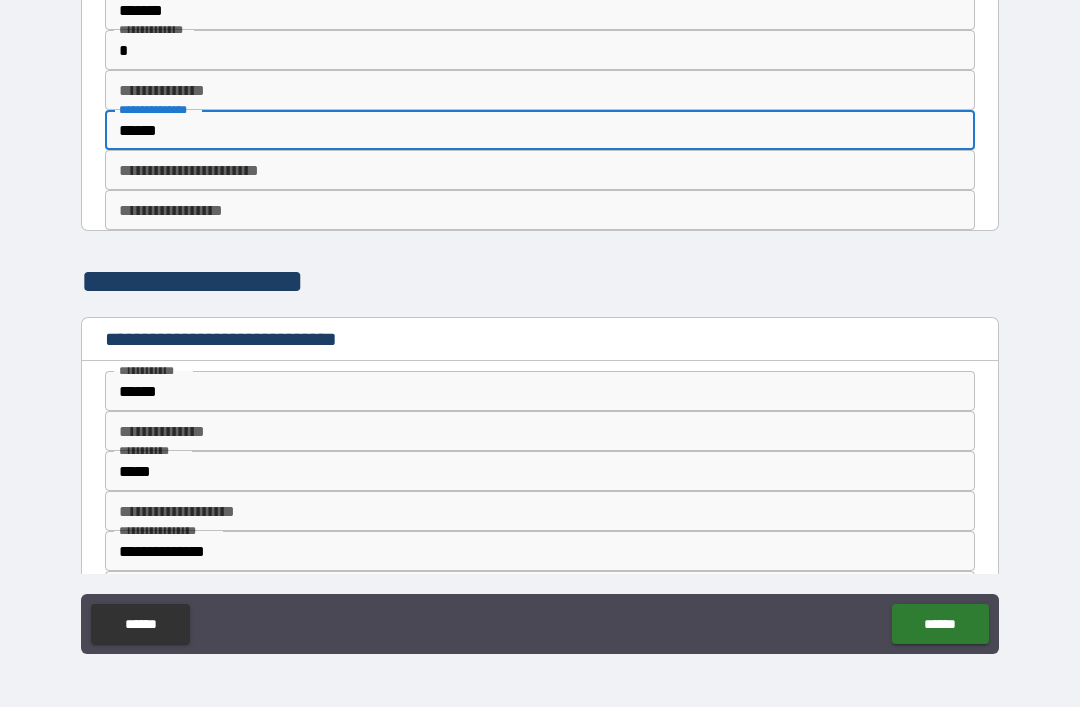 click on "**********" at bounding box center (540, 210) 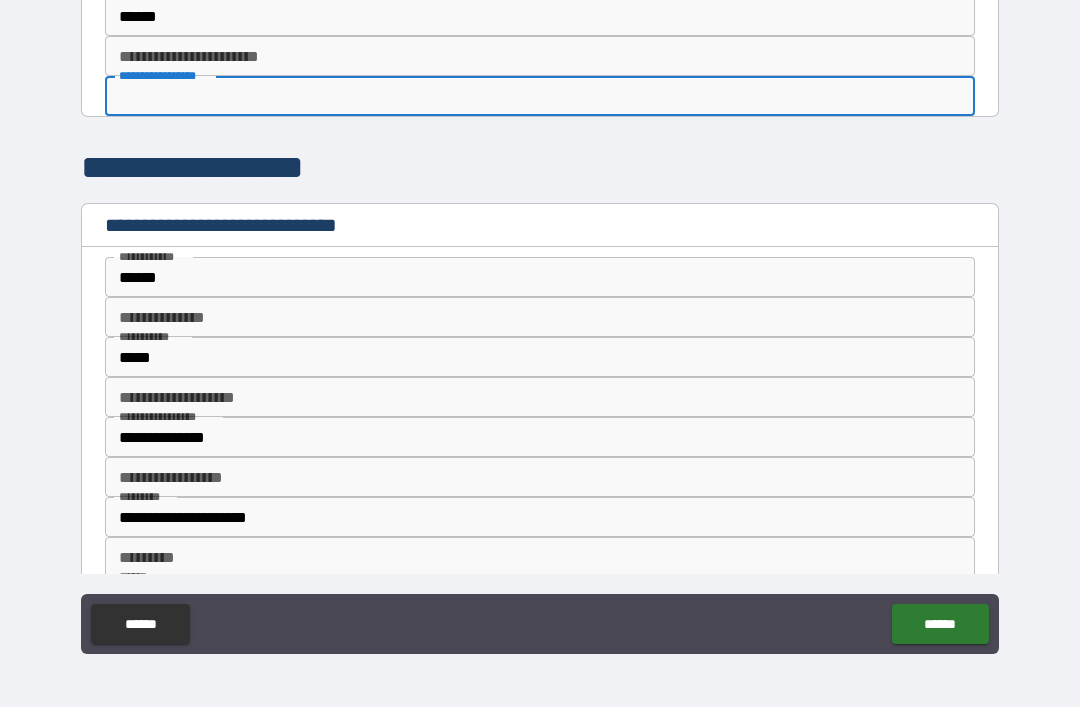scroll, scrollTop: 196, scrollLeft: 0, axis: vertical 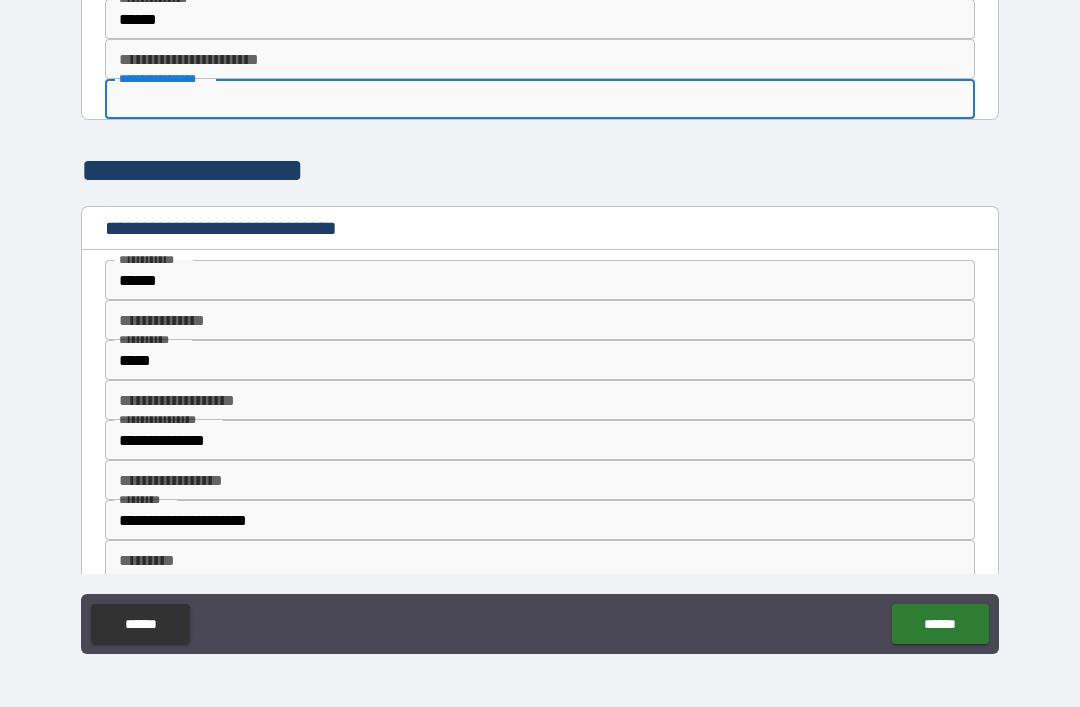 click on "**********" at bounding box center (540, 59) 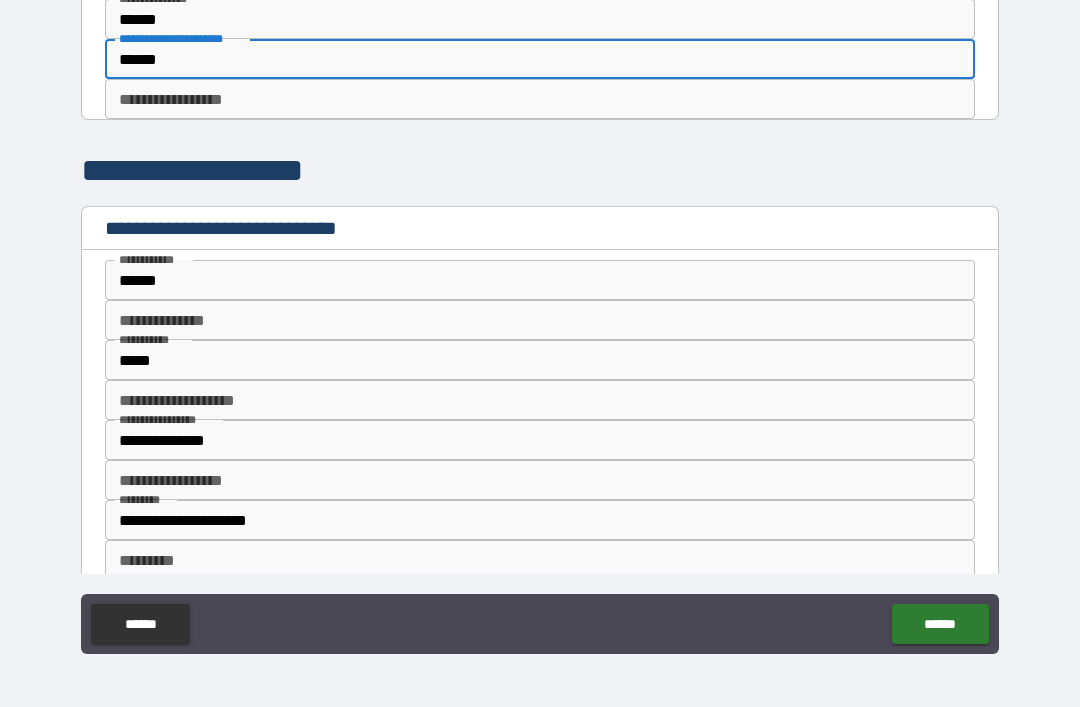 click on "**********" at bounding box center [540, 99] 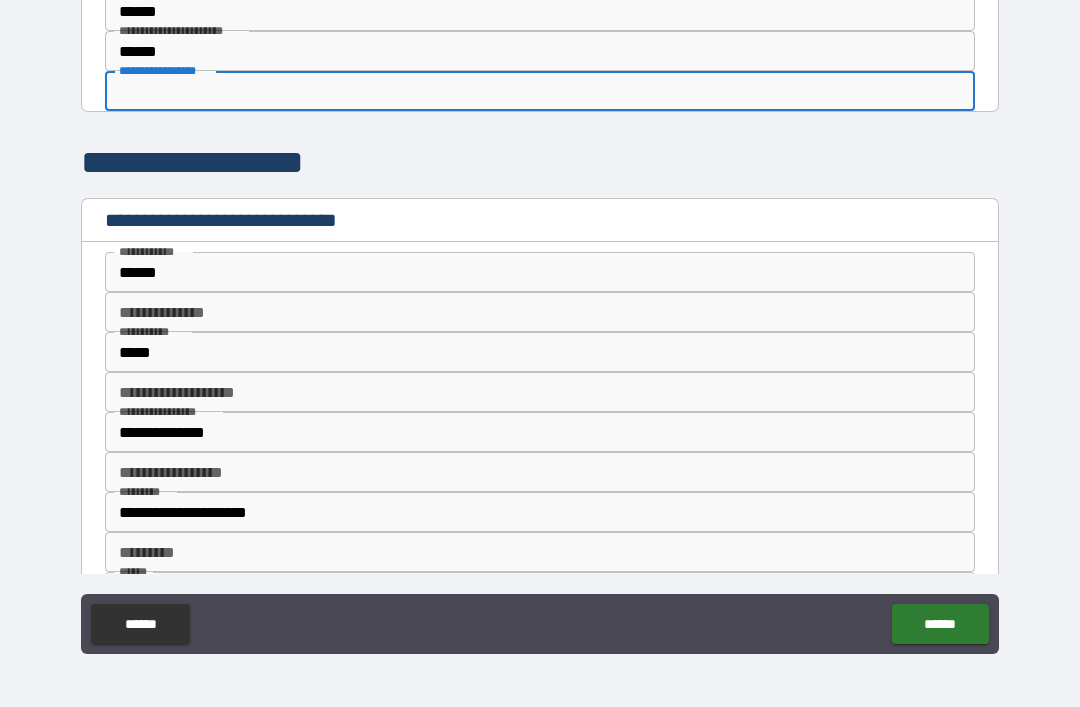 scroll, scrollTop: 199, scrollLeft: 0, axis: vertical 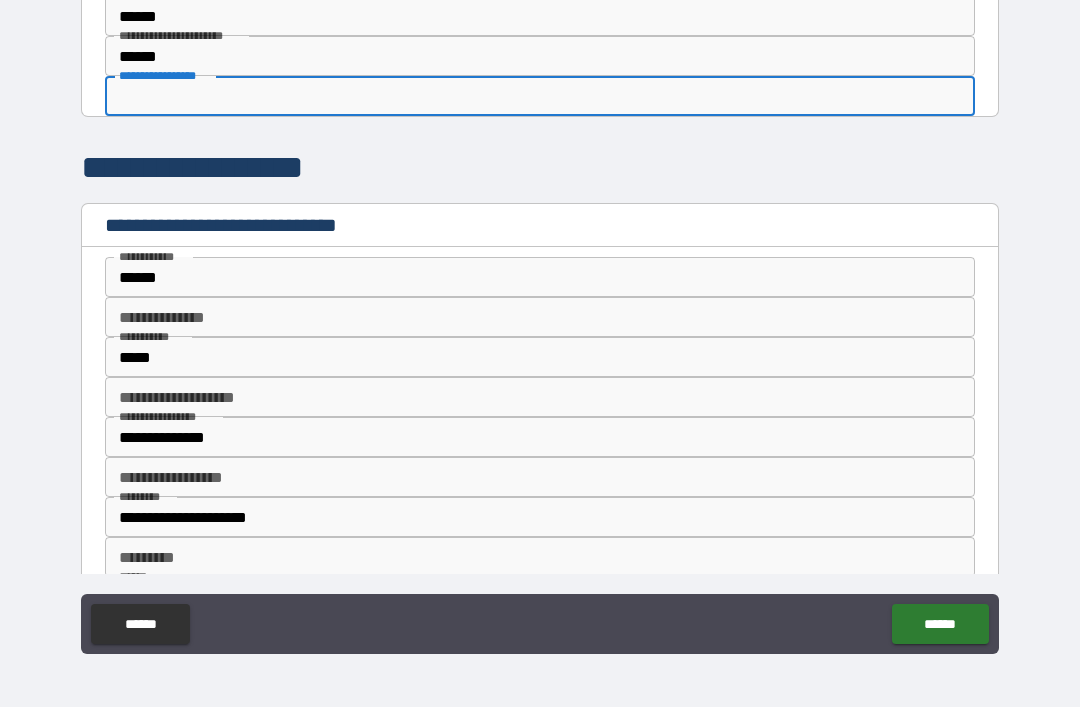 click on "**********" at bounding box center (540, 96) 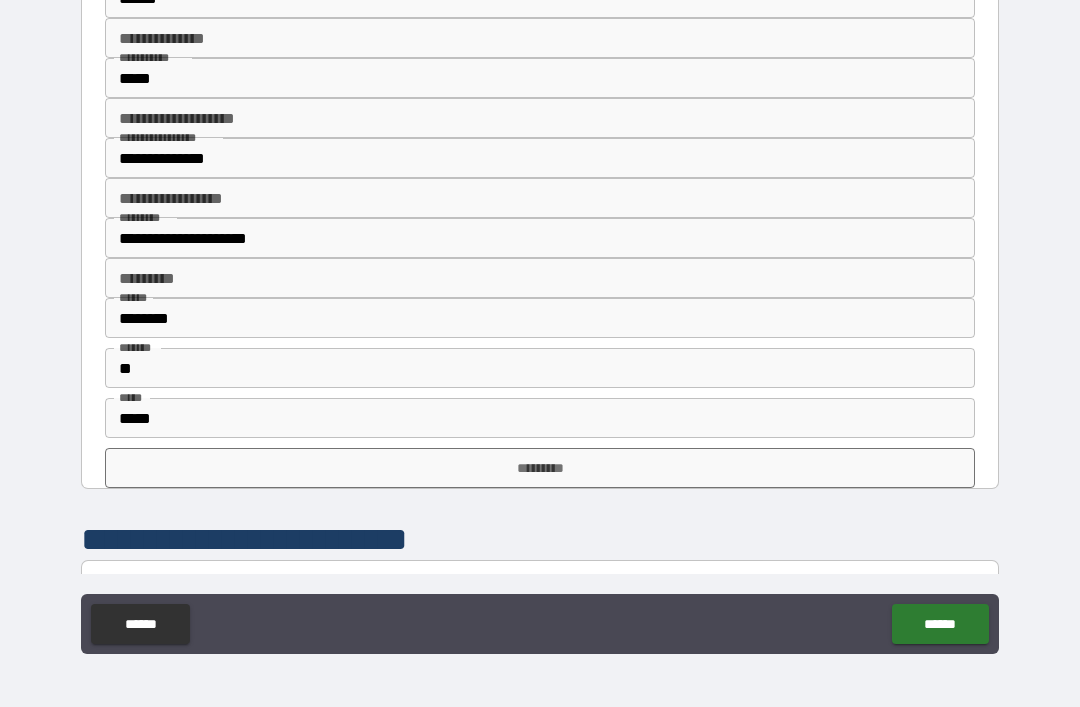 scroll, scrollTop: 476, scrollLeft: 0, axis: vertical 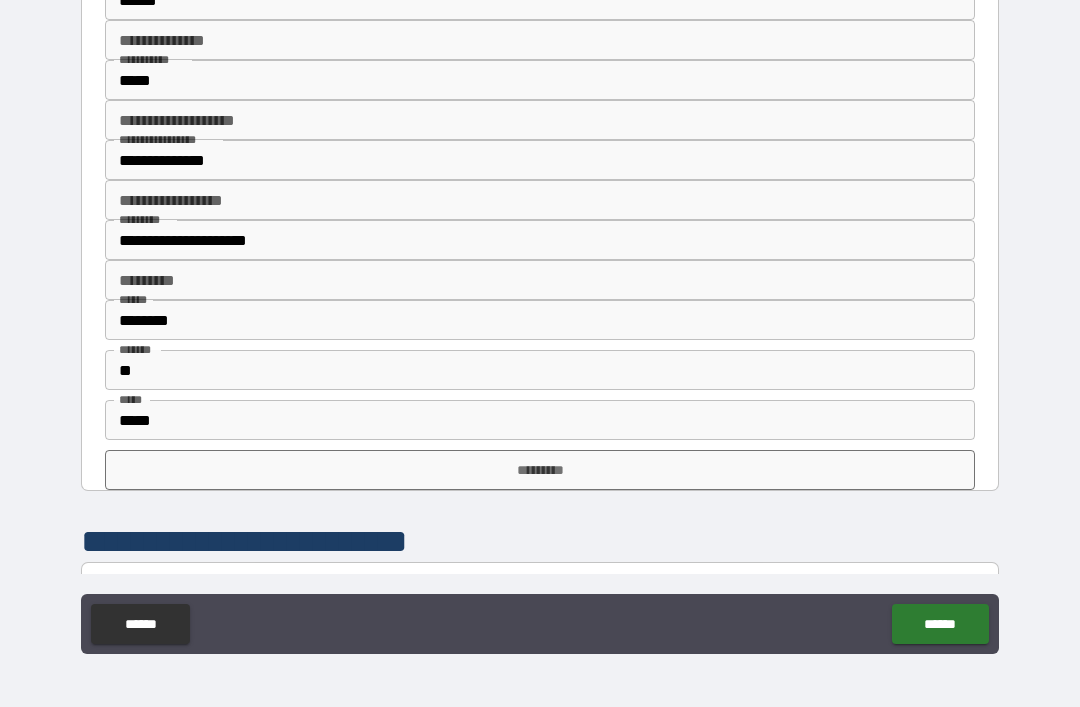 click on "*****" at bounding box center [540, 80] 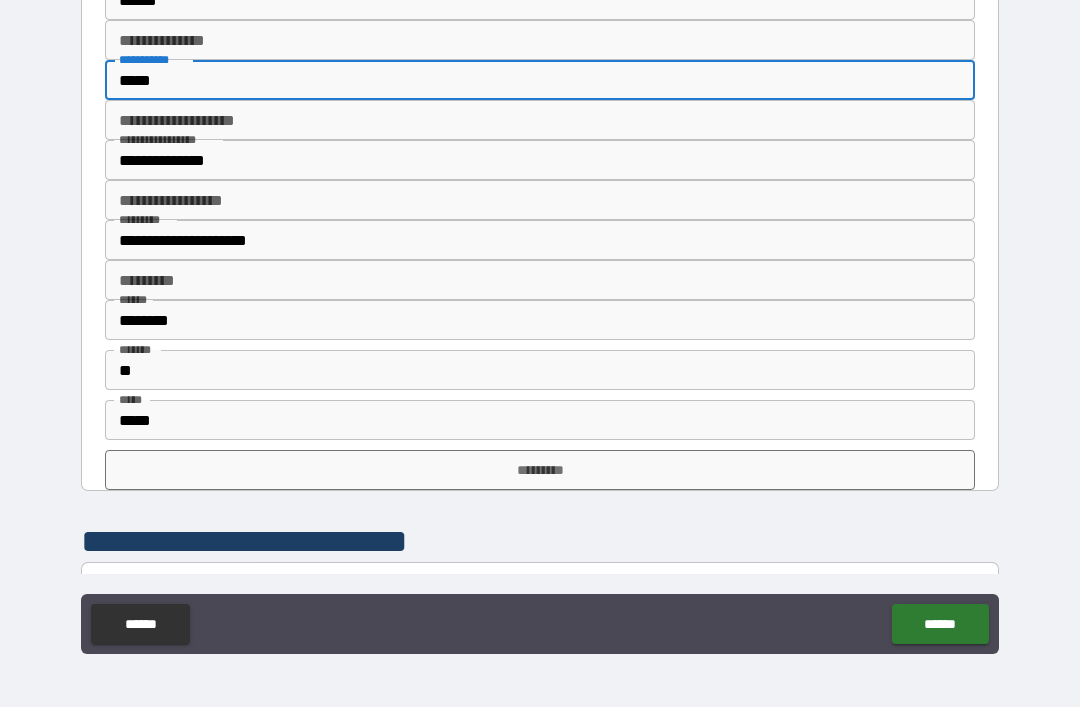 click on "*****" at bounding box center [540, 80] 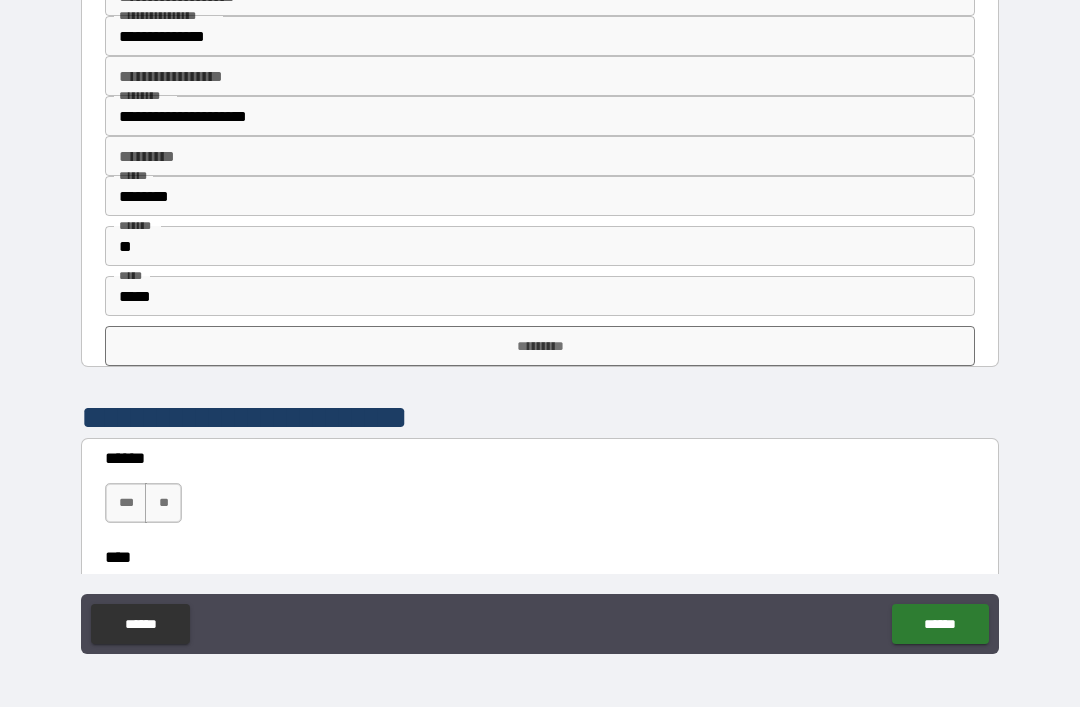 scroll, scrollTop: 612, scrollLeft: 0, axis: vertical 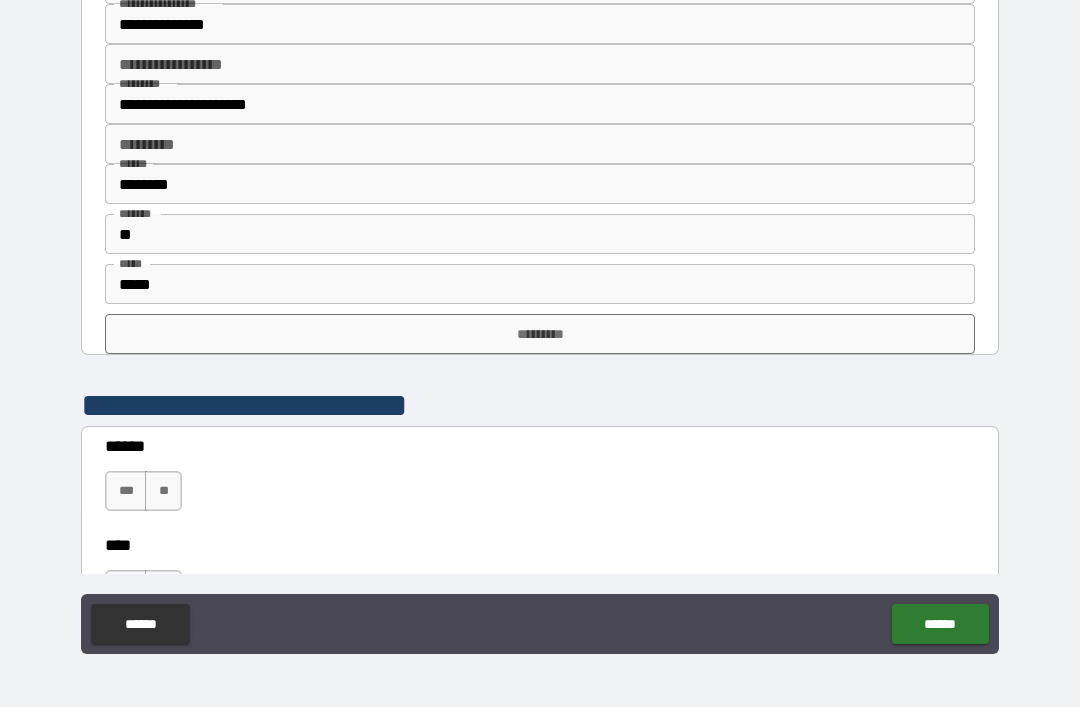 click on "**********" at bounding box center (540, 104) 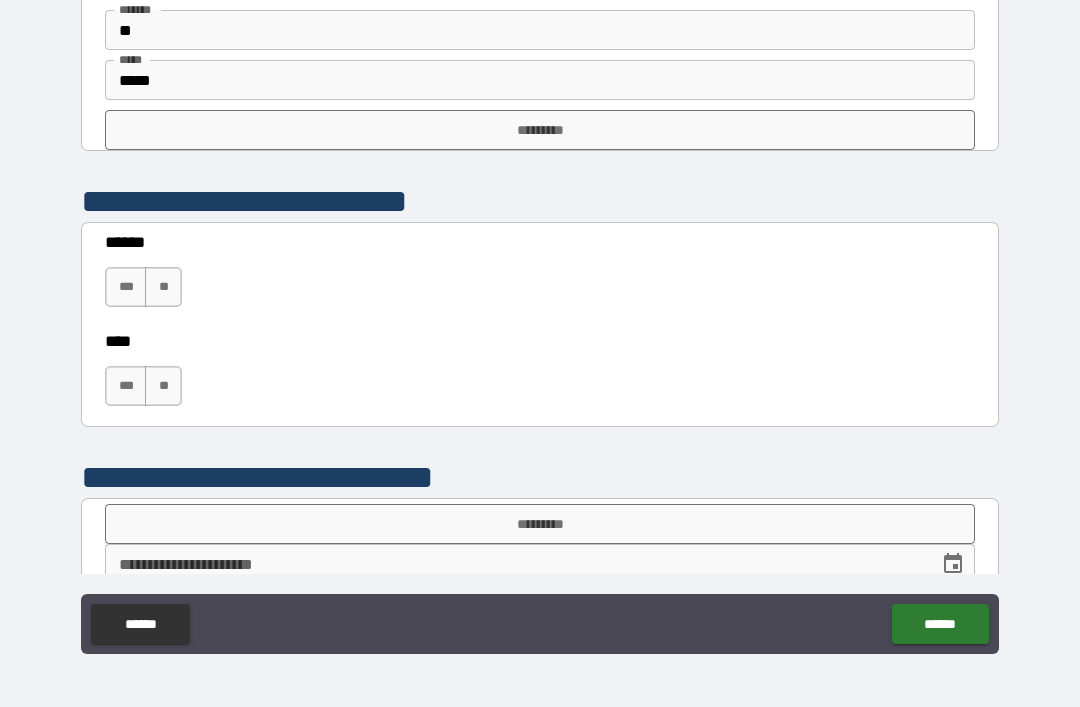 scroll, scrollTop: 818, scrollLeft: 0, axis: vertical 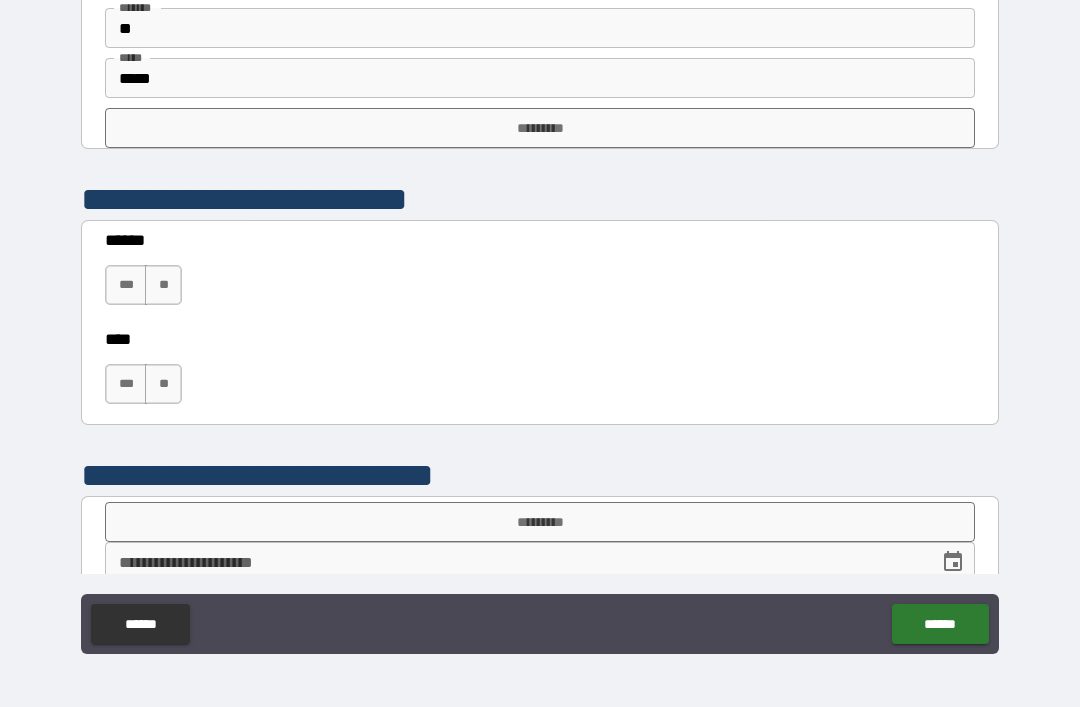 click on "*********" at bounding box center [540, 128] 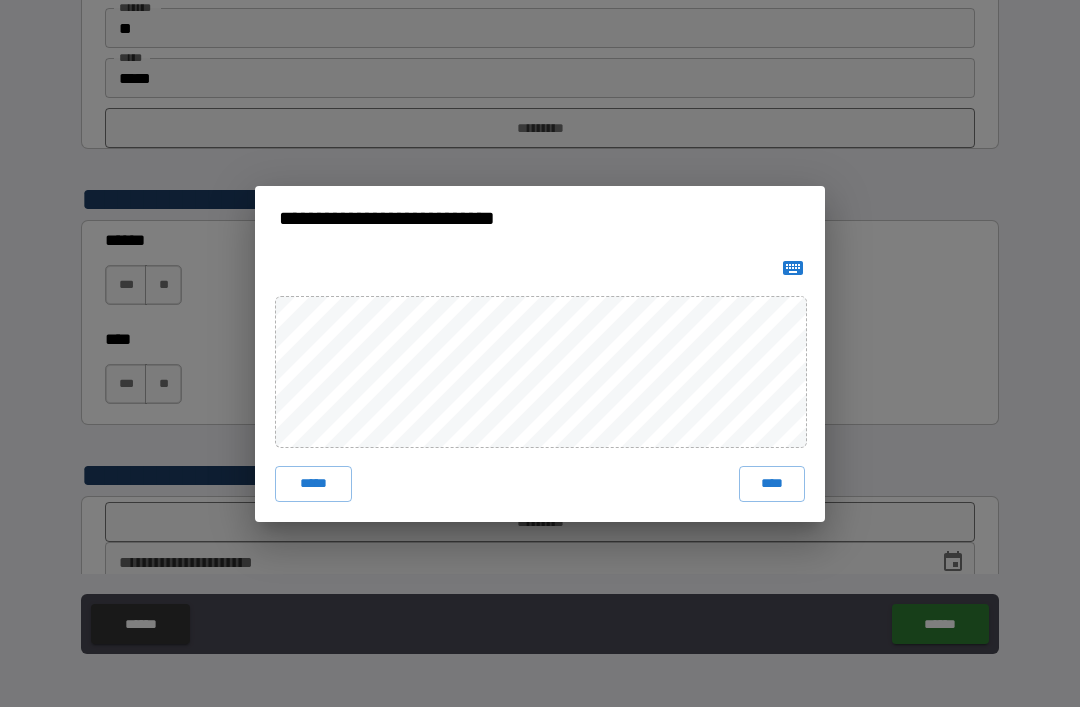 click on "****" at bounding box center [772, 484] 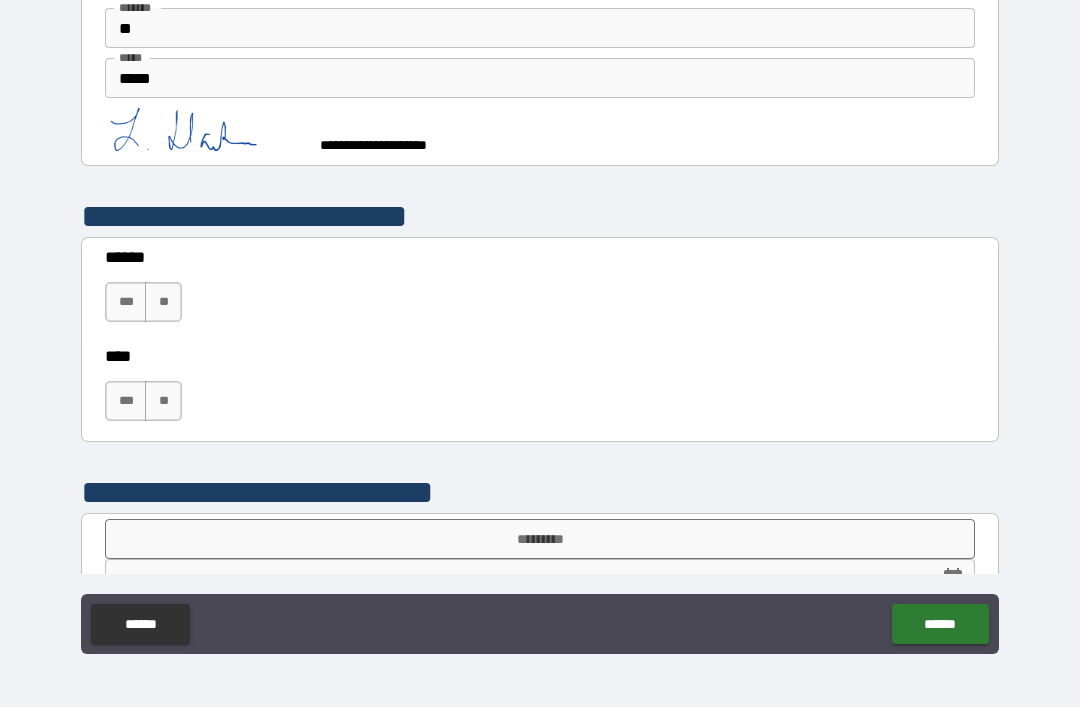 click on "**" at bounding box center (163, 302) 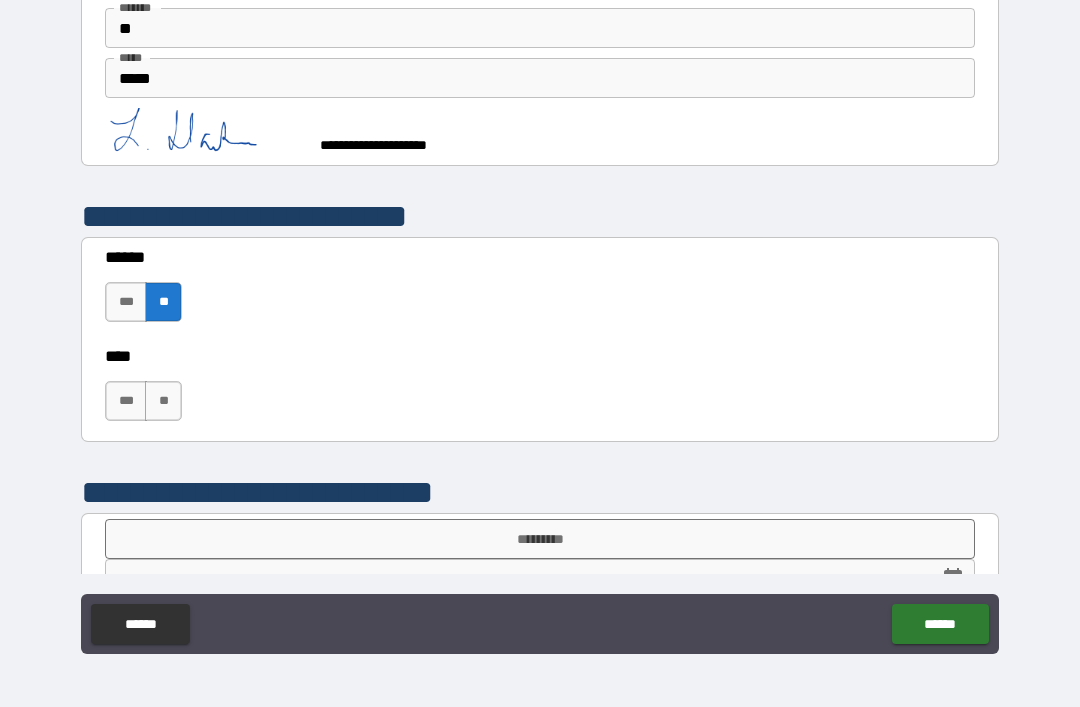 click on "***" at bounding box center (126, 302) 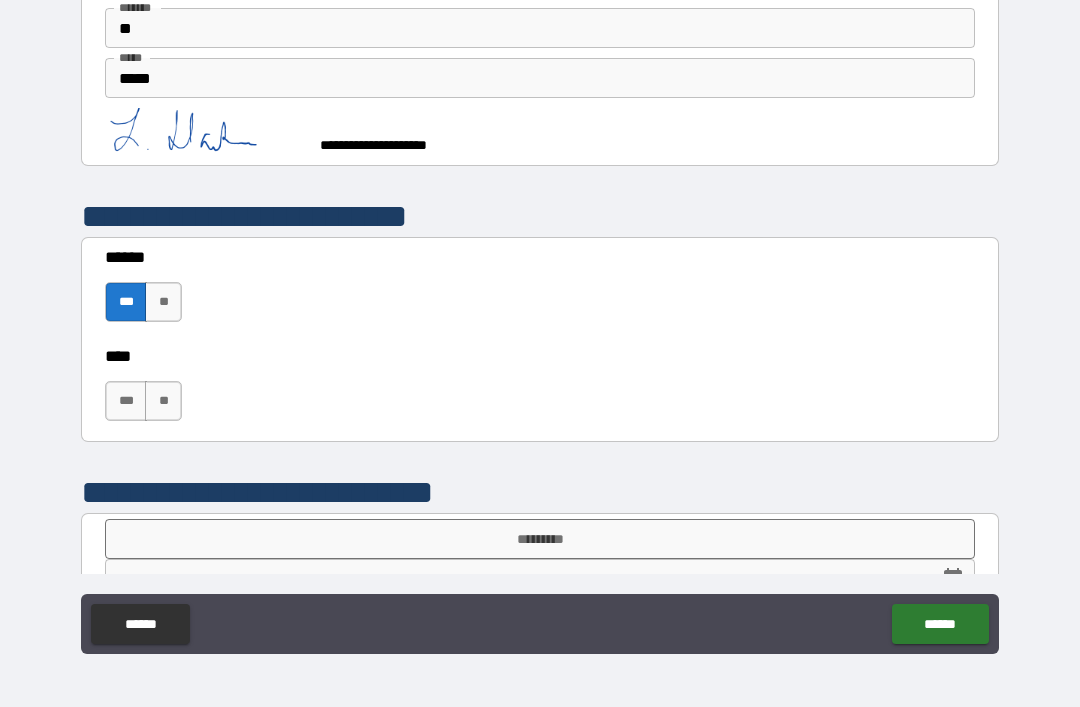 click on "***" at bounding box center (126, 401) 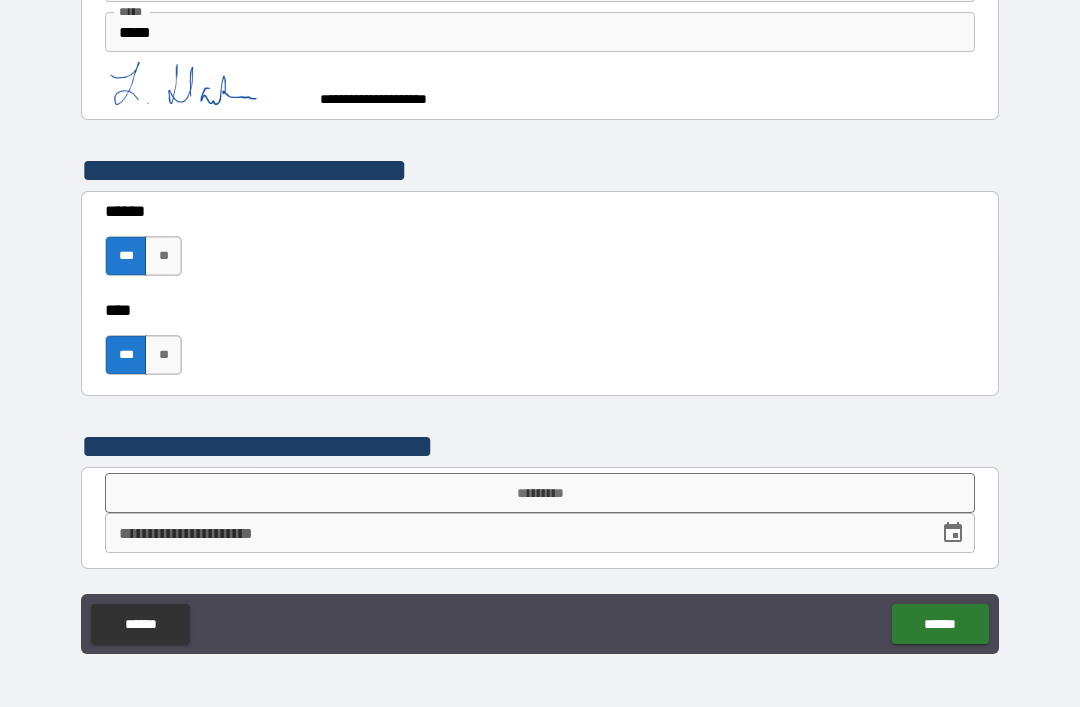 click on "*********" at bounding box center (540, 493) 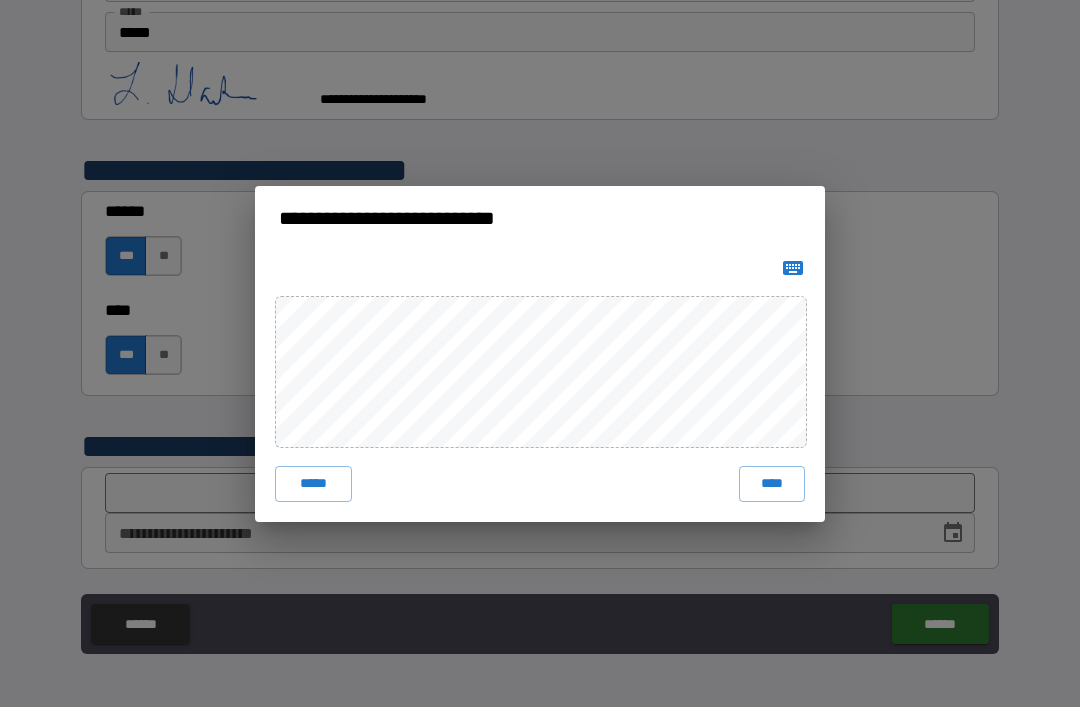 click on "****" at bounding box center [772, 484] 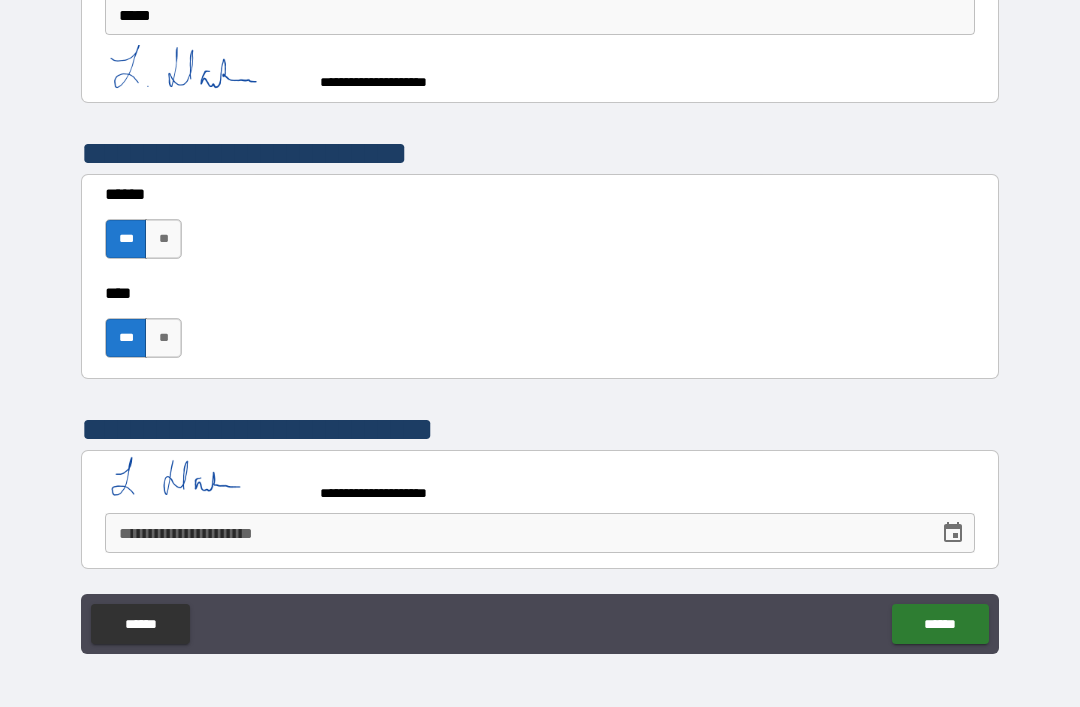 scroll, scrollTop: 881, scrollLeft: 0, axis: vertical 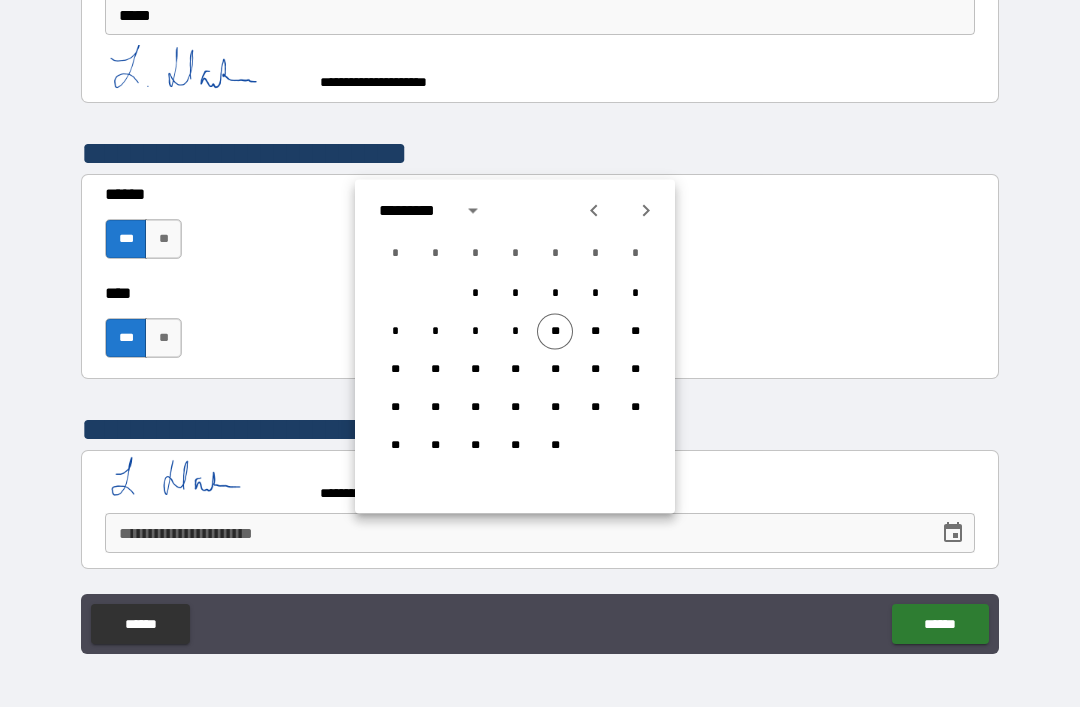 click on "**" at bounding box center (555, 332) 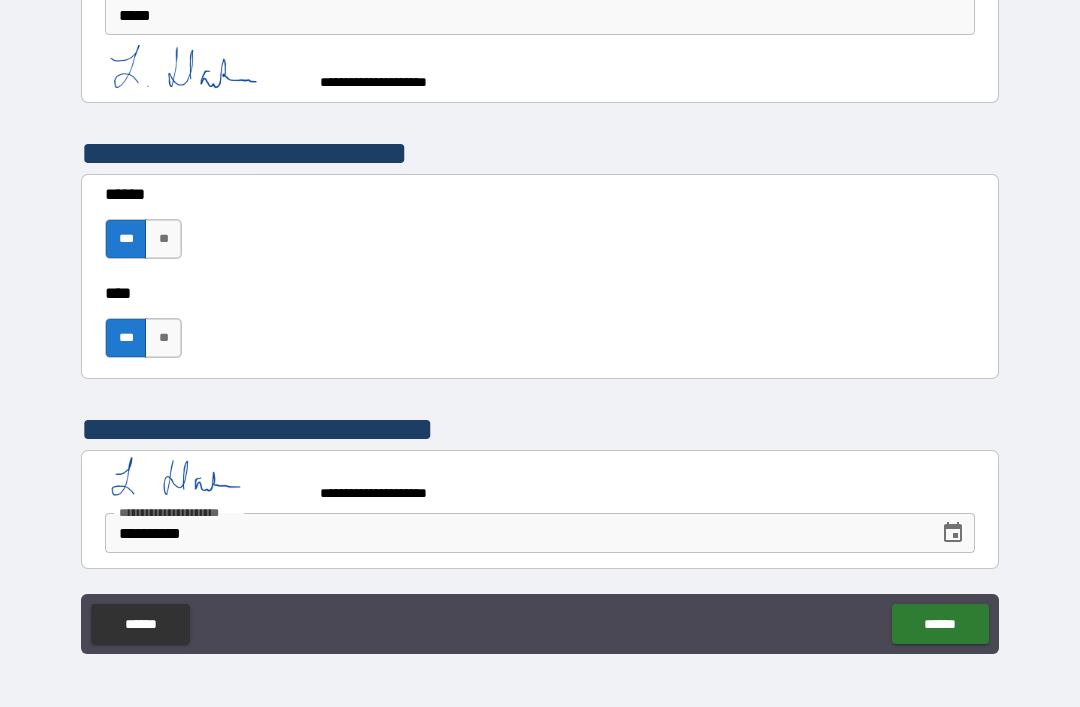 click on "******" at bounding box center (940, 624) 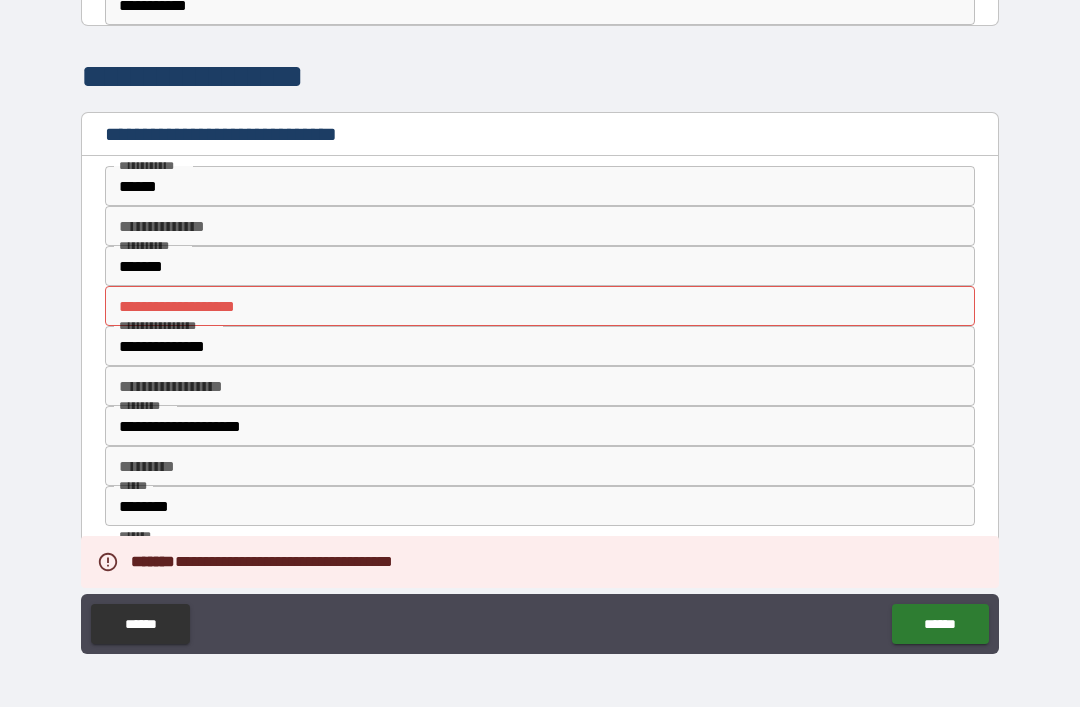 scroll, scrollTop: 289, scrollLeft: 0, axis: vertical 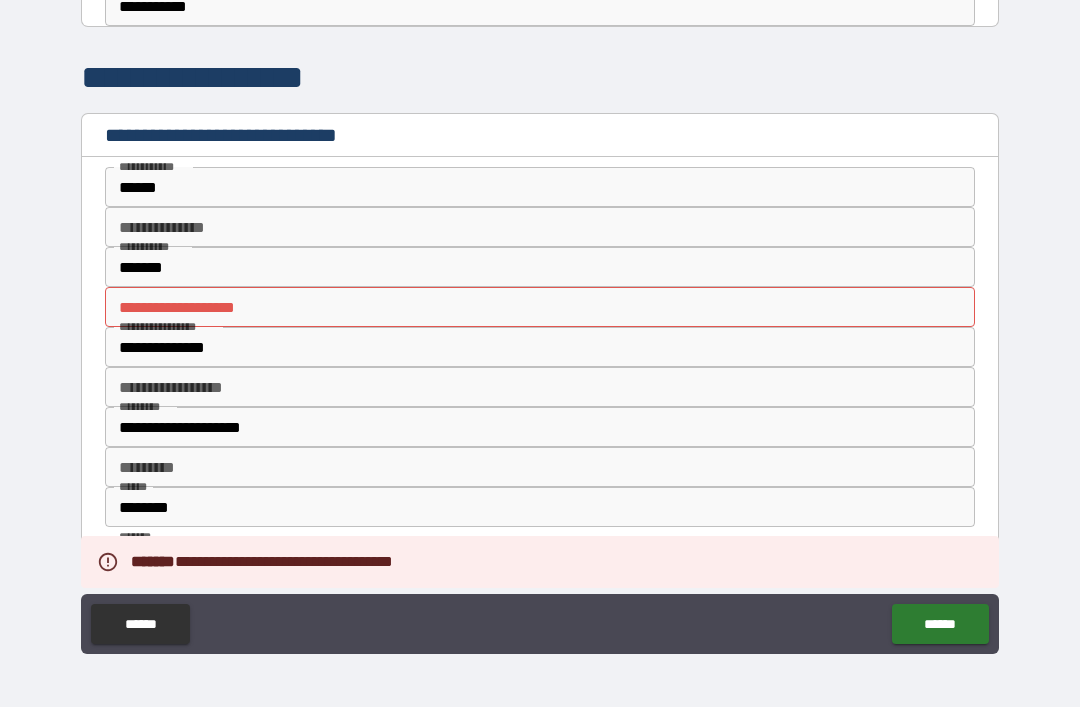 click on "**********" at bounding box center [540, 307] 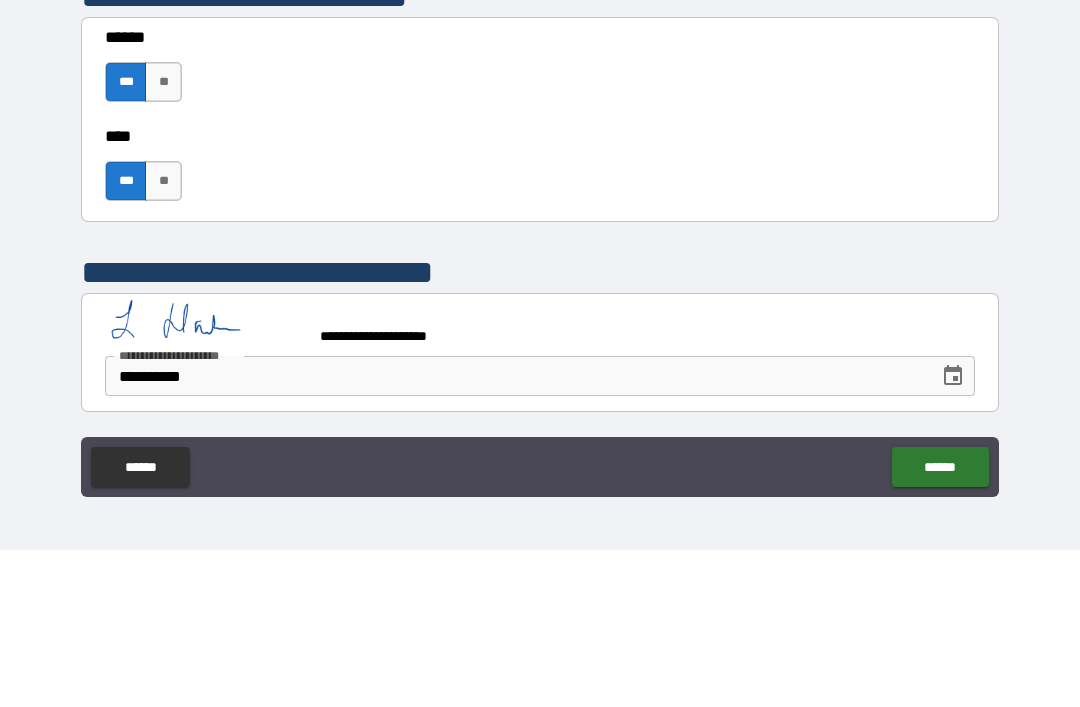 scroll, scrollTop: 881, scrollLeft: 0, axis: vertical 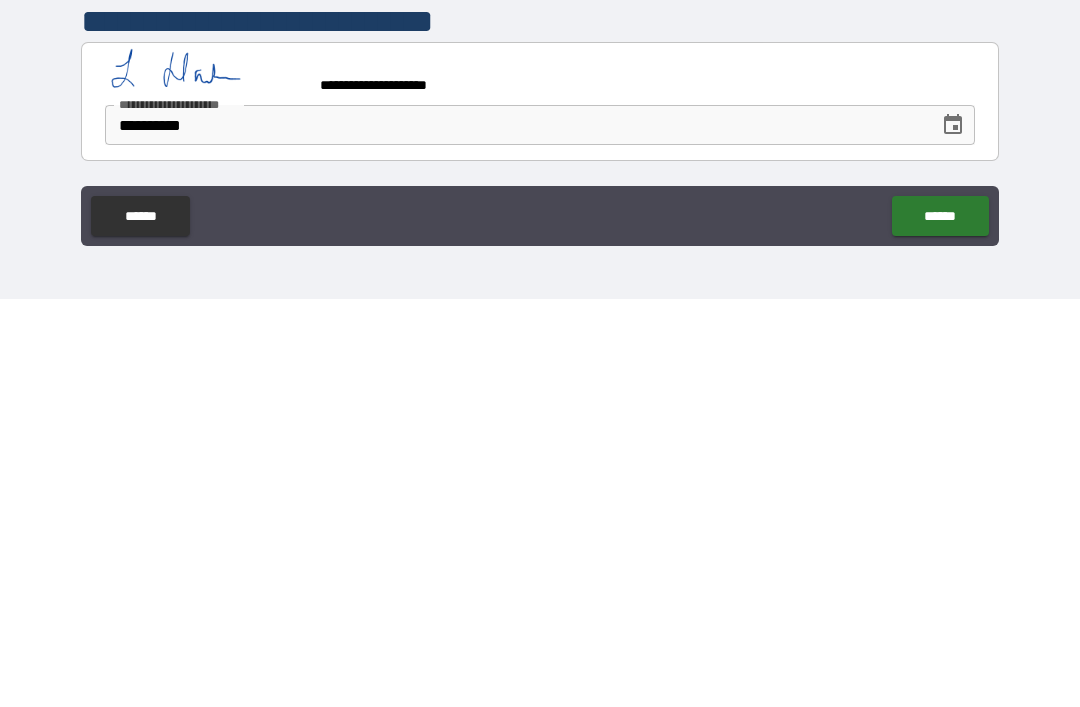 click on "******" at bounding box center (940, 624) 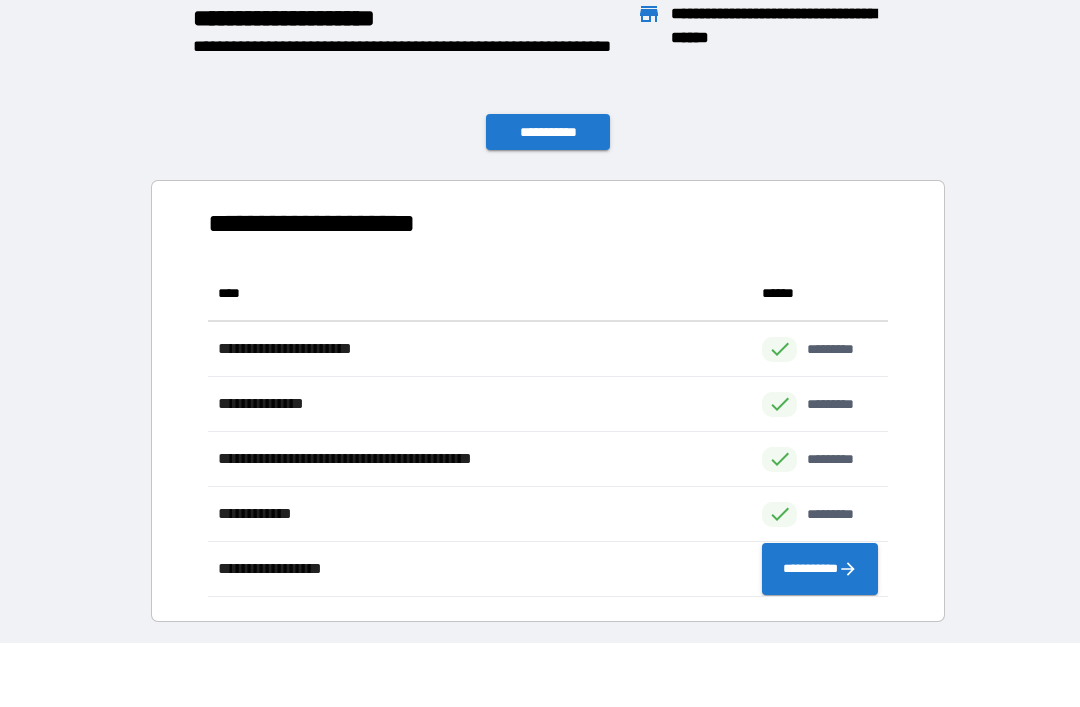 scroll, scrollTop: 331, scrollLeft: 680, axis: both 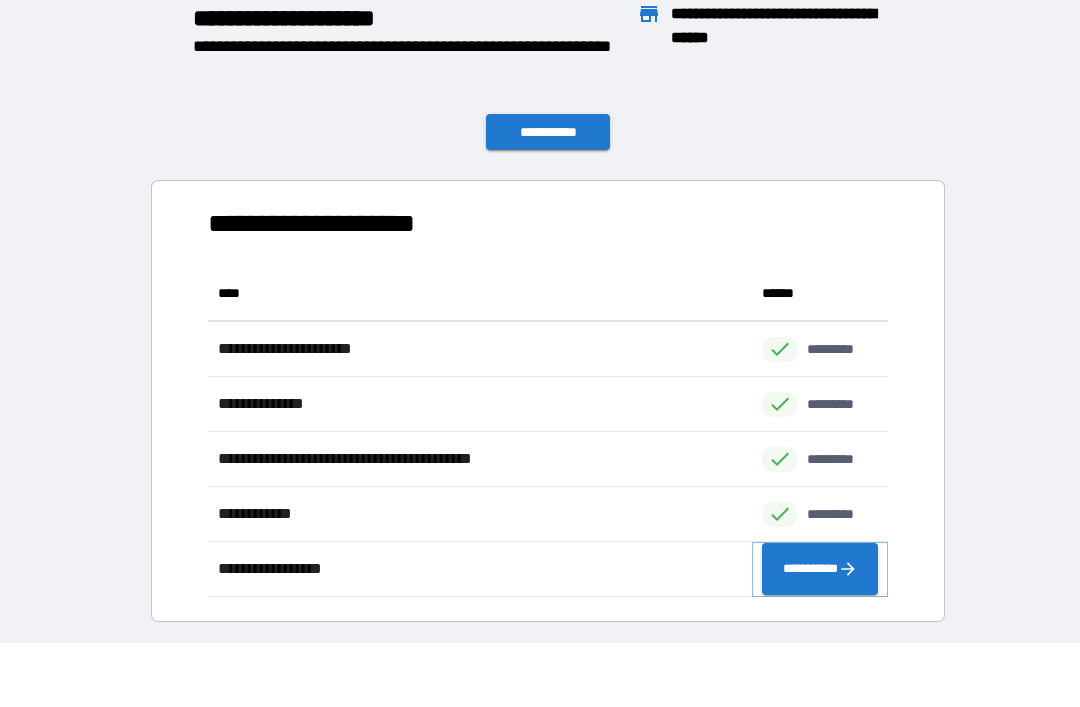 click on "**********" at bounding box center (820, 569) 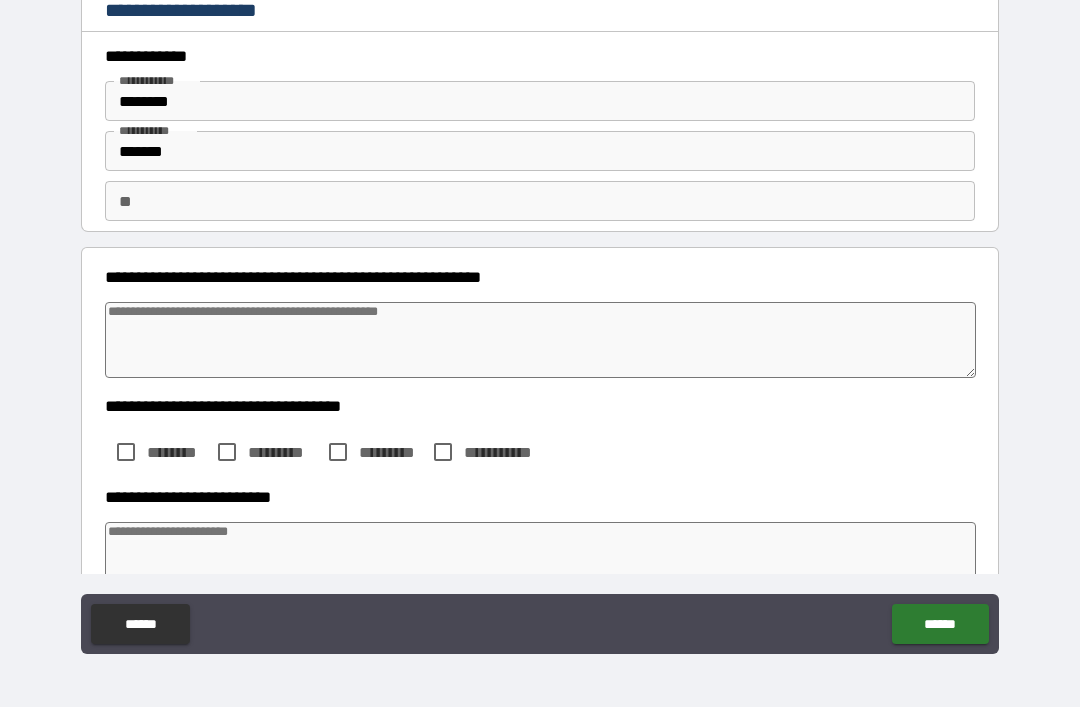 click on "**" at bounding box center (540, 201) 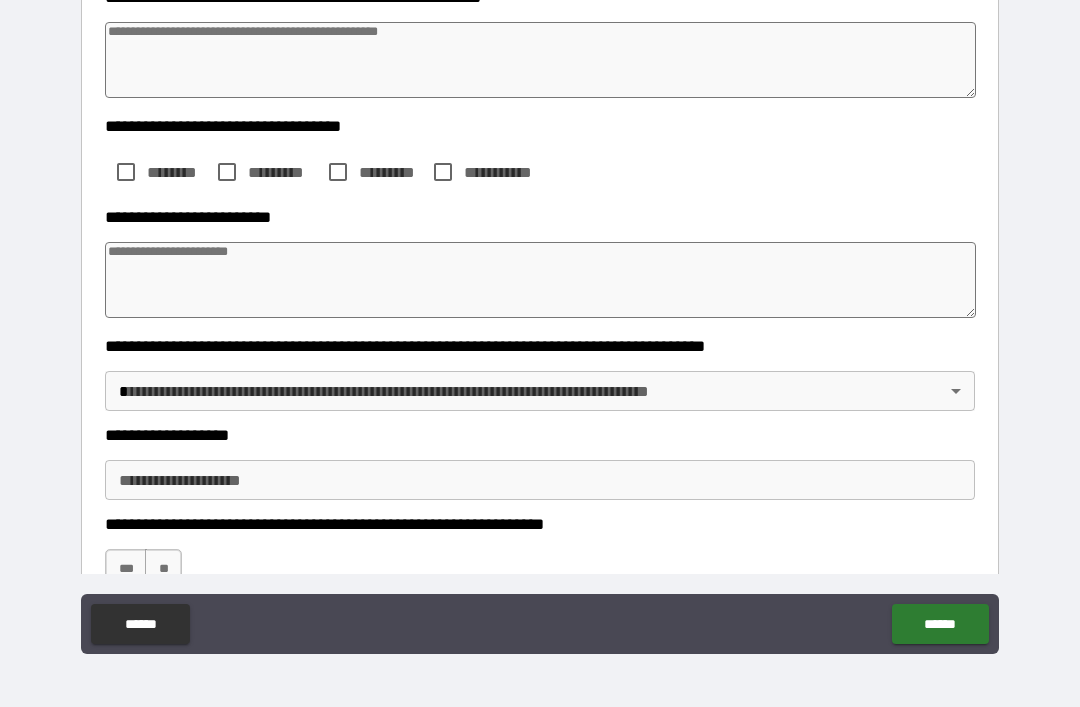scroll, scrollTop: 284, scrollLeft: 0, axis: vertical 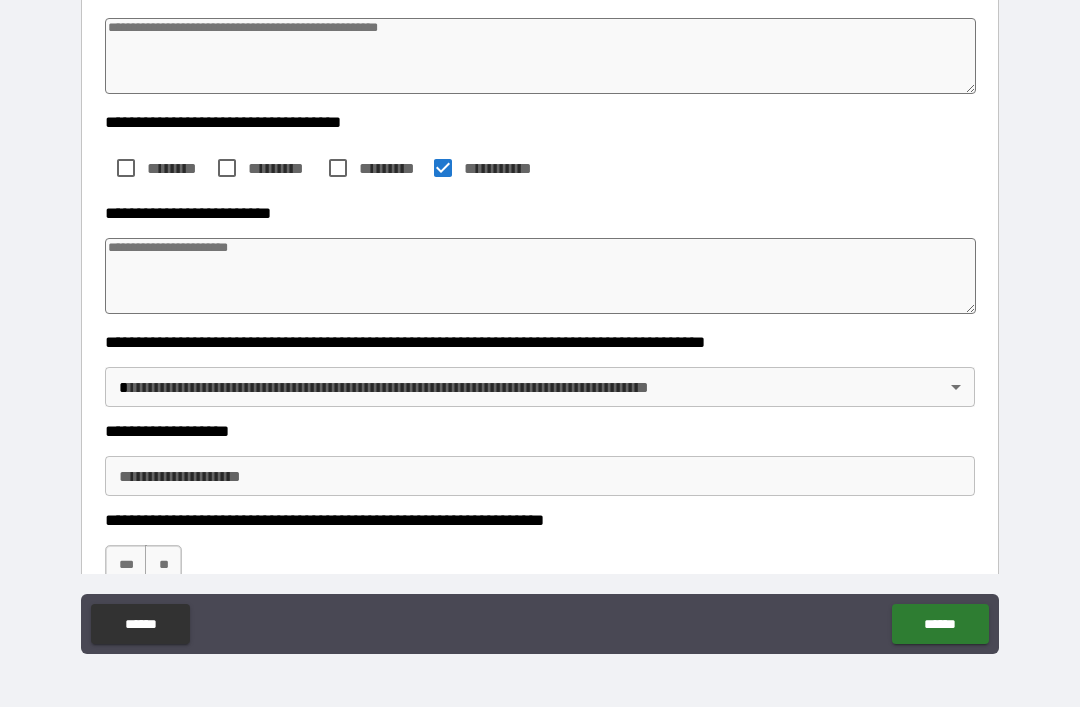 click at bounding box center [540, 276] 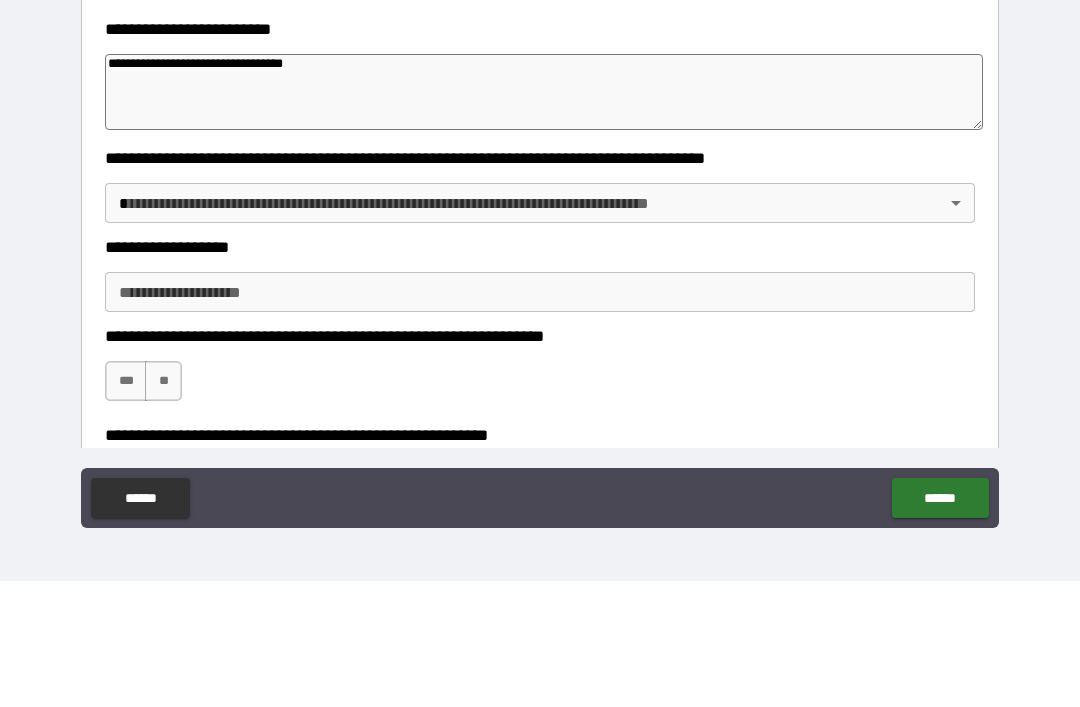 scroll, scrollTop: 343, scrollLeft: 0, axis: vertical 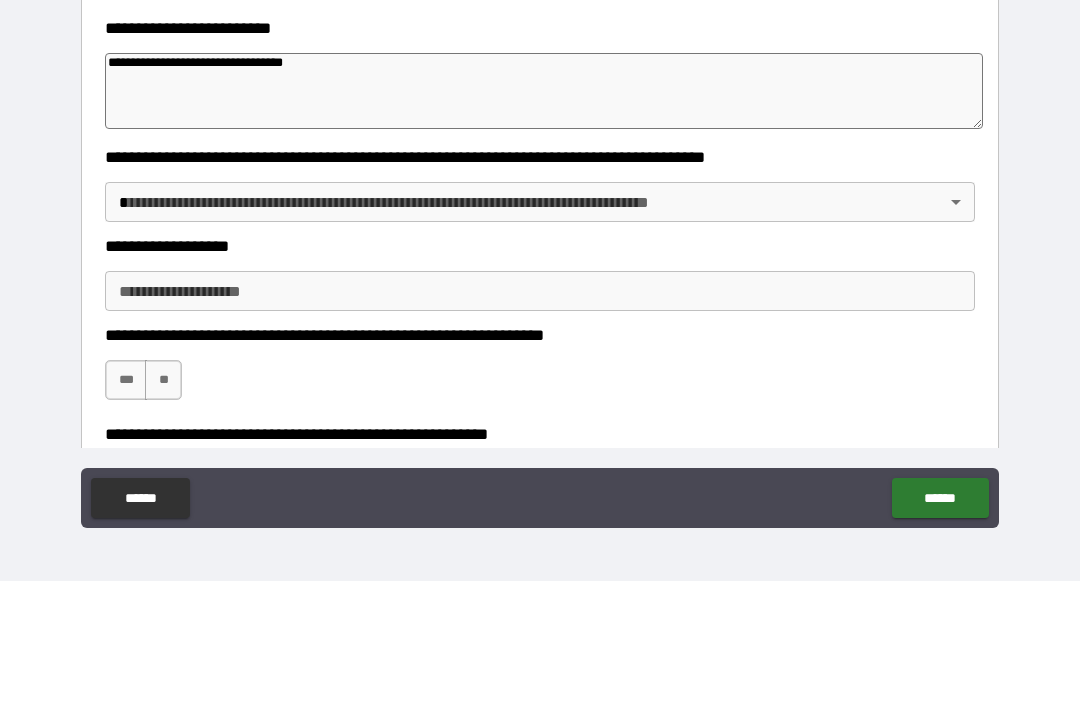 click on "**********" at bounding box center [540, 321] 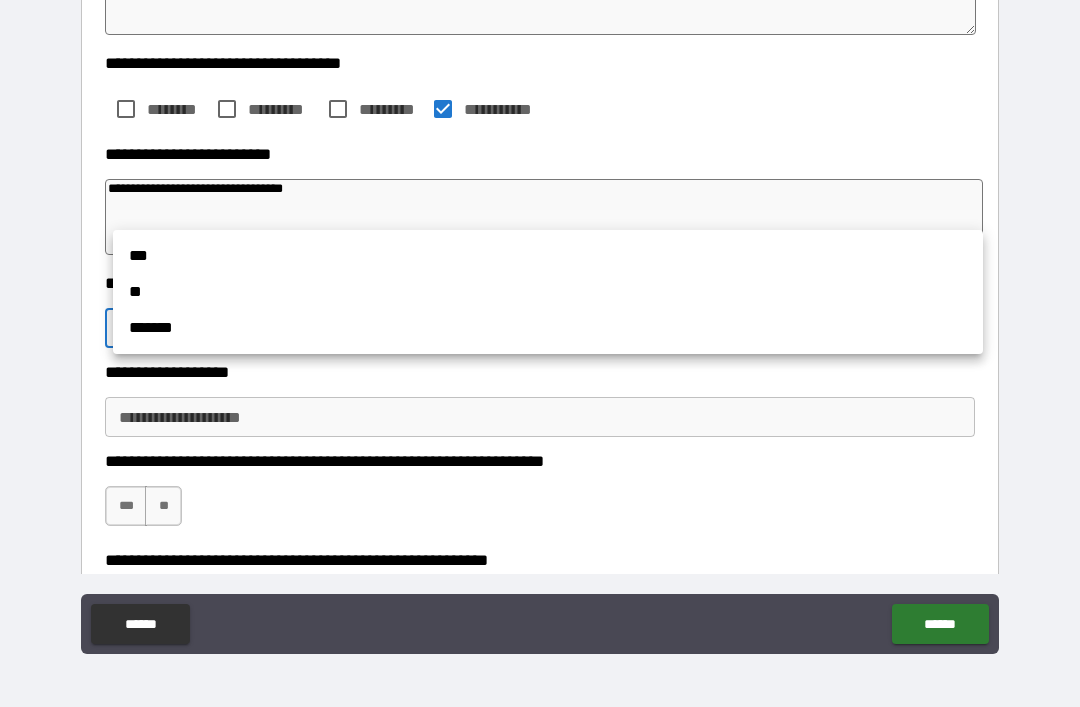 click on "**" at bounding box center (548, 292) 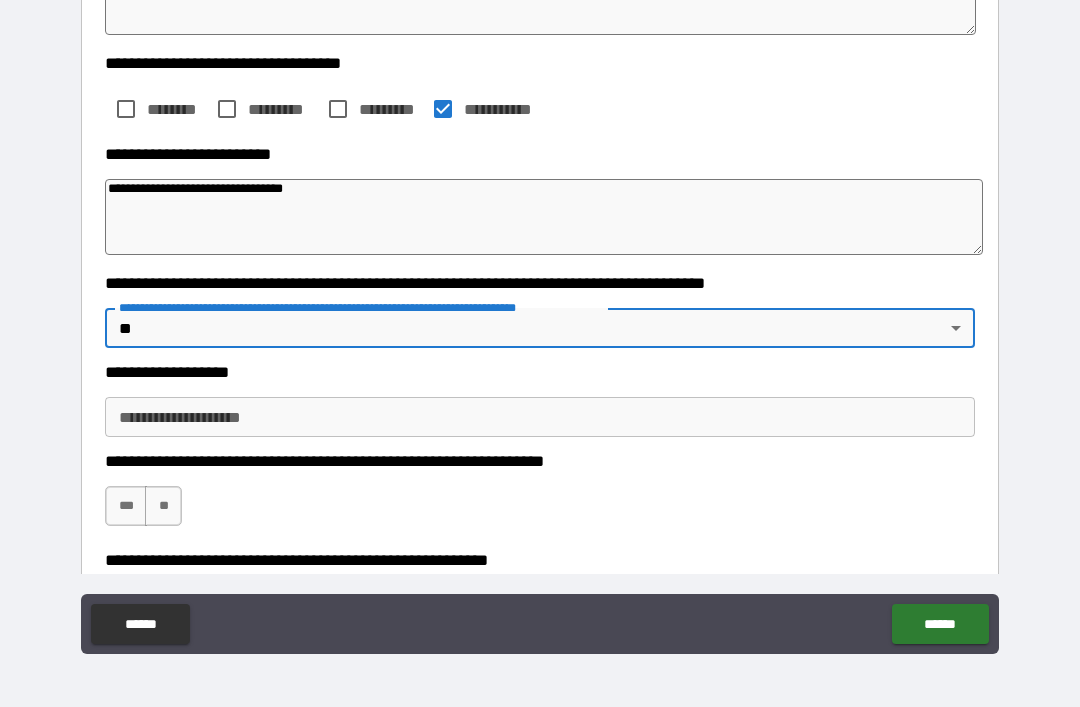 click on "**********" at bounding box center (540, 417) 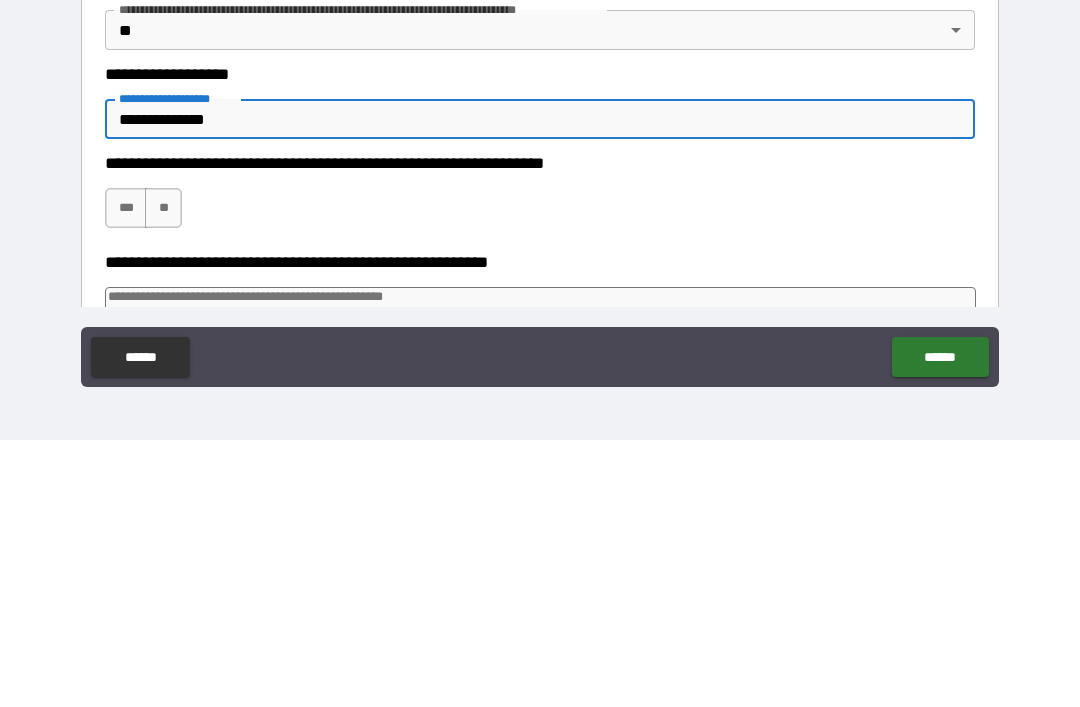 scroll, scrollTop: 378, scrollLeft: 0, axis: vertical 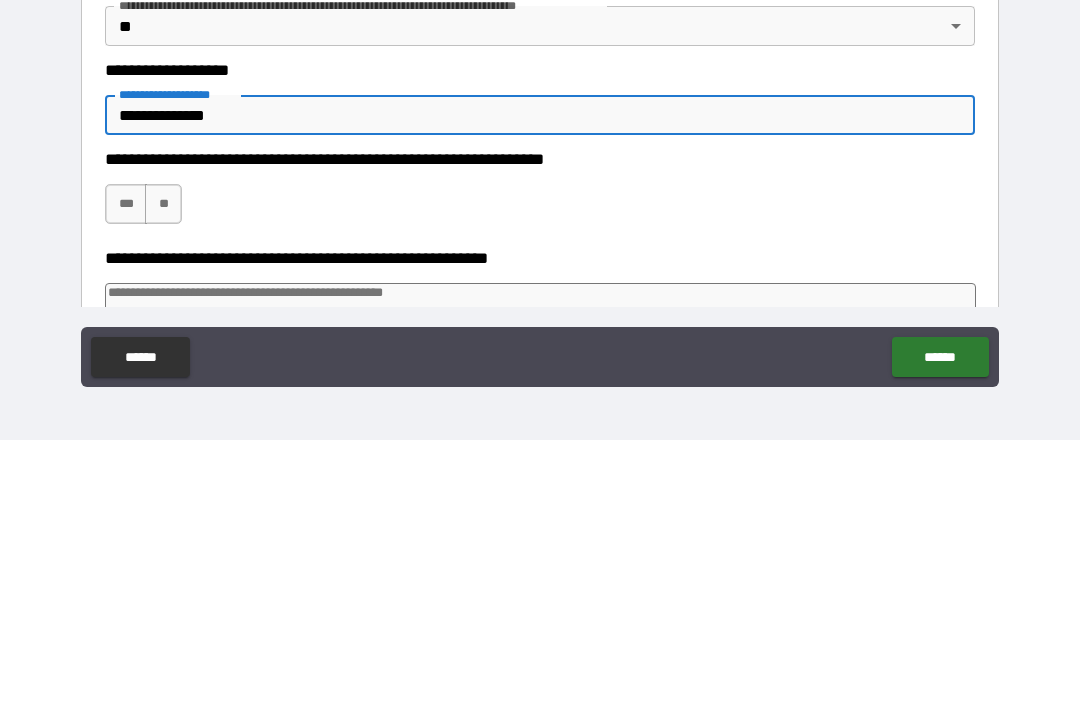 click on "***" at bounding box center (126, 471) 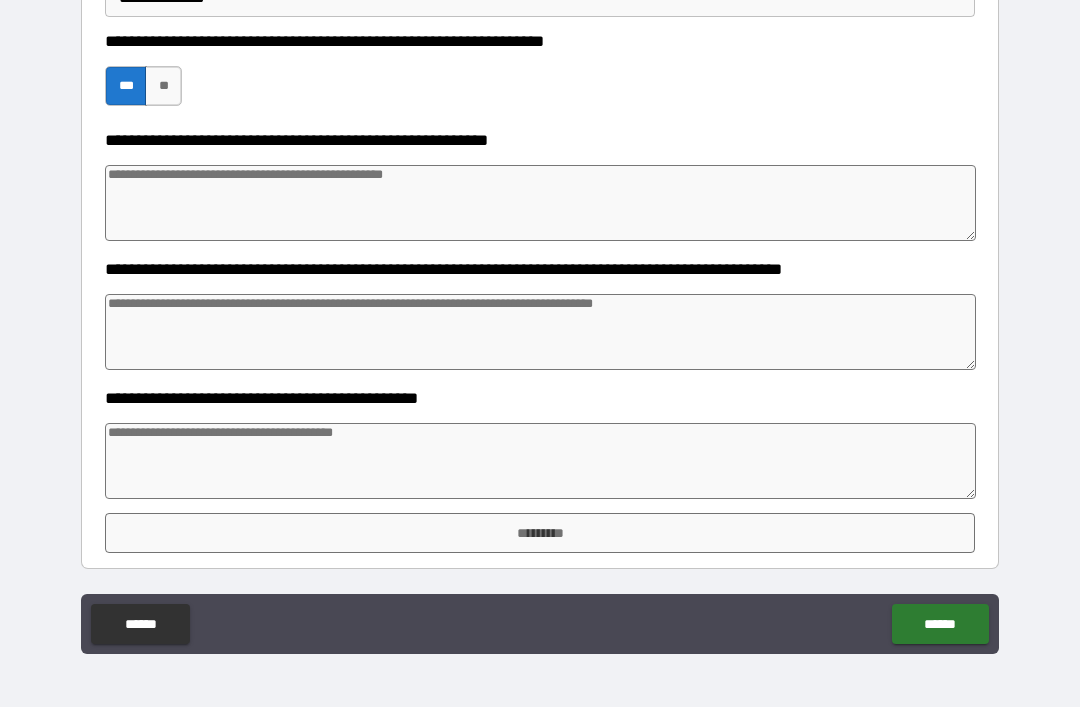 scroll, scrollTop: 763, scrollLeft: 0, axis: vertical 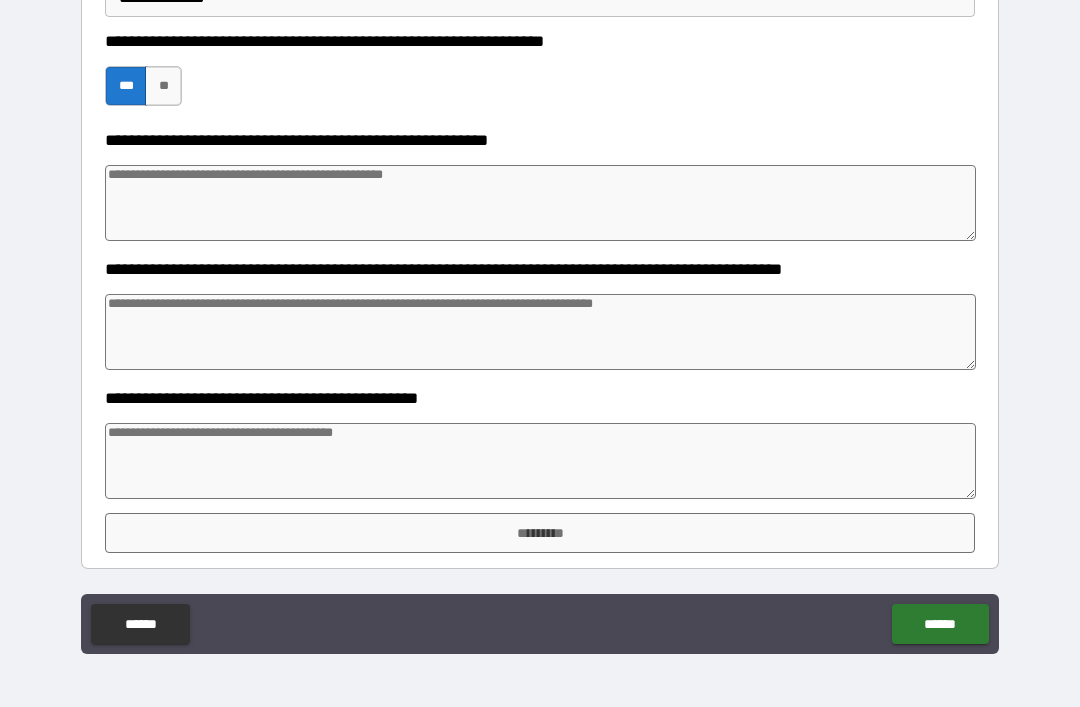 click on "*********" at bounding box center (540, 533) 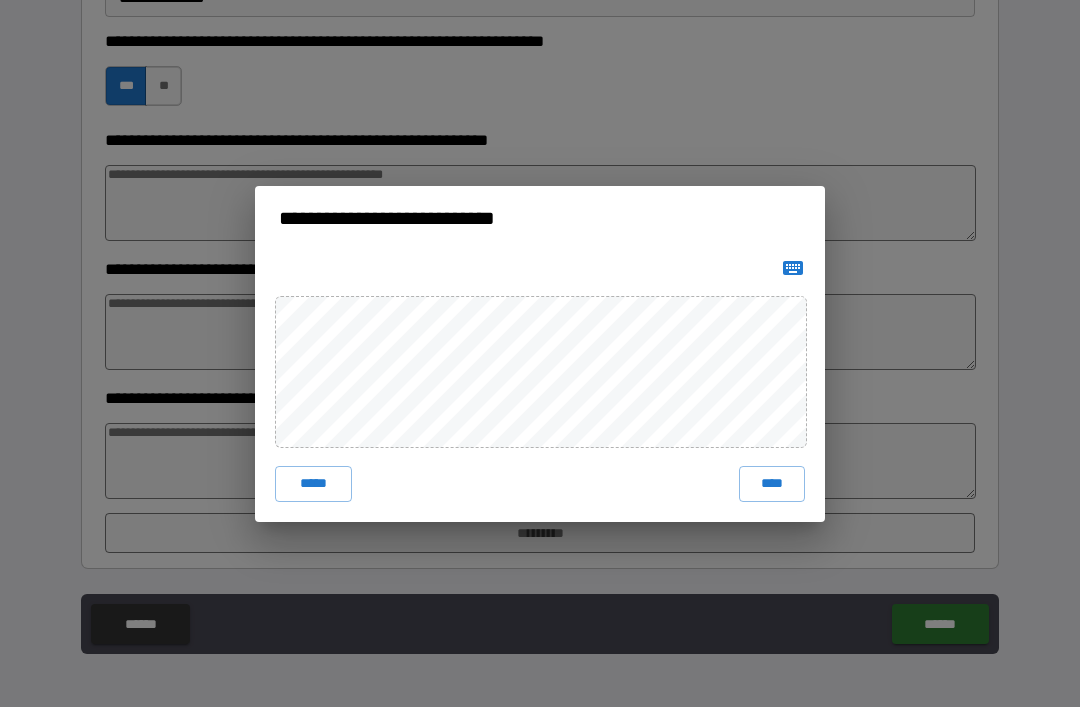 click on "****" at bounding box center [772, 484] 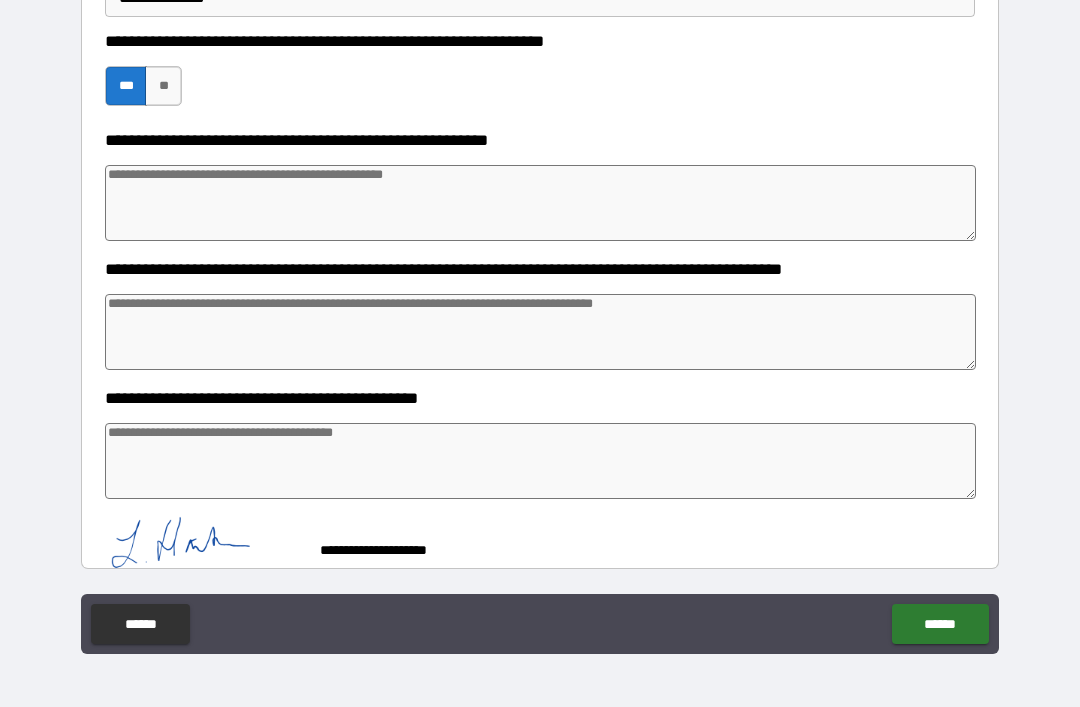 scroll, scrollTop: 753, scrollLeft: 0, axis: vertical 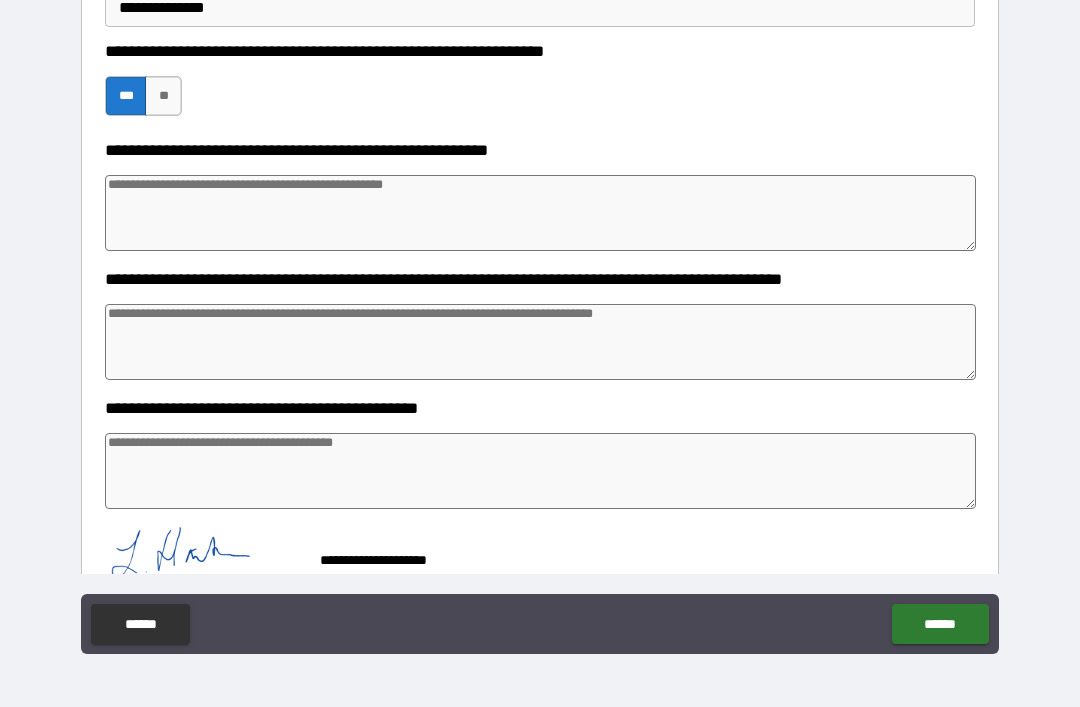 click on "******" at bounding box center (940, 624) 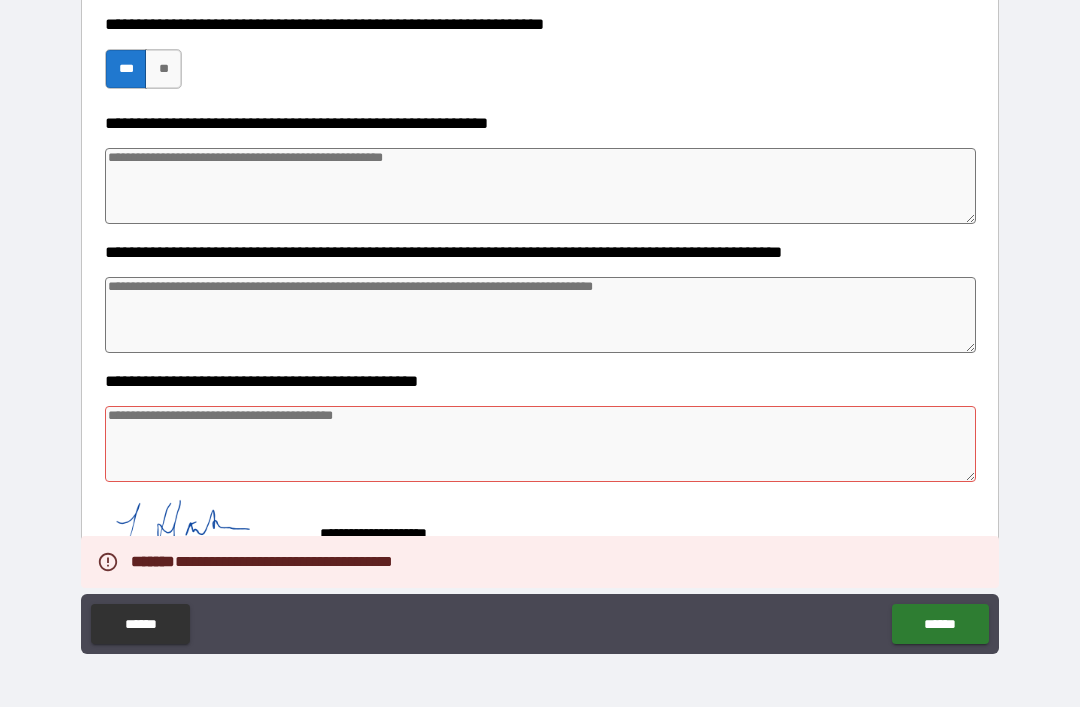 scroll, scrollTop: 780, scrollLeft: 0, axis: vertical 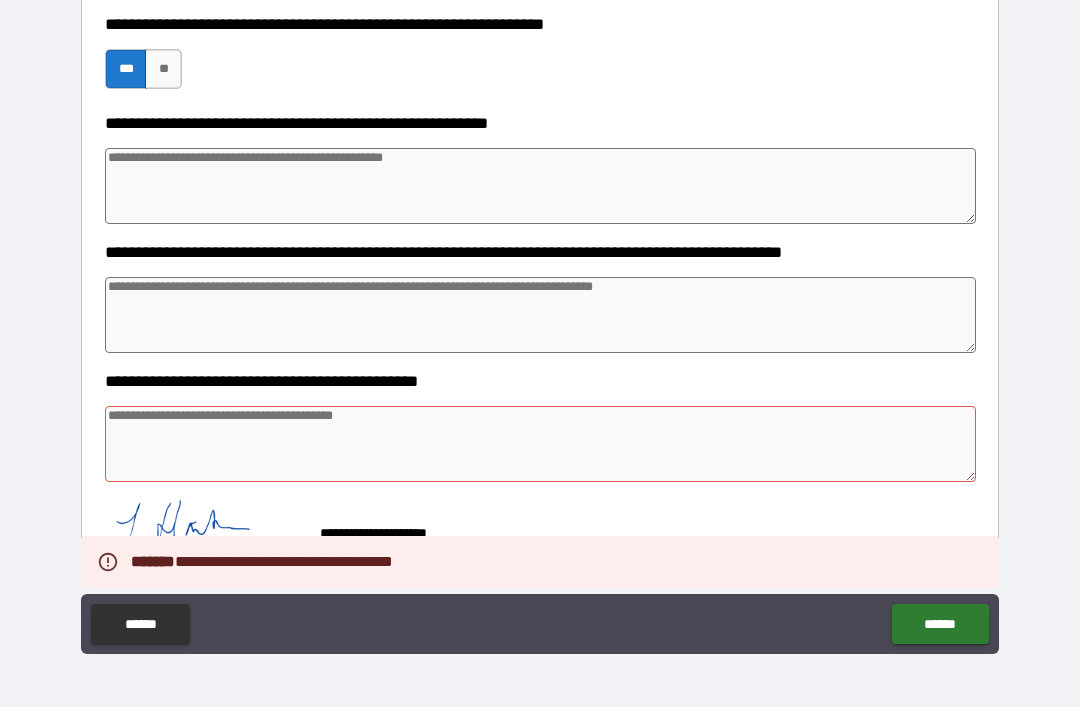 click at bounding box center (540, 444) 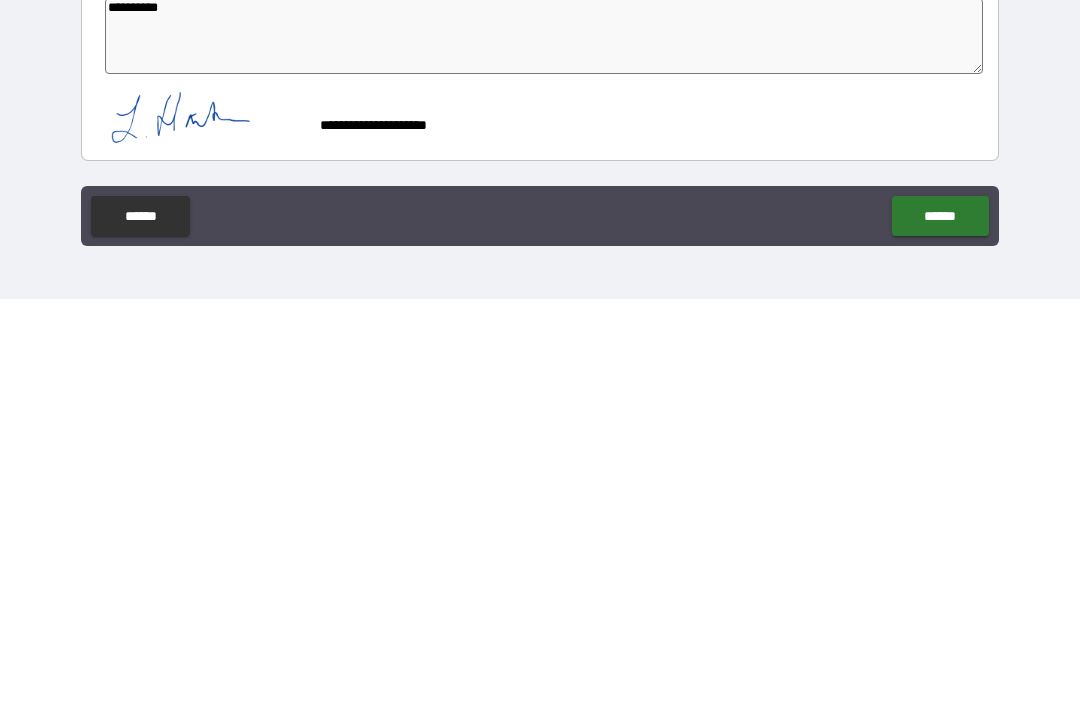 click on "******" at bounding box center (940, 624) 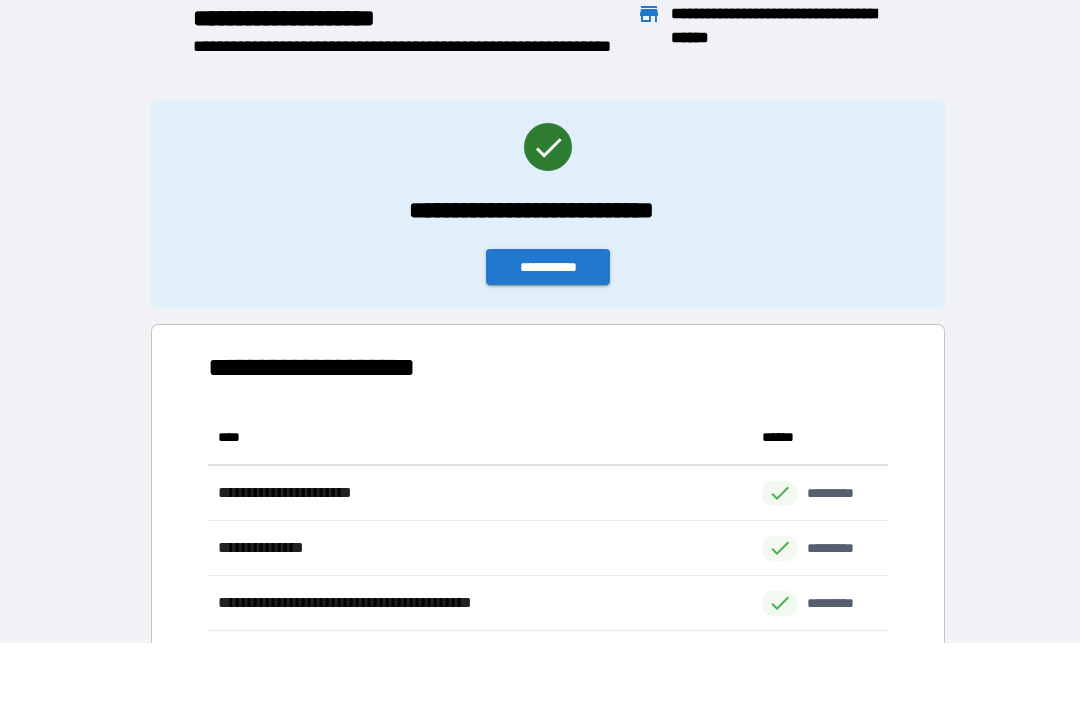 scroll, scrollTop: 331, scrollLeft: 680, axis: both 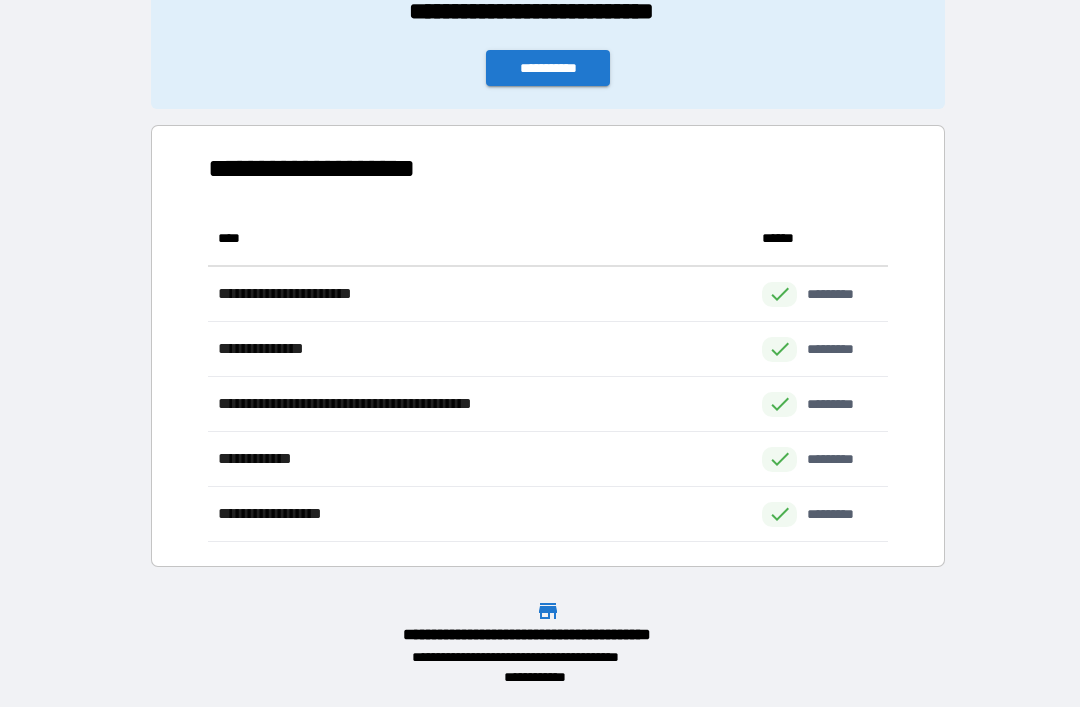 click on "**********" at bounding box center (548, 68) 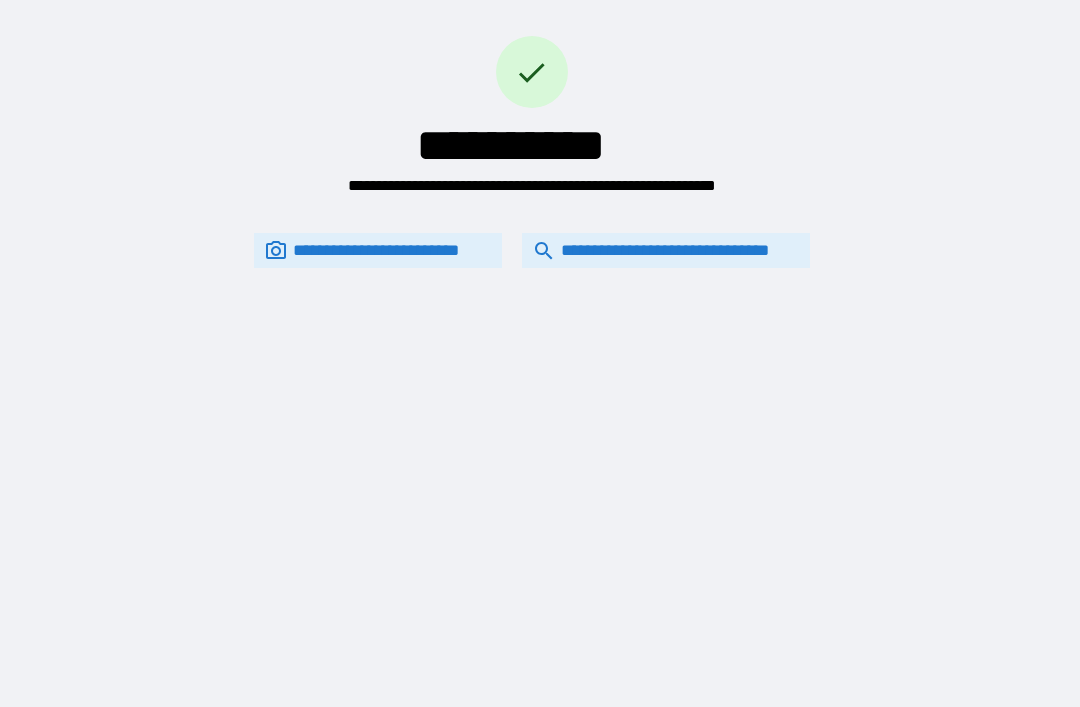 scroll, scrollTop: 0, scrollLeft: 0, axis: both 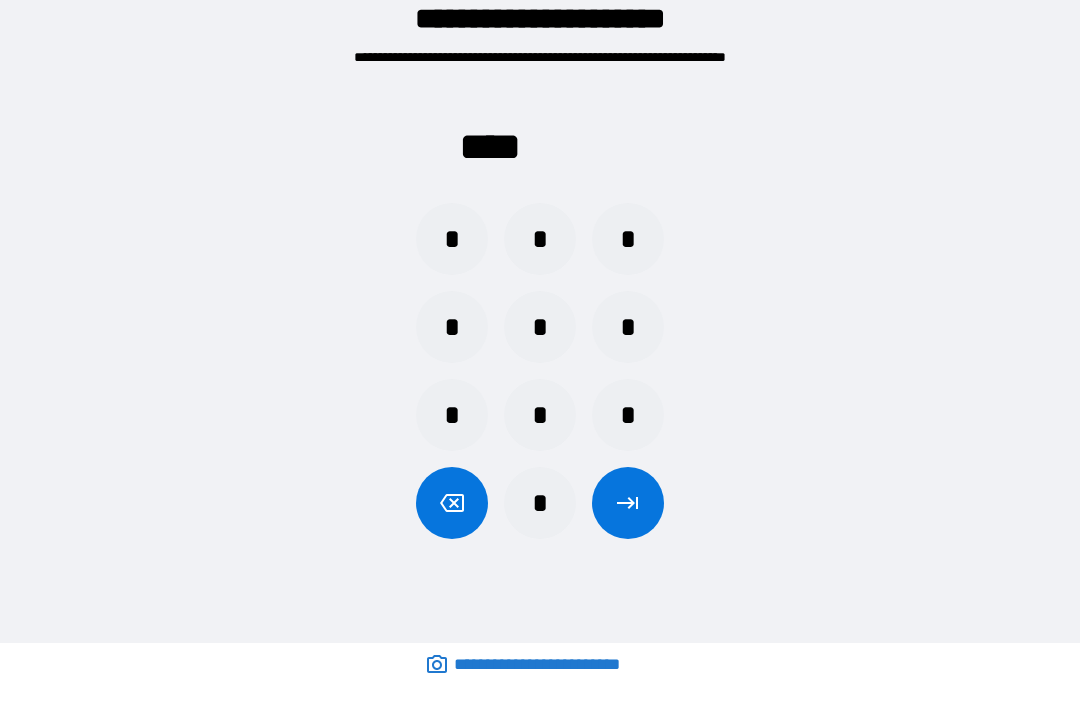 click on "**** * * * * * * * * * *" at bounding box center [540, 307] 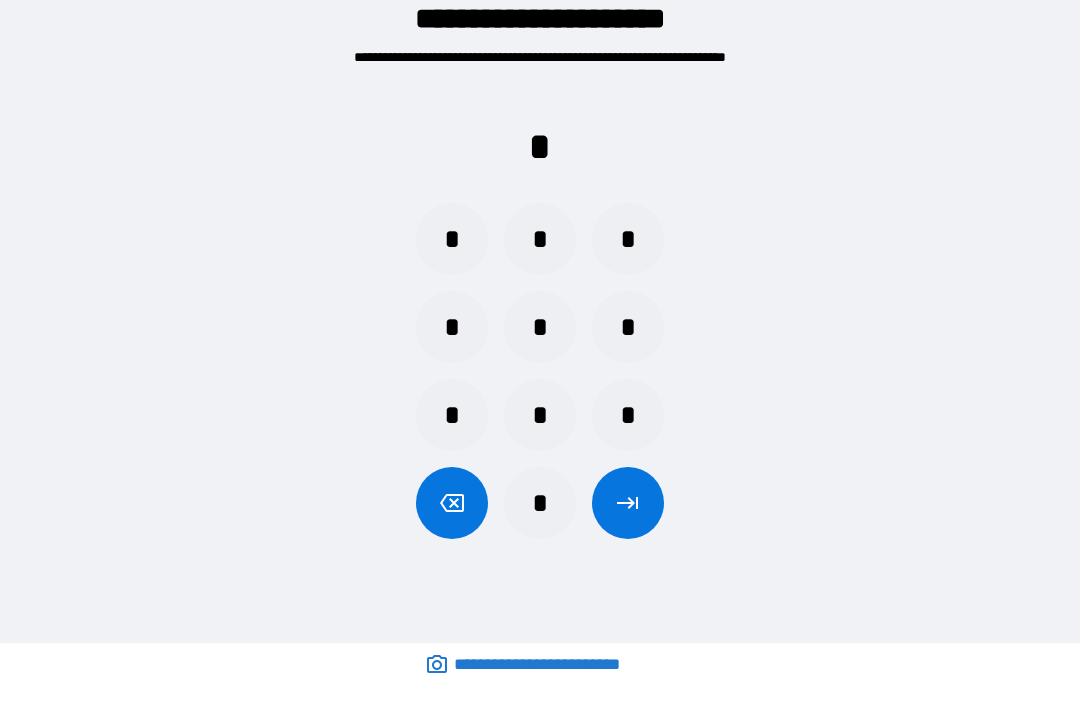 click on "* * *" at bounding box center (540, 415) 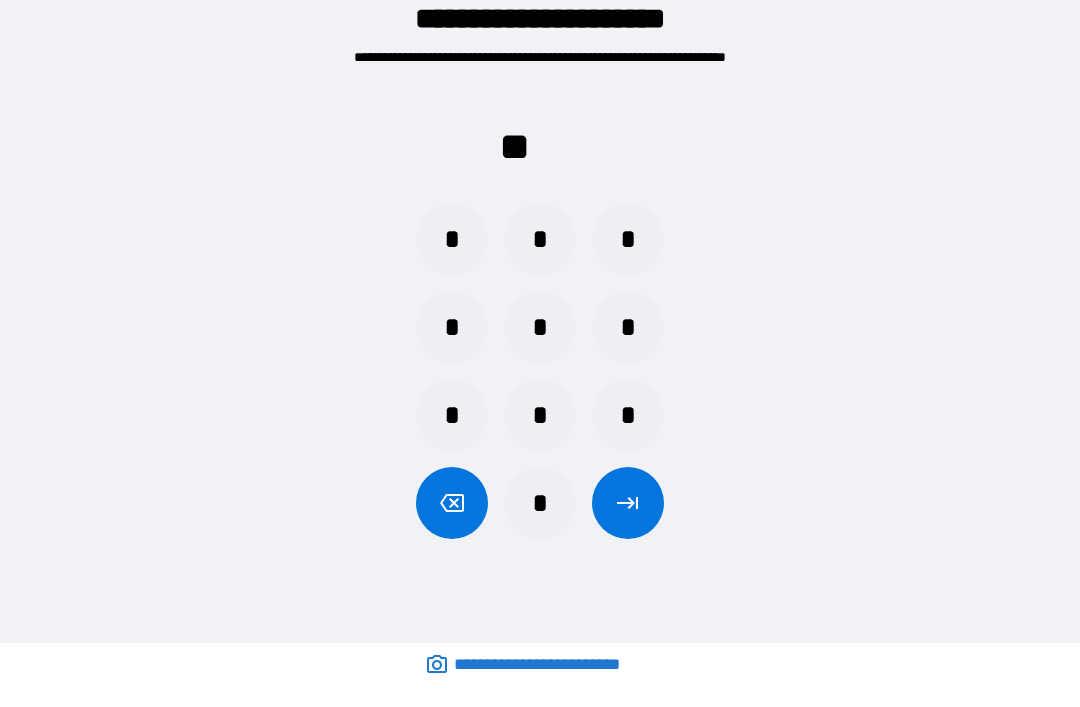 click on "*" at bounding box center [452, 239] 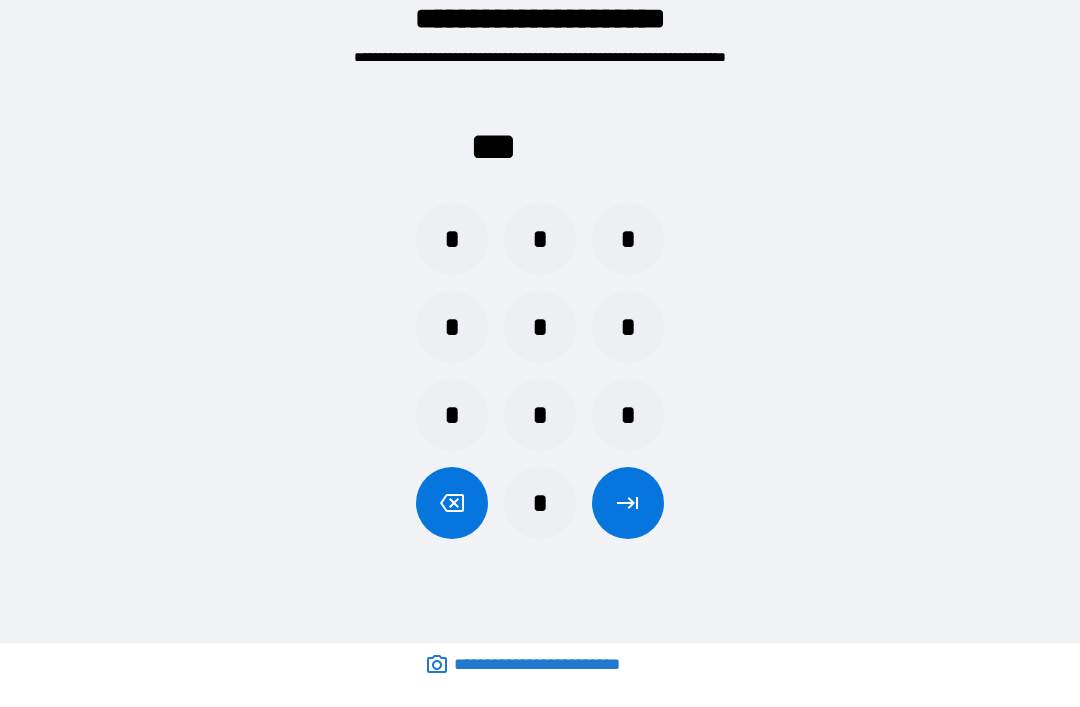 click at bounding box center (452, 503) 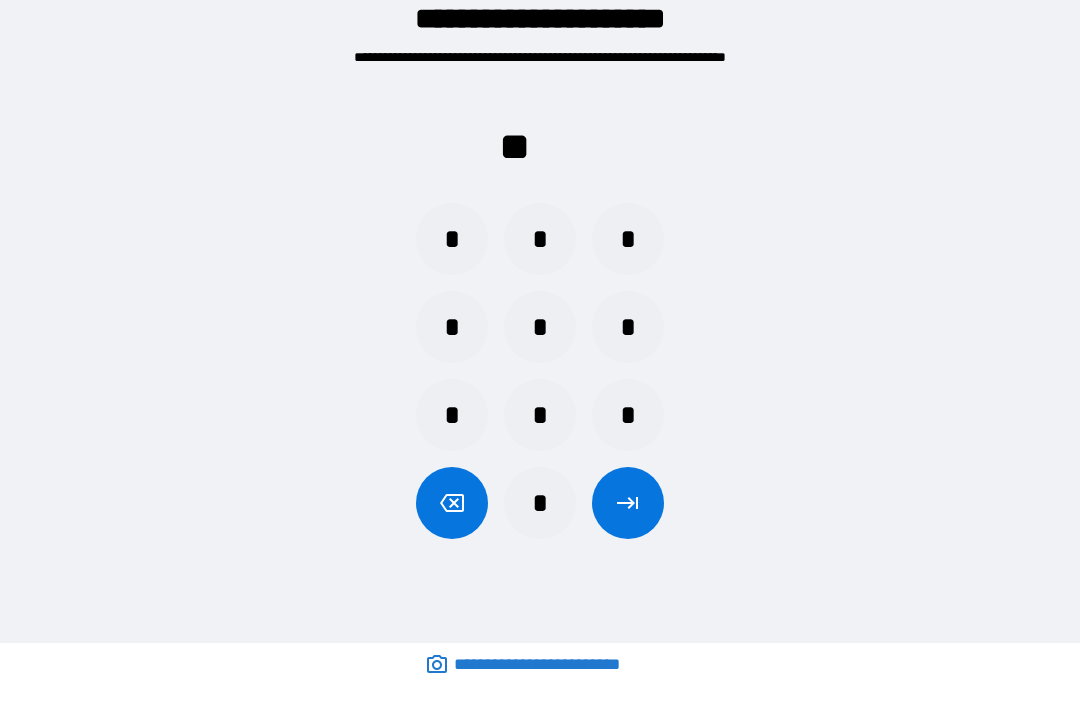 click at bounding box center (452, 503) 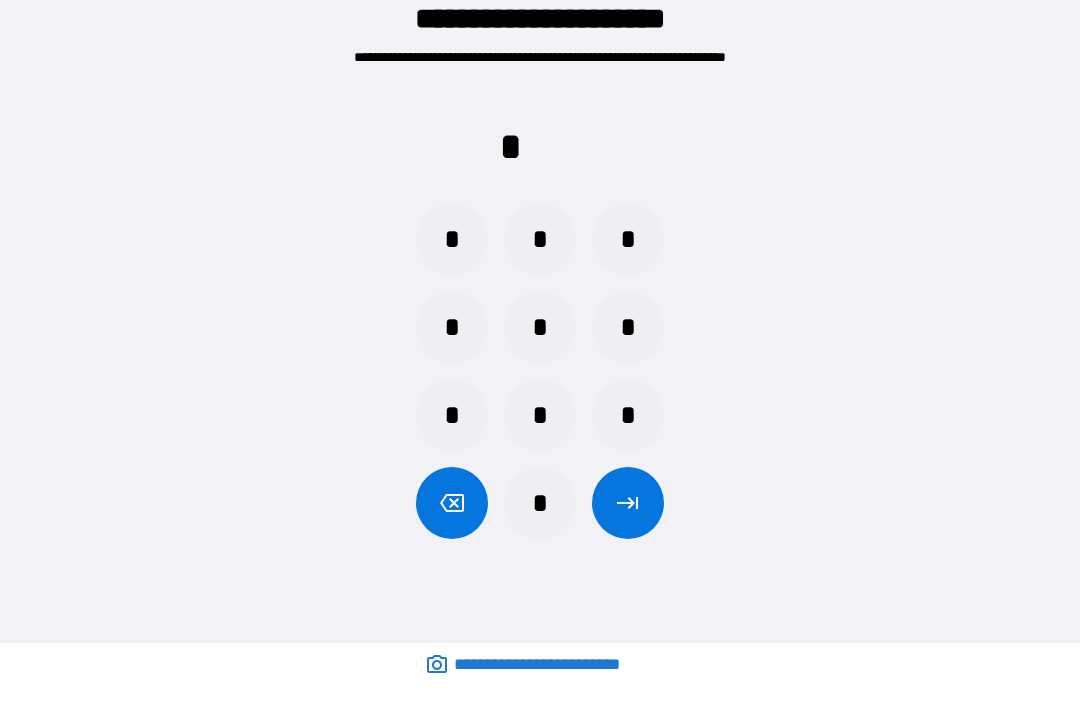 click on "*" at bounding box center [540, 415] 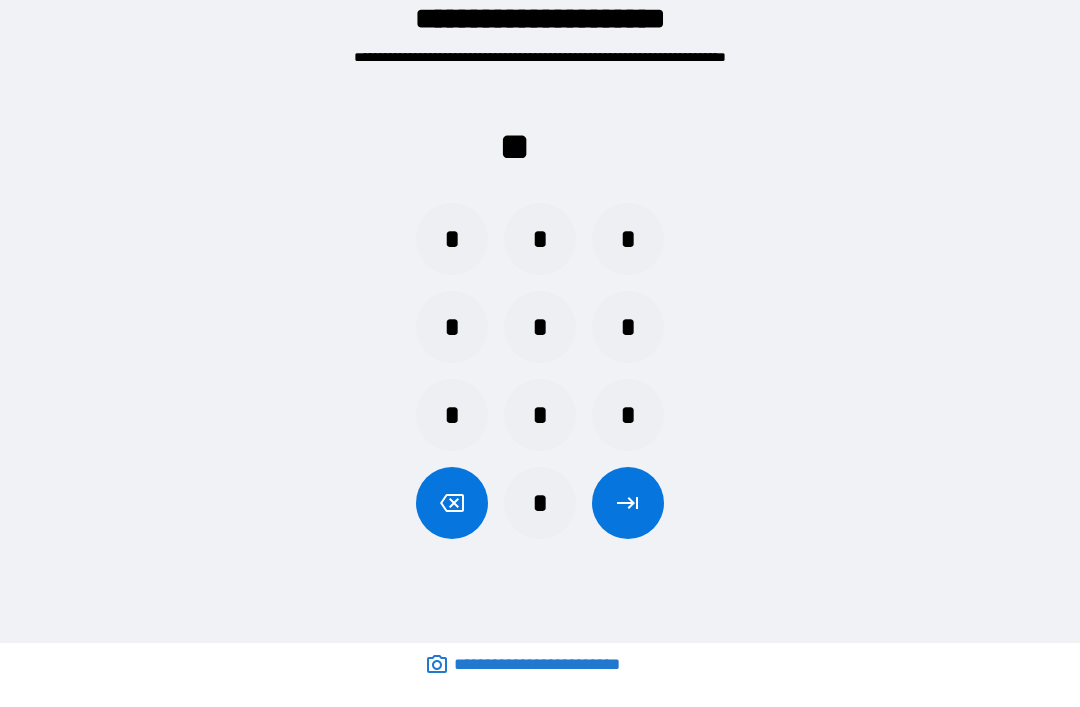 click on "*" at bounding box center (628, 327) 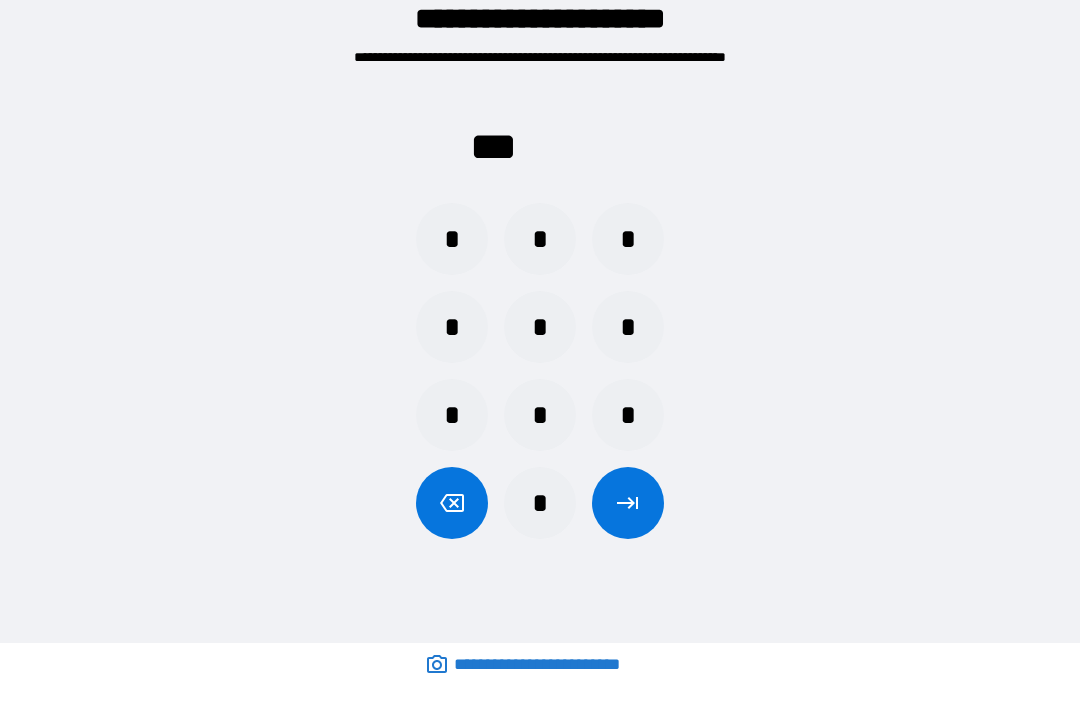 click on "*" at bounding box center (452, 239) 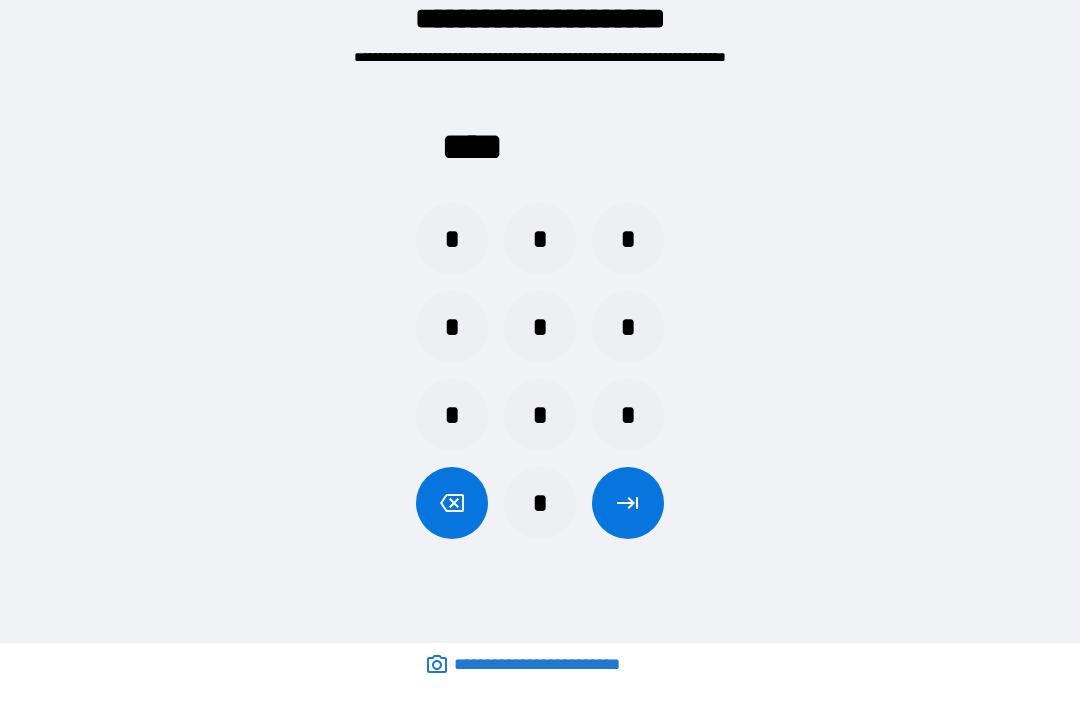 click 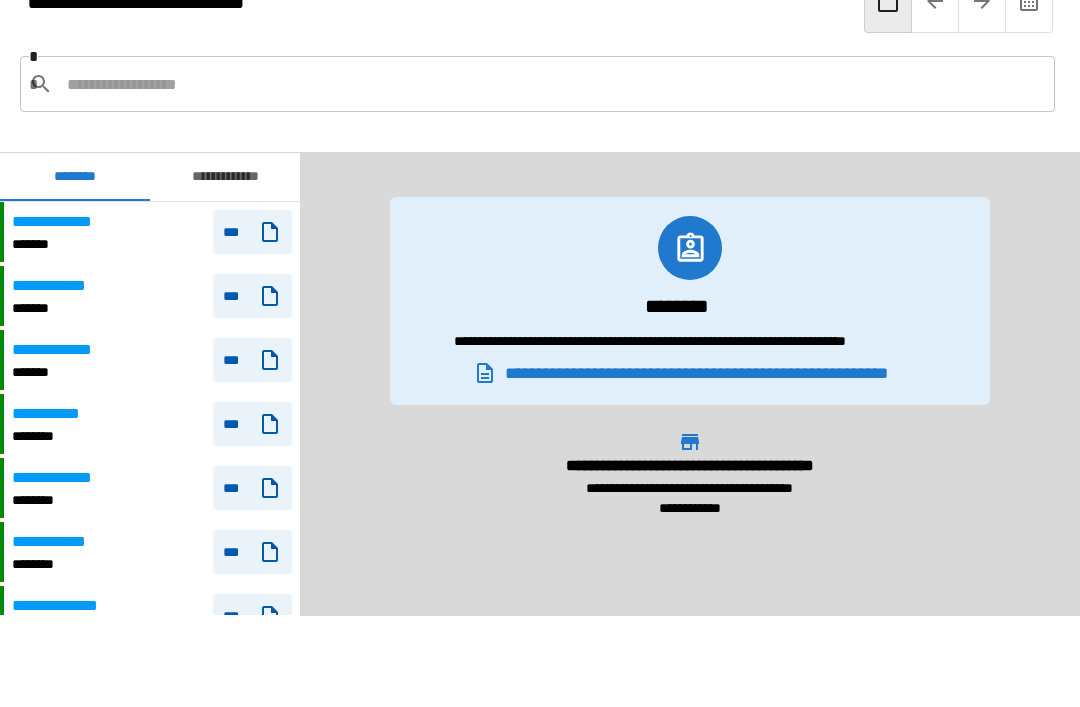 scroll, scrollTop: 480, scrollLeft: 0, axis: vertical 